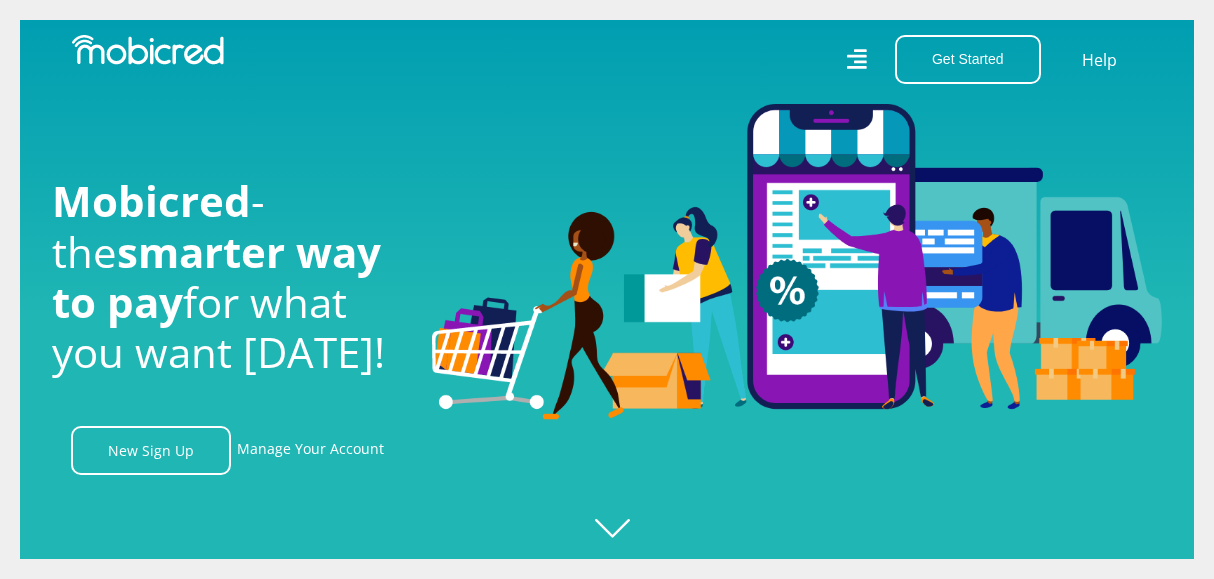 scroll, scrollTop: 0, scrollLeft: 0, axis: both 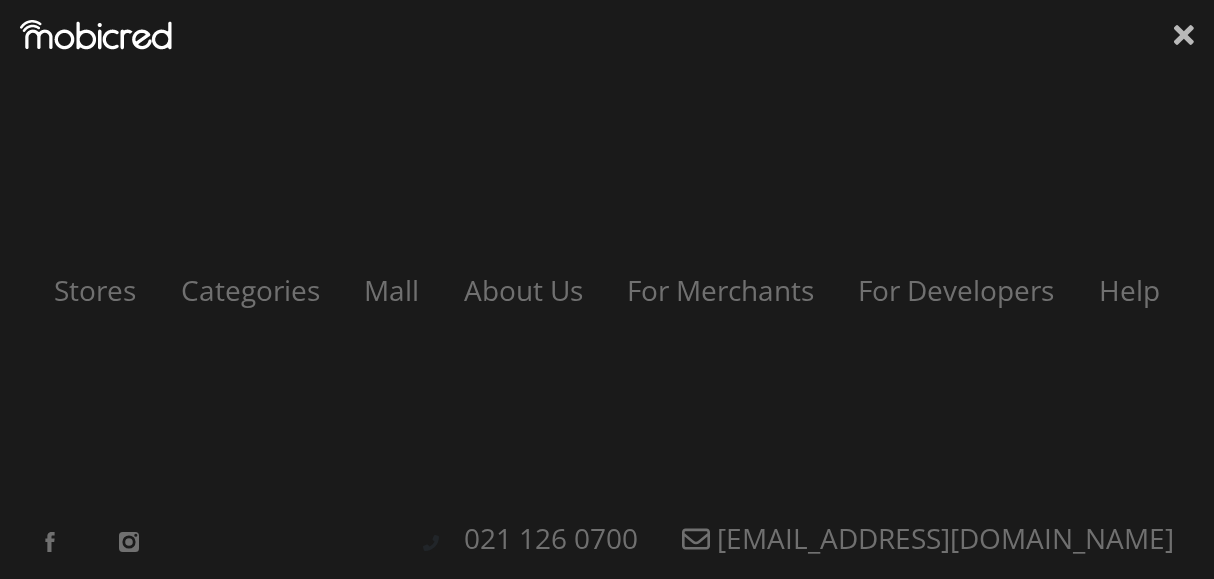 click 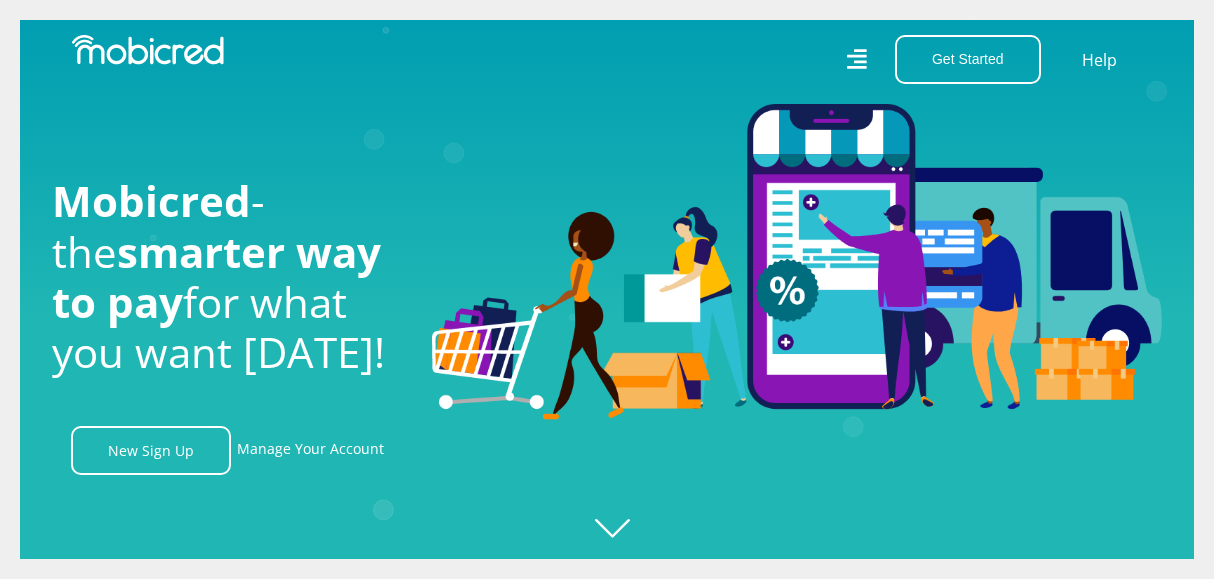 scroll, scrollTop: 0, scrollLeft: 3705, axis: horizontal 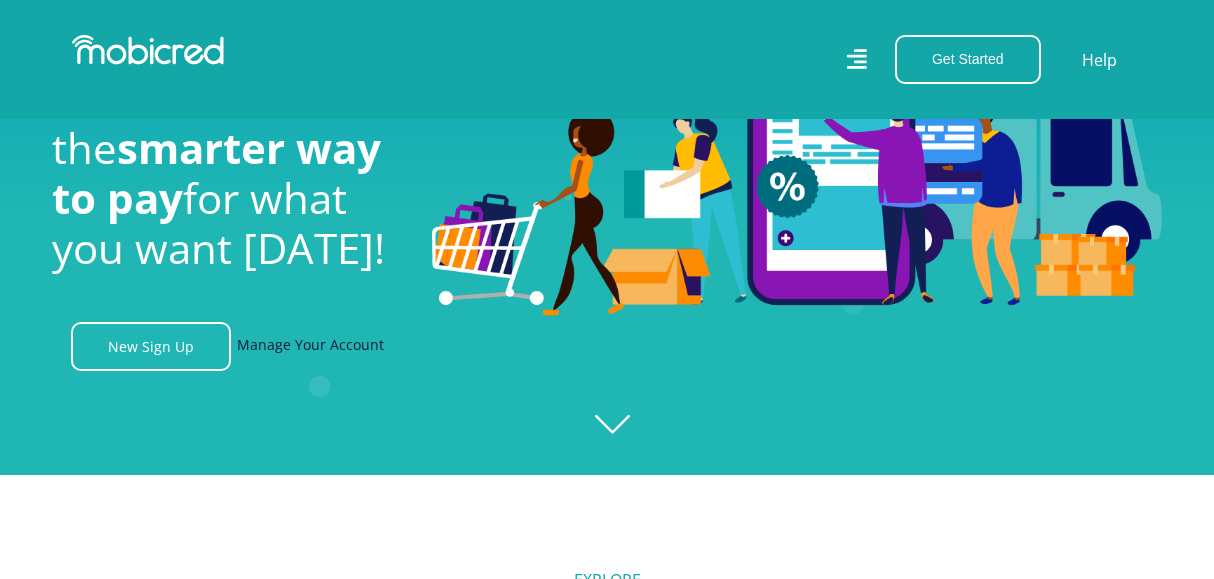 click on "Manage Your Account" at bounding box center [310, 346] 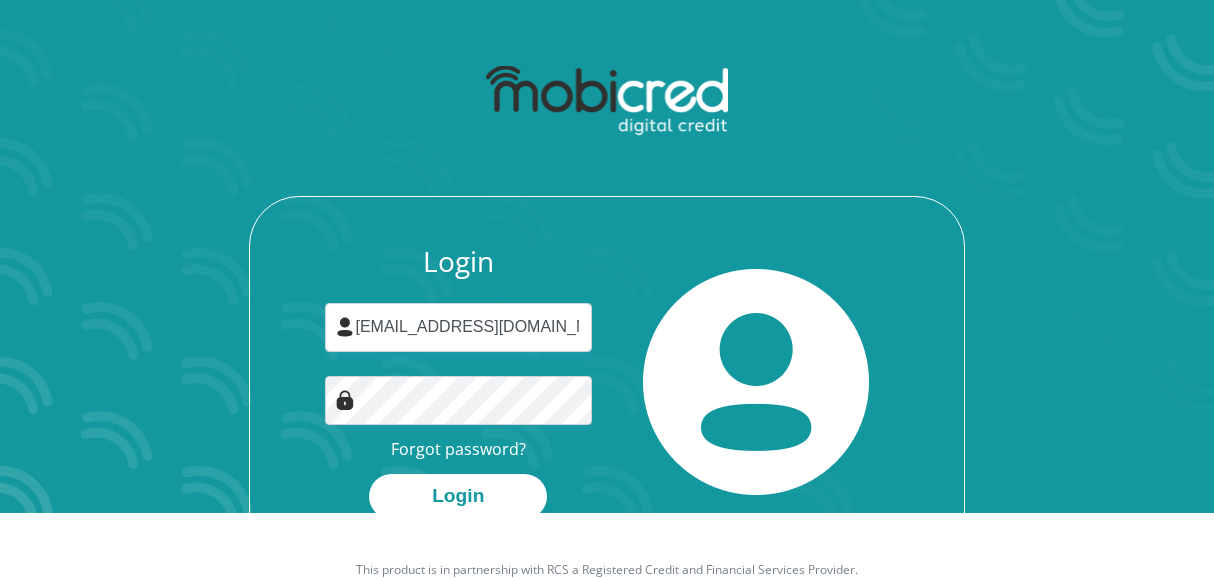 scroll, scrollTop: 114, scrollLeft: 0, axis: vertical 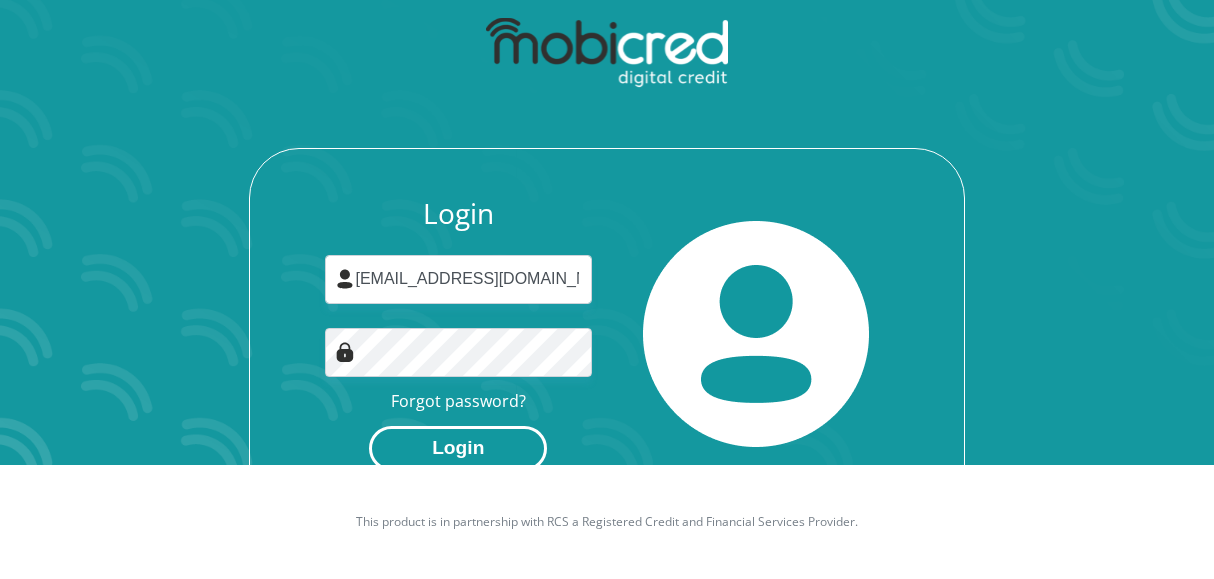 click on "Login" at bounding box center [458, 448] 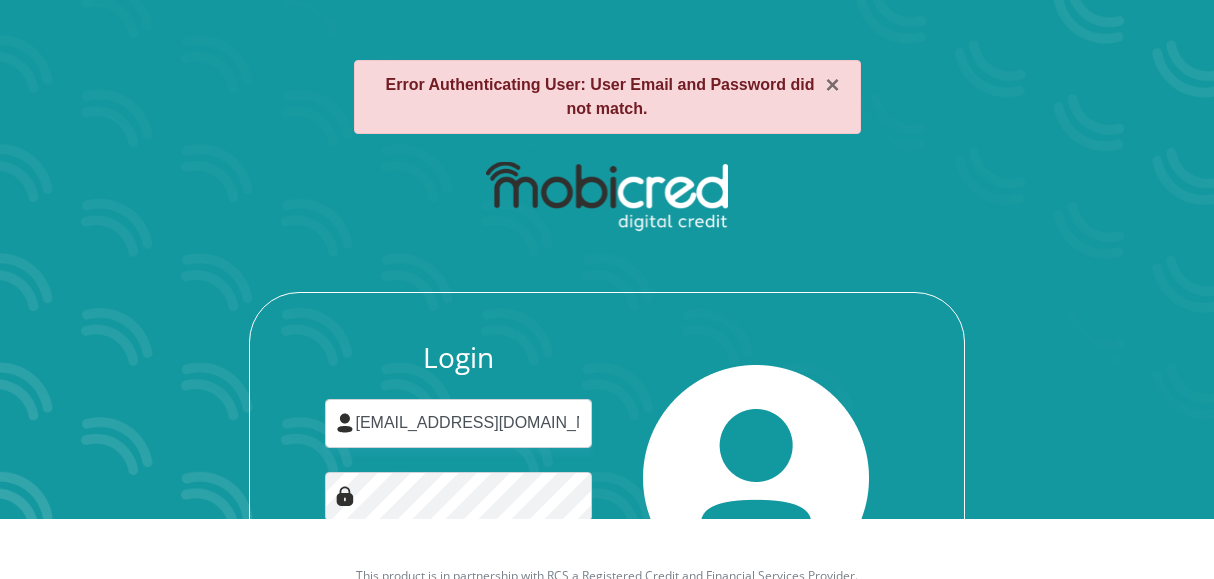 scroll, scrollTop: 104, scrollLeft: 0, axis: vertical 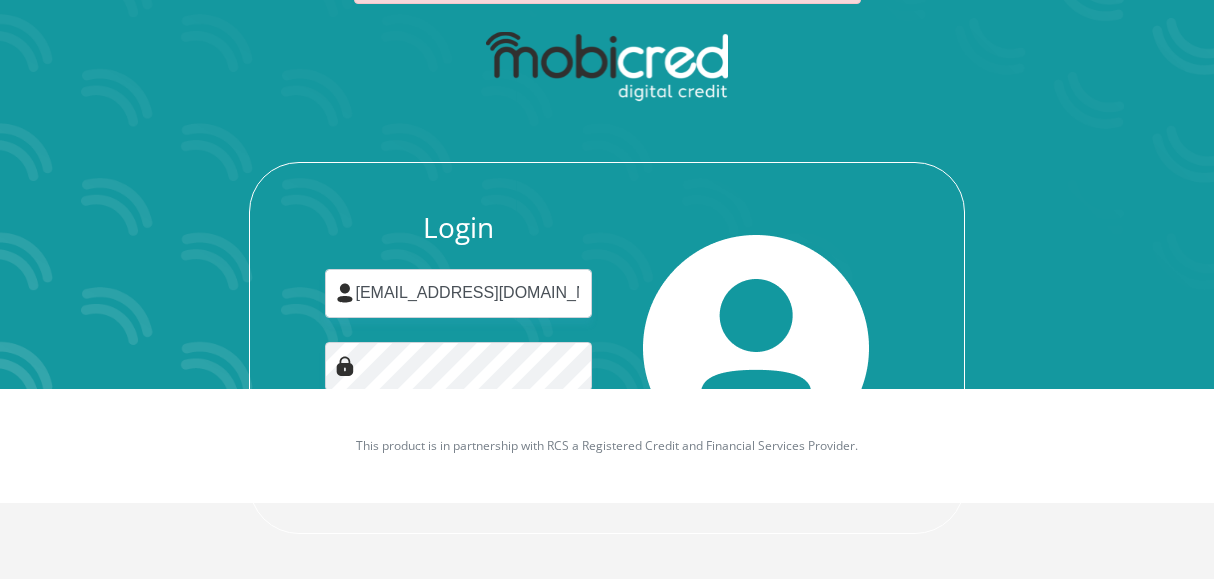 click on "Login
fdroodt@gmail.com
Forgot password?
Login" at bounding box center (607, 277) 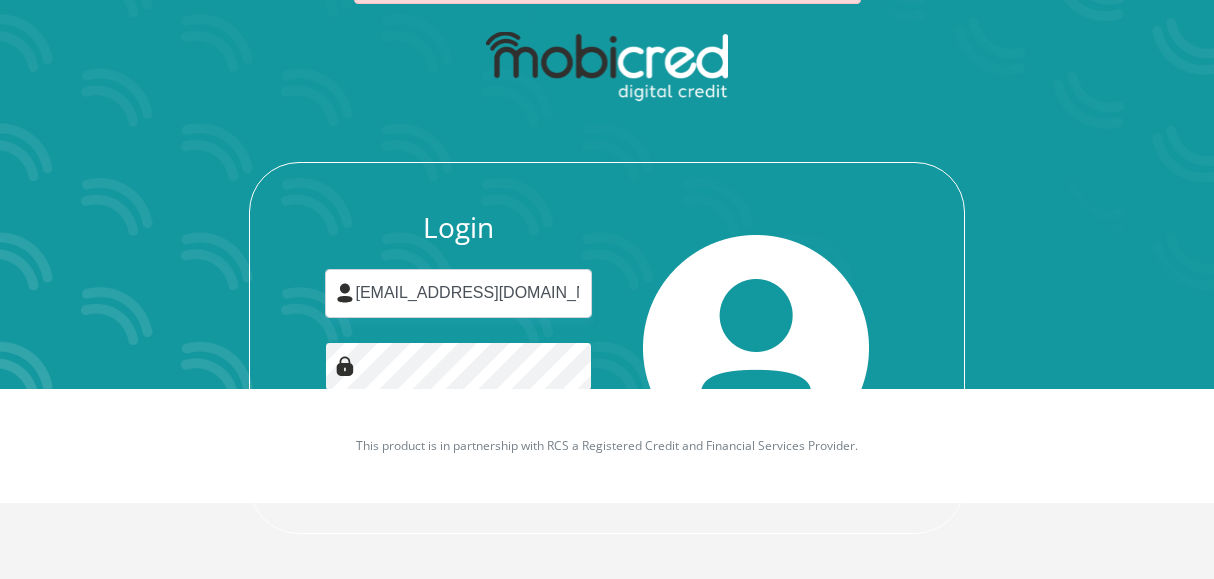 click on "Login" at bounding box center (458, 462) 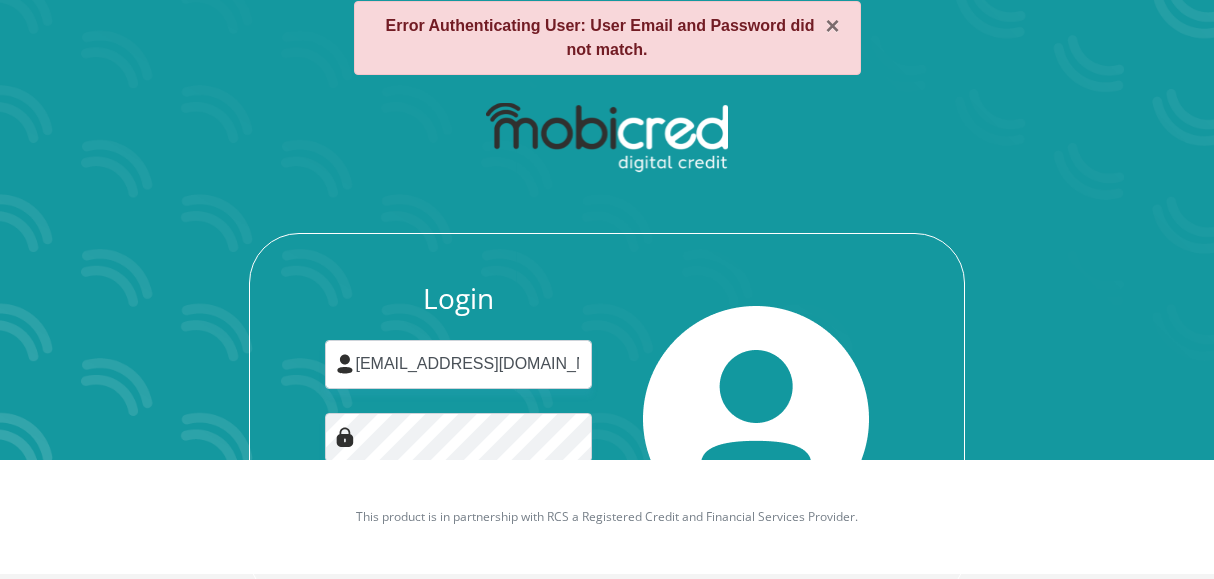 scroll, scrollTop: 86, scrollLeft: 0, axis: vertical 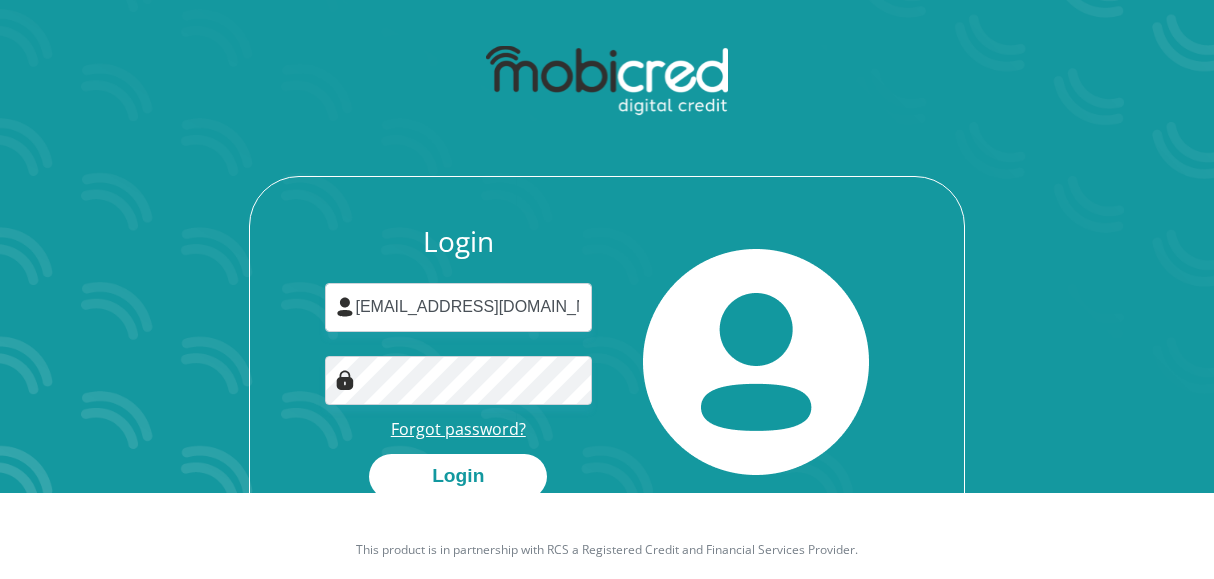 click on "Forgot password?" at bounding box center (458, 429) 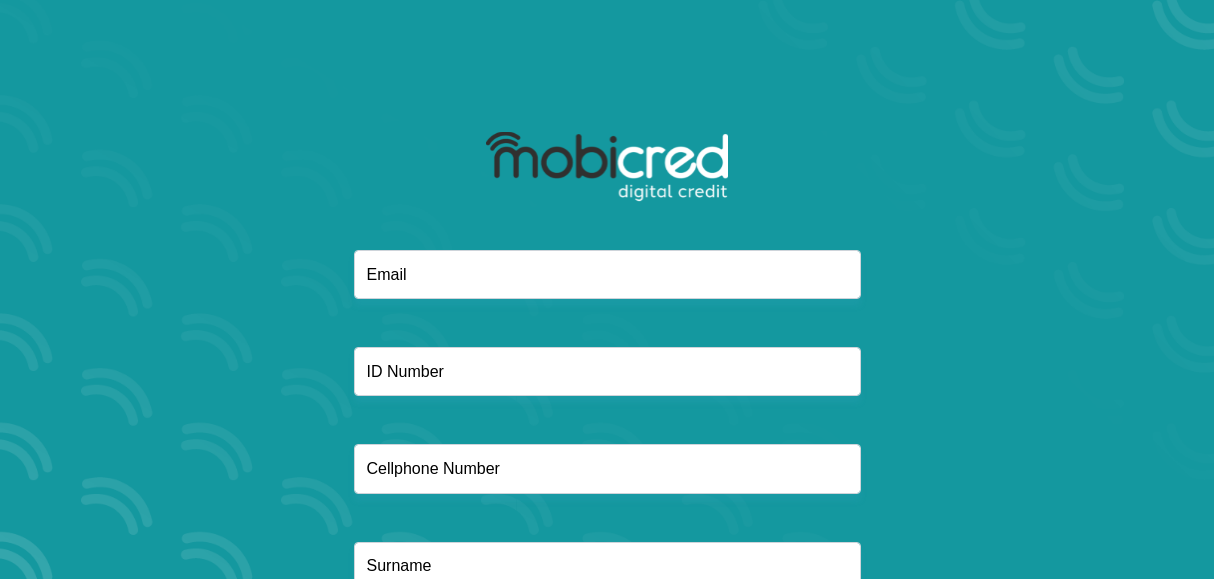 scroll, scrollTop: 0, scrollLeft: 0, axis: both 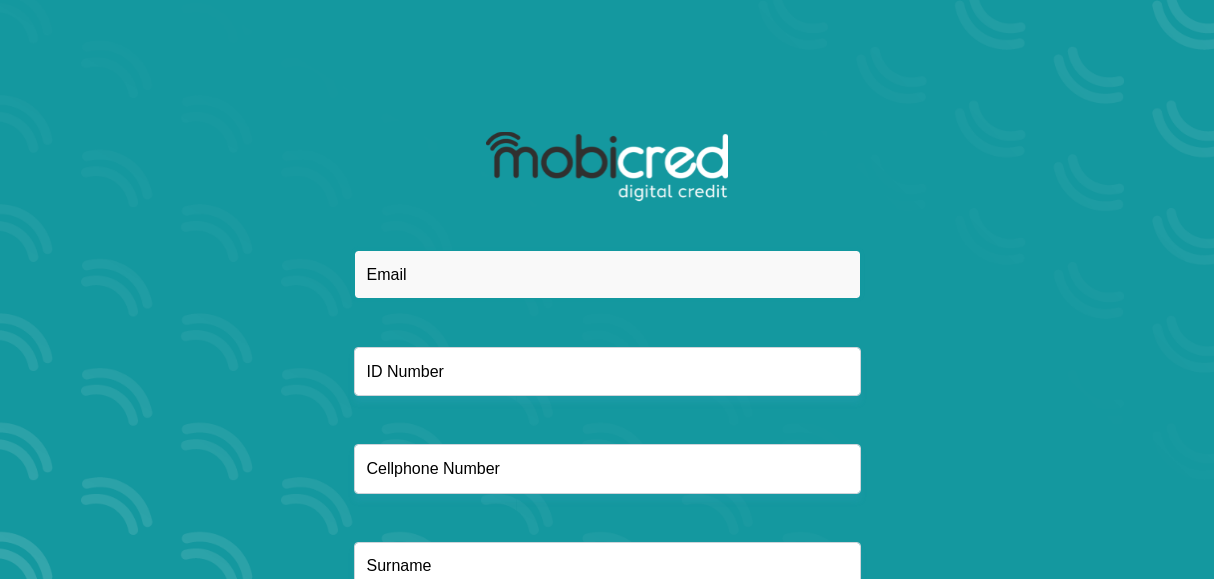 click at bounding box center (607, 274) 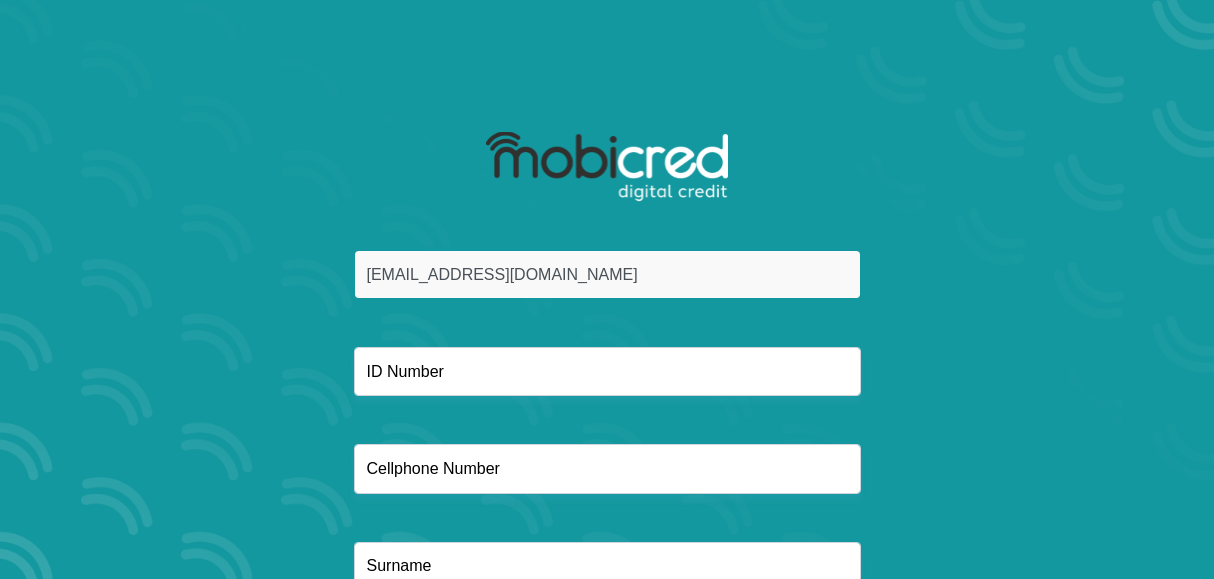 type on "[EMAIL_ADDRESS][DOMAIN_NAME]" 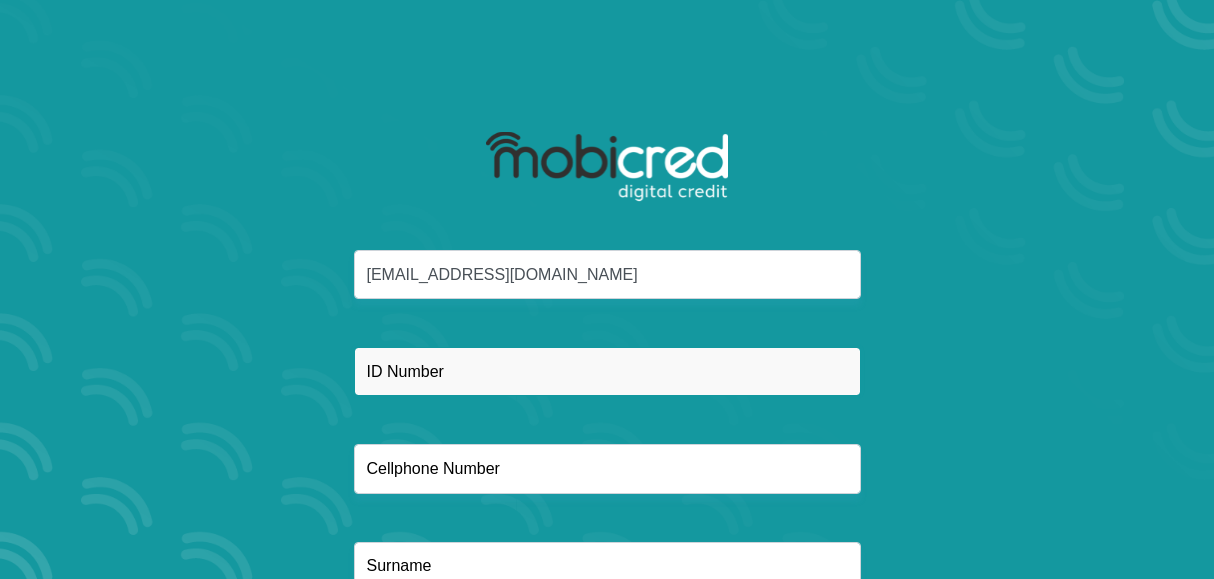 click at bounding box center [607, 371] 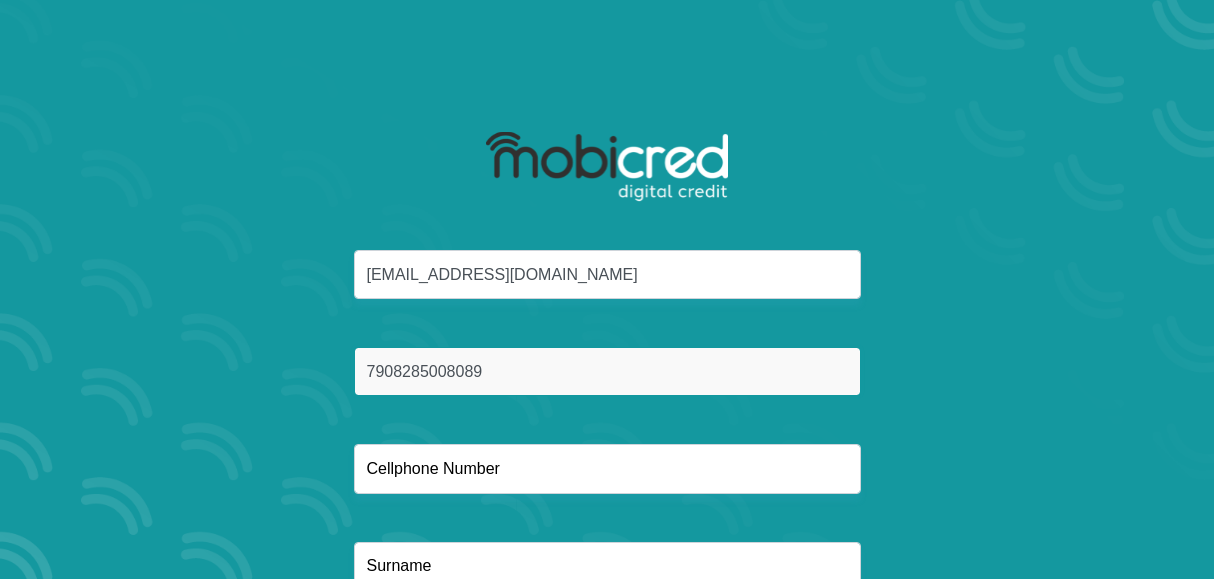 type on "7908285008089" 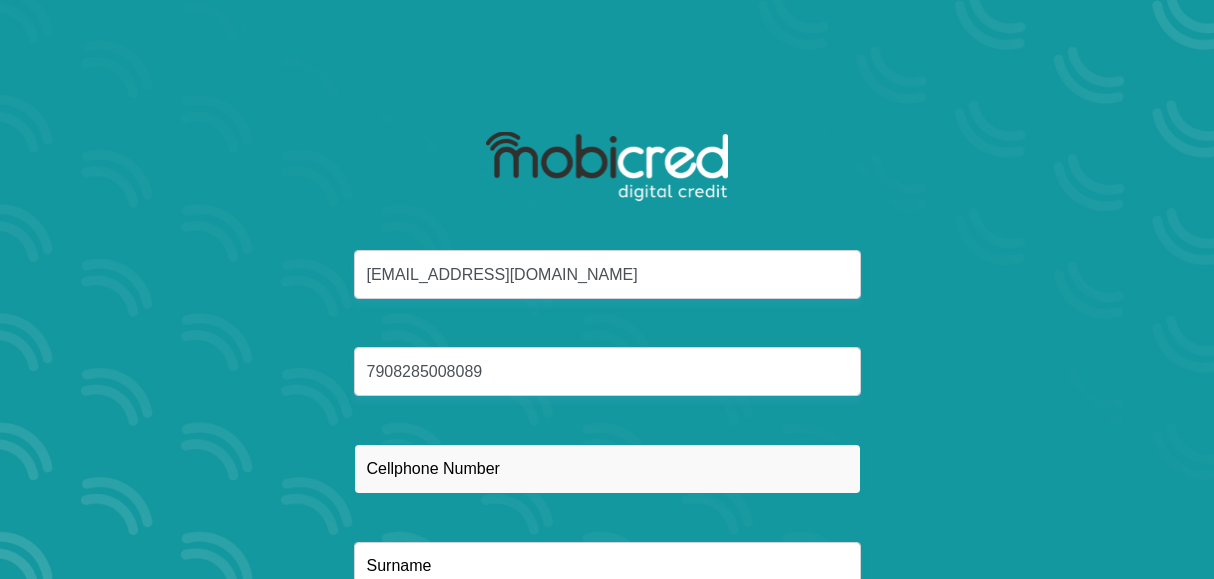 click at bounding box center (607, 468) 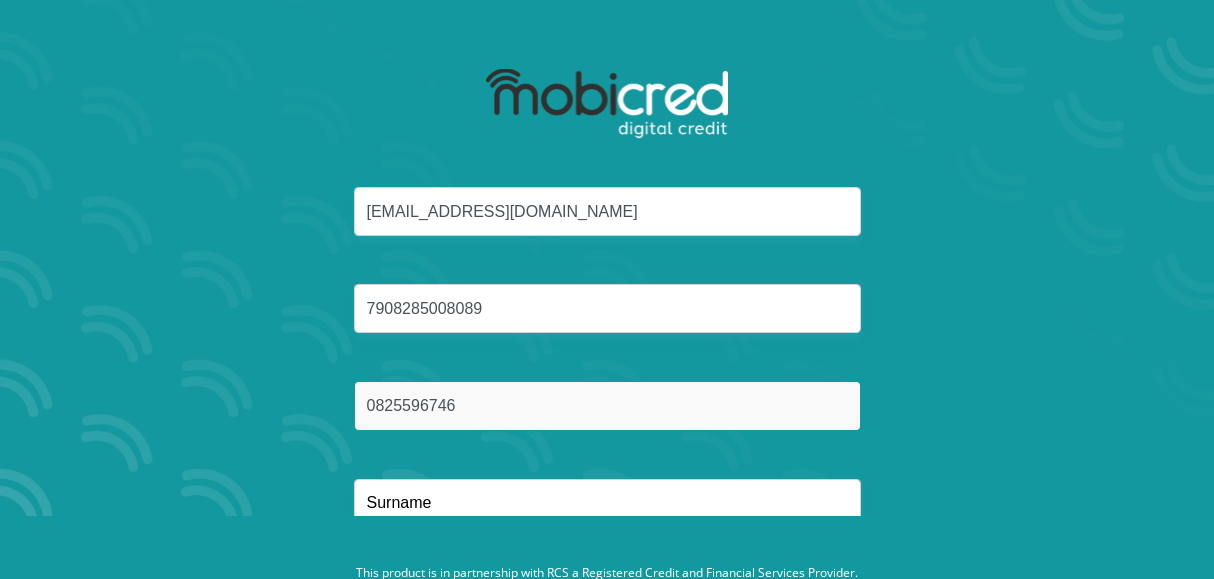 scroll, scrollTop: 104, scrollLeft: 0, axis: vertical 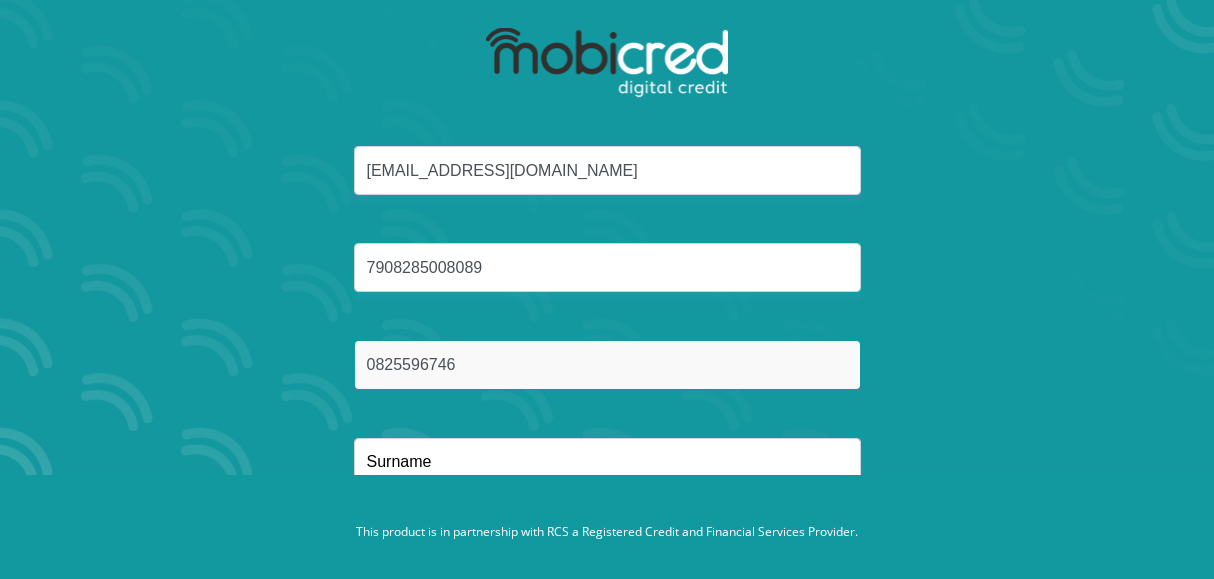 type on "0825596746" 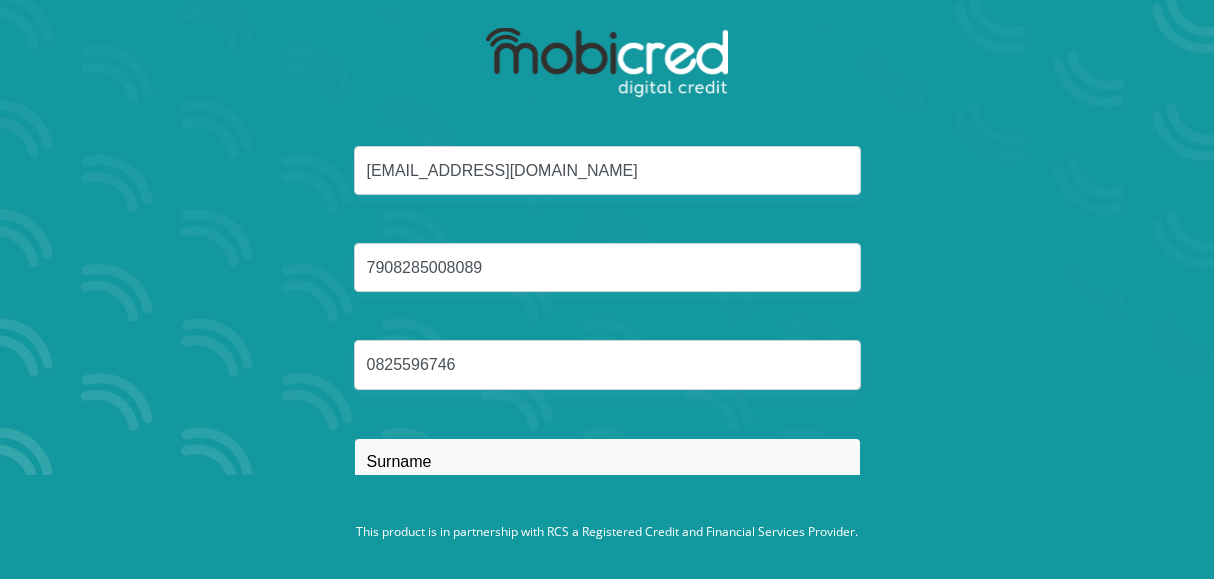 click at bounding box center [607, 462] 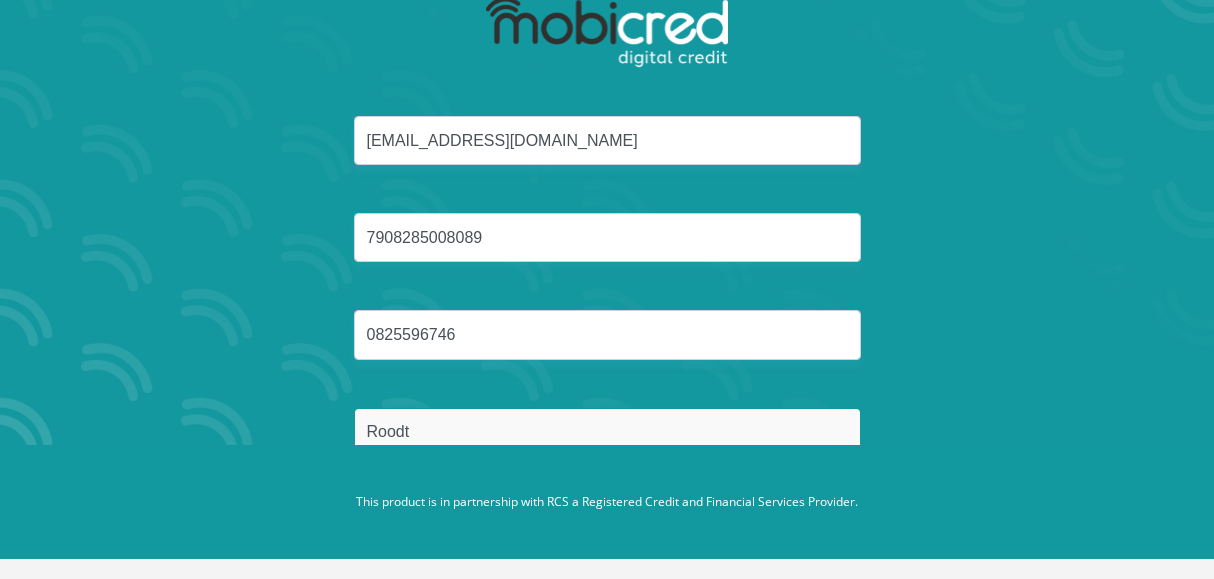 scroll, scrollTop: 151, scrollLeft: 0, axis: vertical 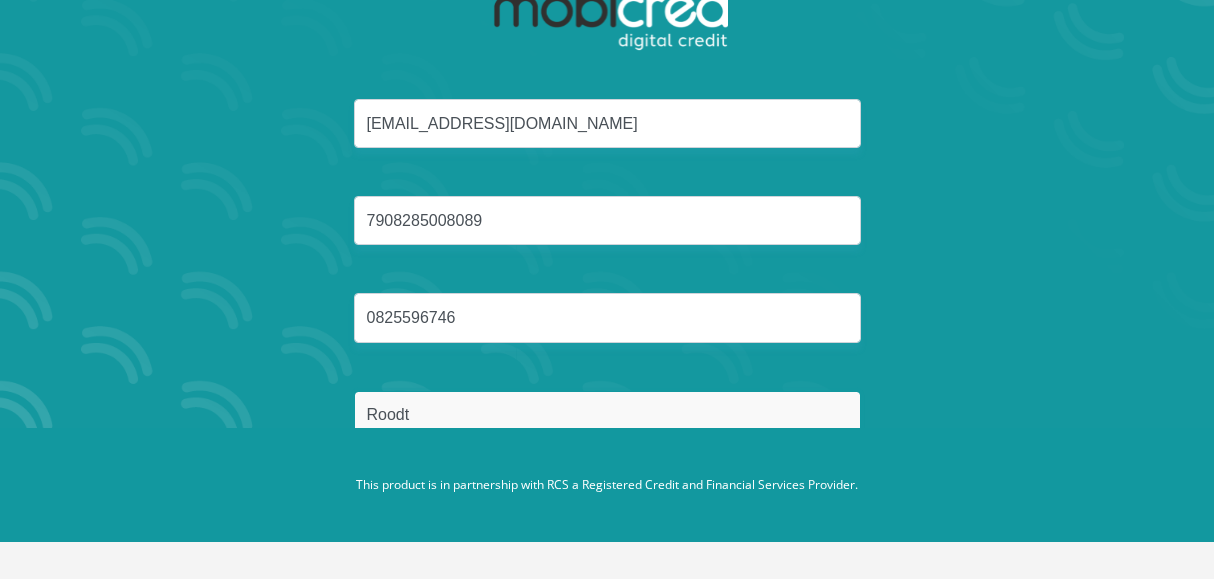 type on "Roodt" 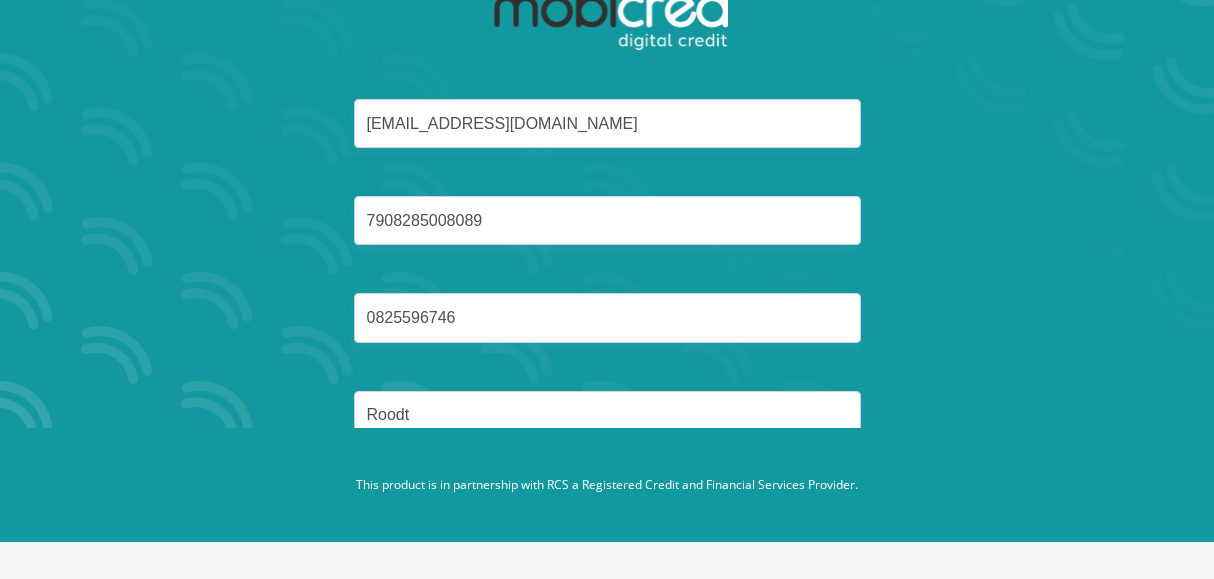 click on "This product is in partnership with RCS a Registered Credit and Financial Services Provider." at bounding box center (607, 485) 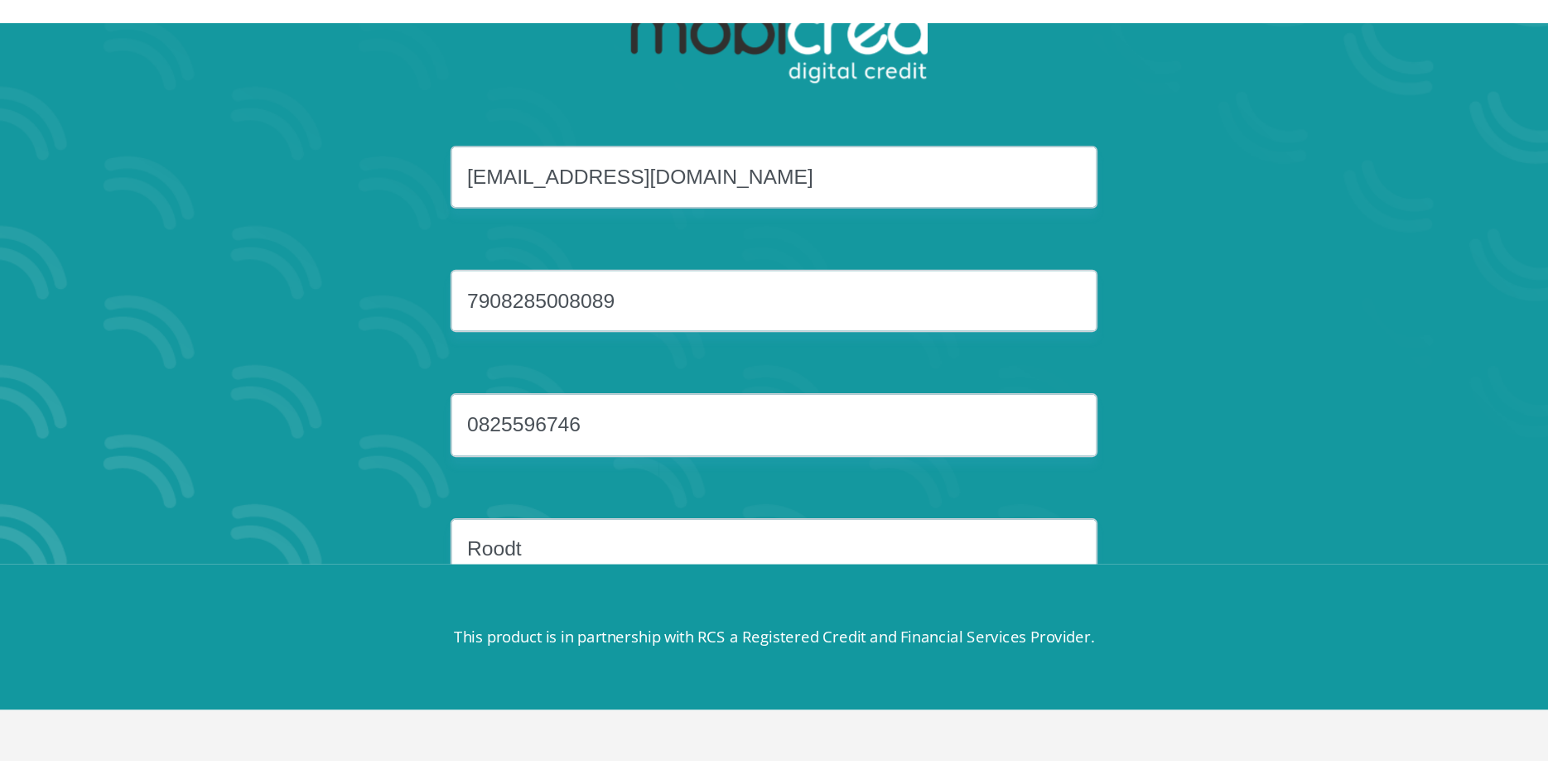 scroll, scrollTop: 94, scrollLeft: 0, axis: vertical 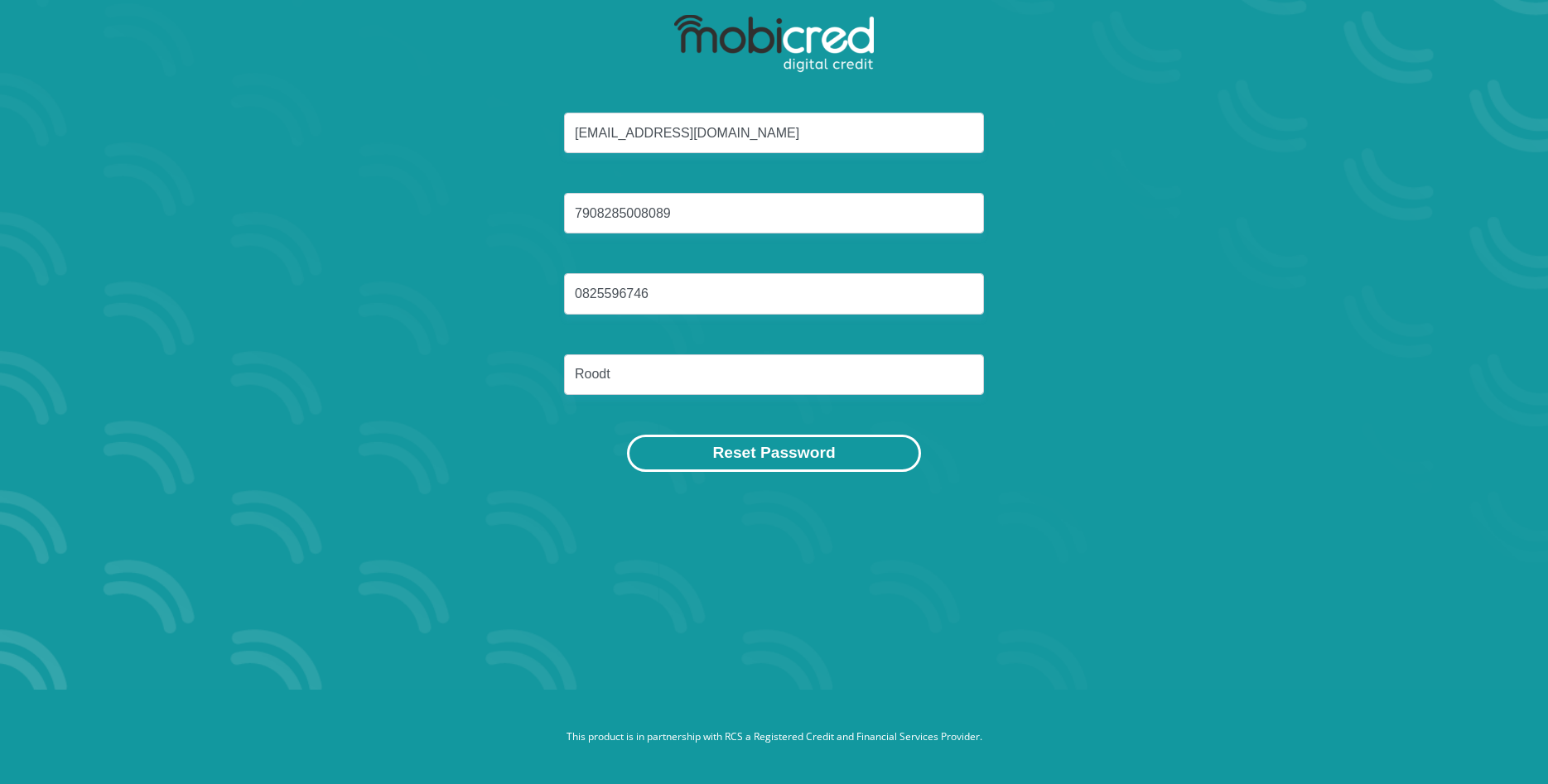 click on "Reset Password" at bounding box center (774, 453) 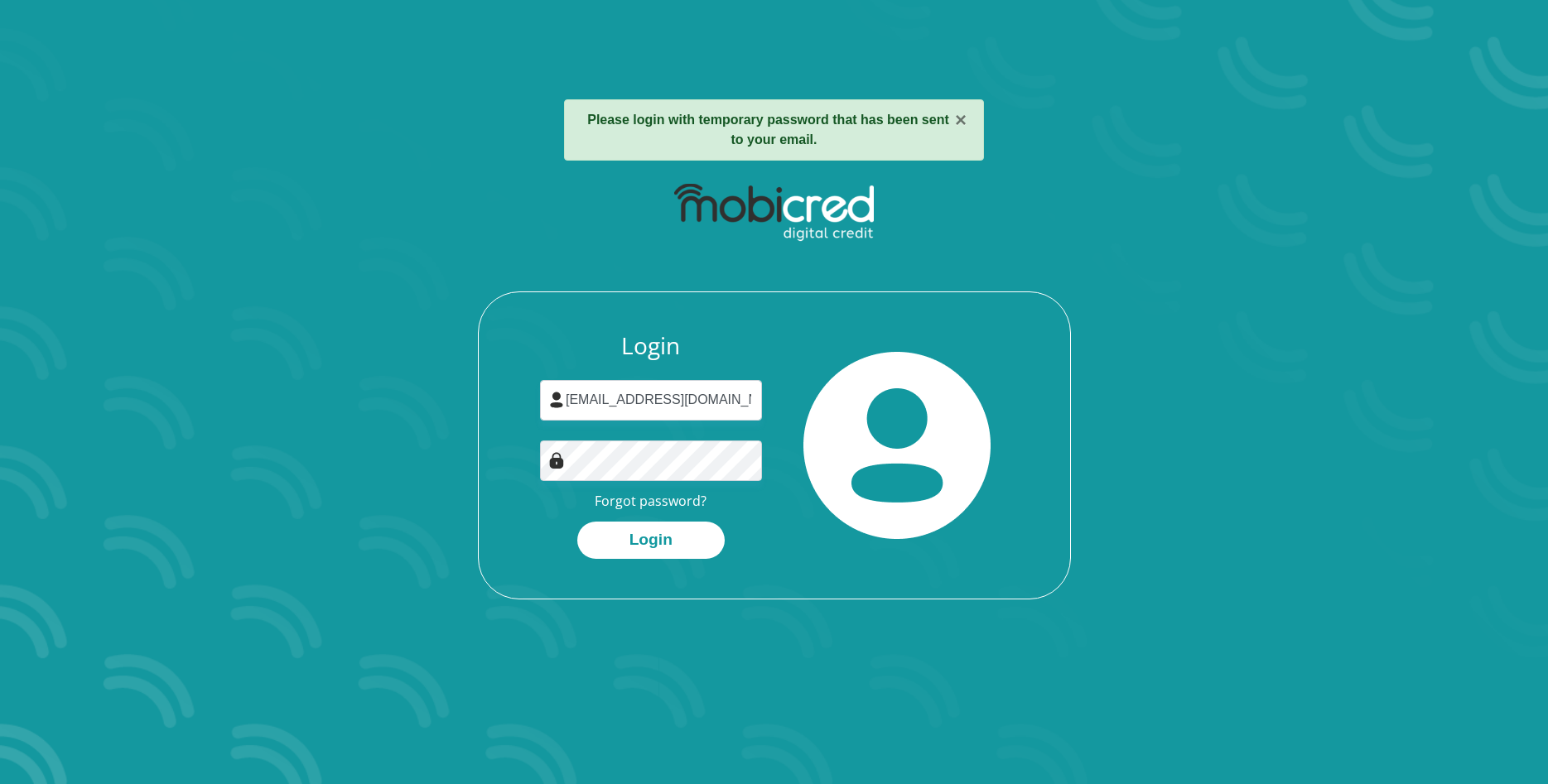 scroll, scrollTop: 0, scrollLeft: 0, axis: both 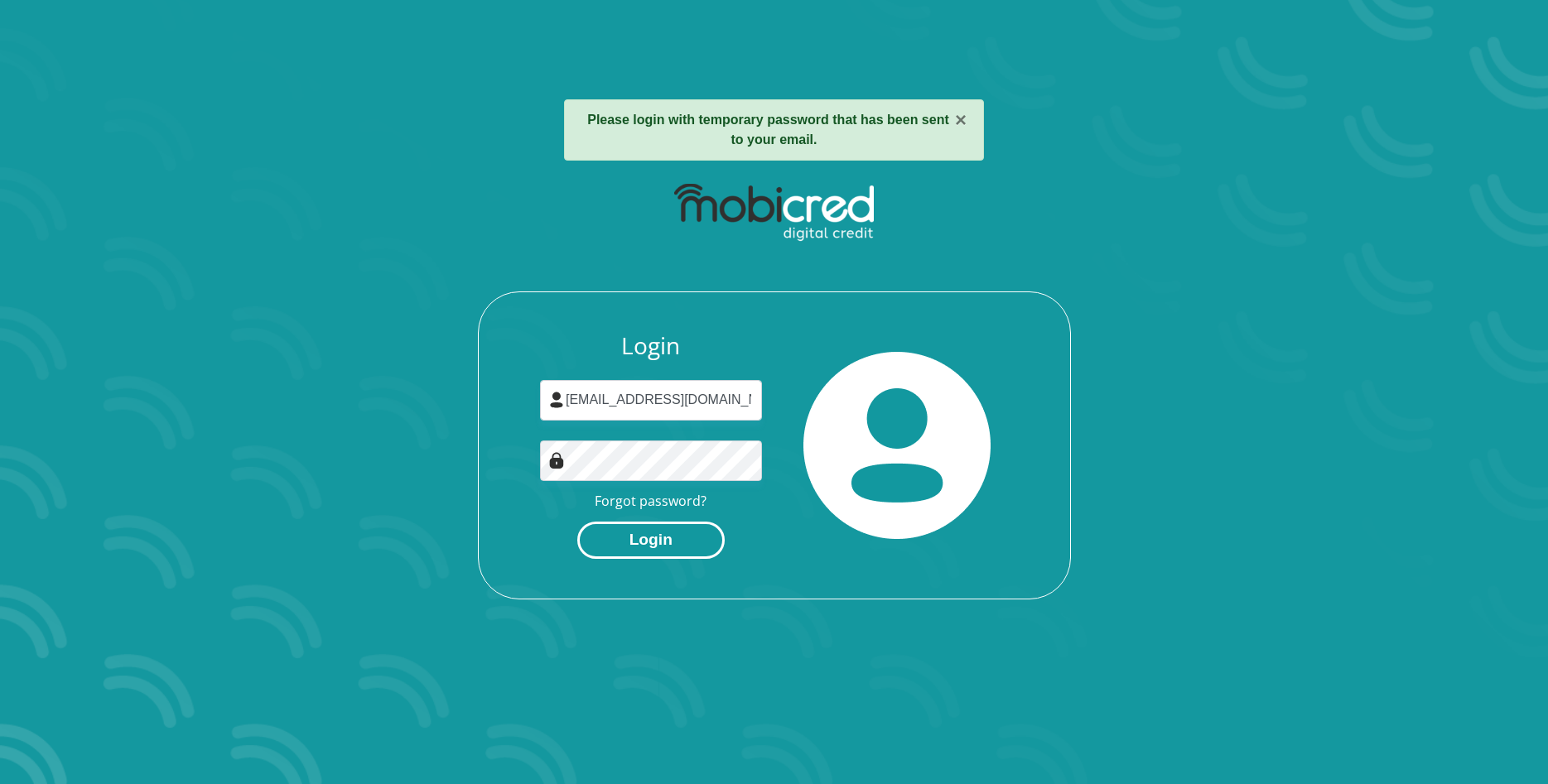 click on "Login" at bounding box center (651, 540) 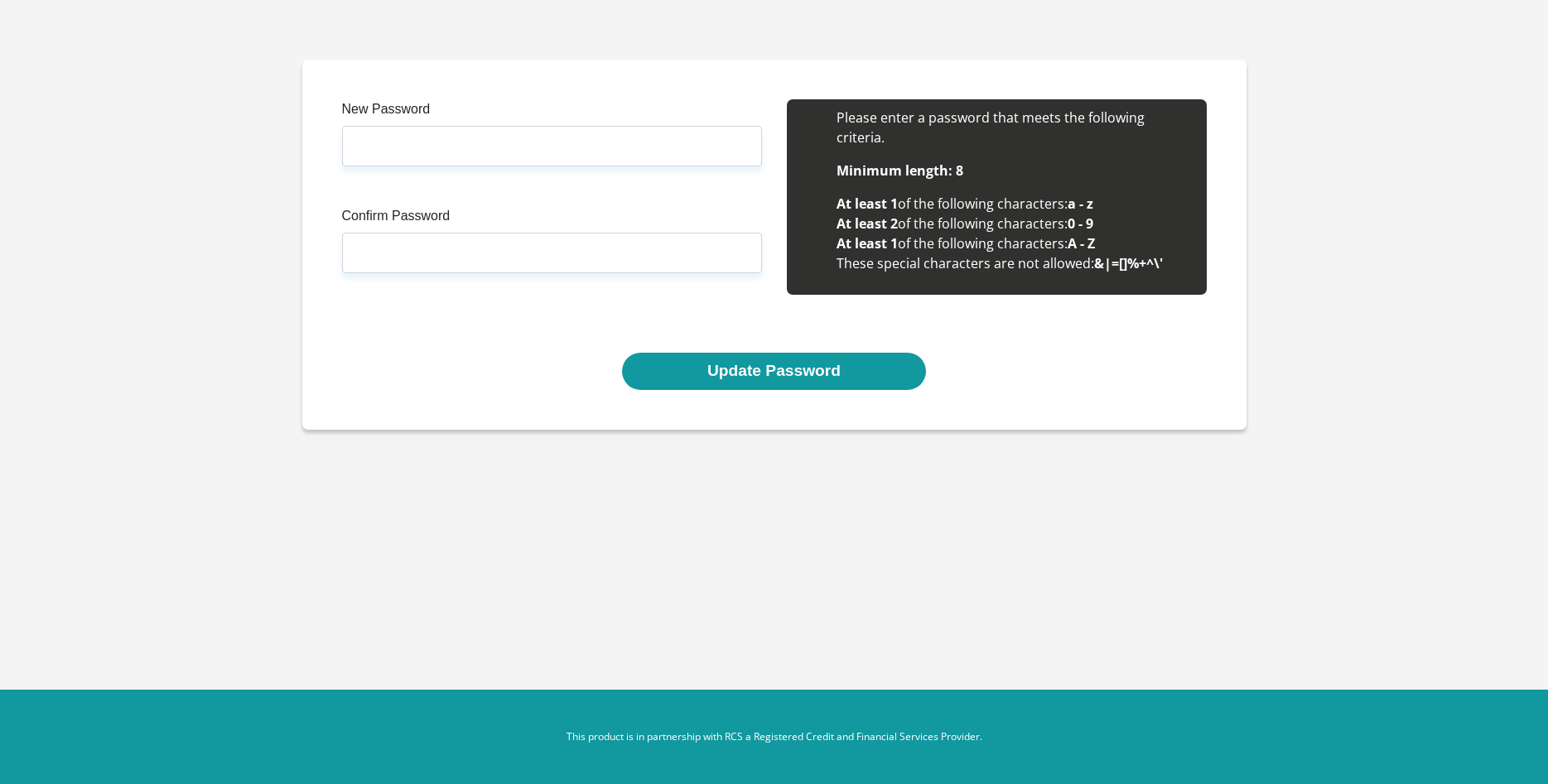scroll, scrollTop: 0, scrollLeft: 0, axis: both 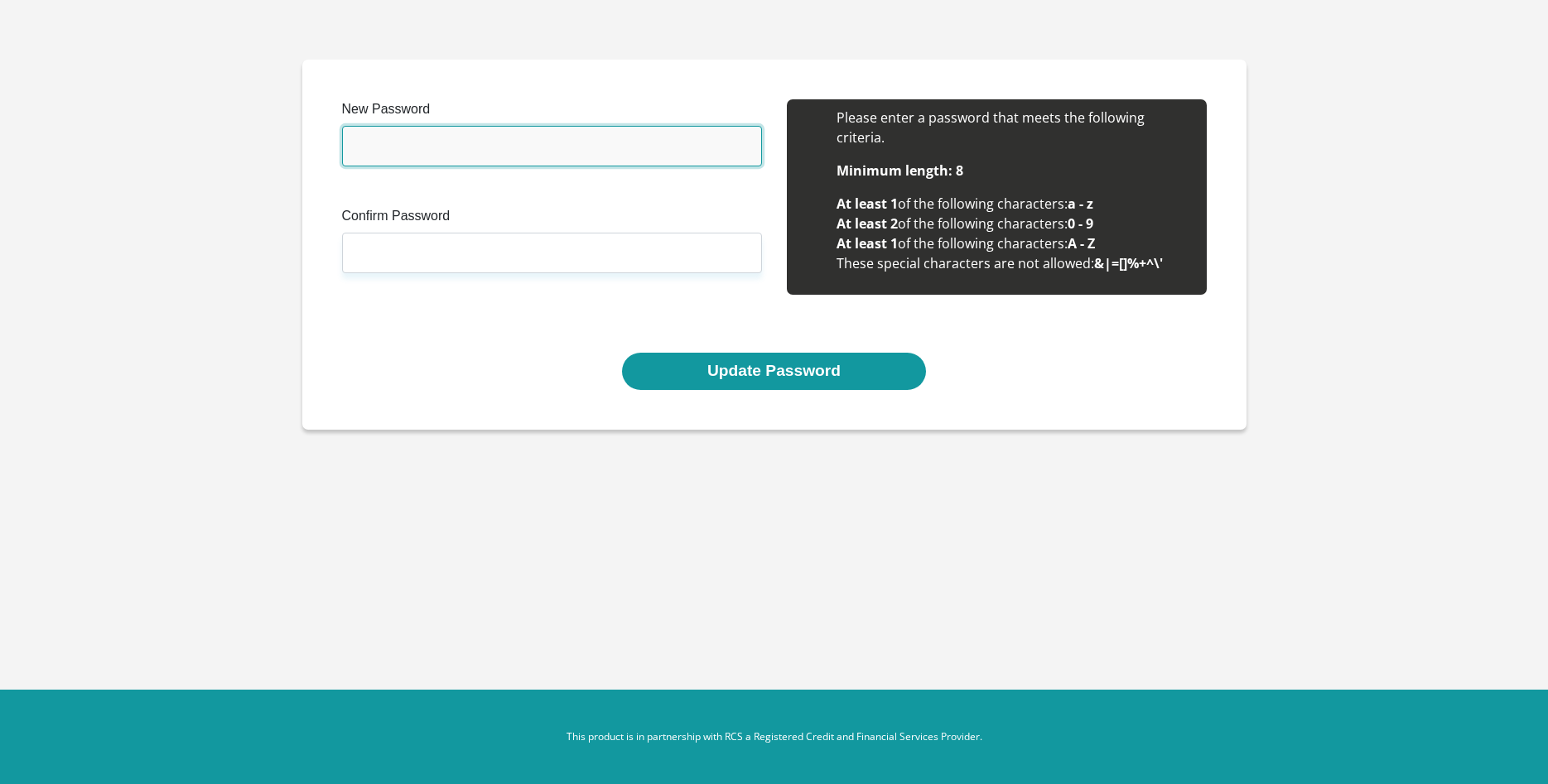 click on "New Password" at bounding box center [552, 146] 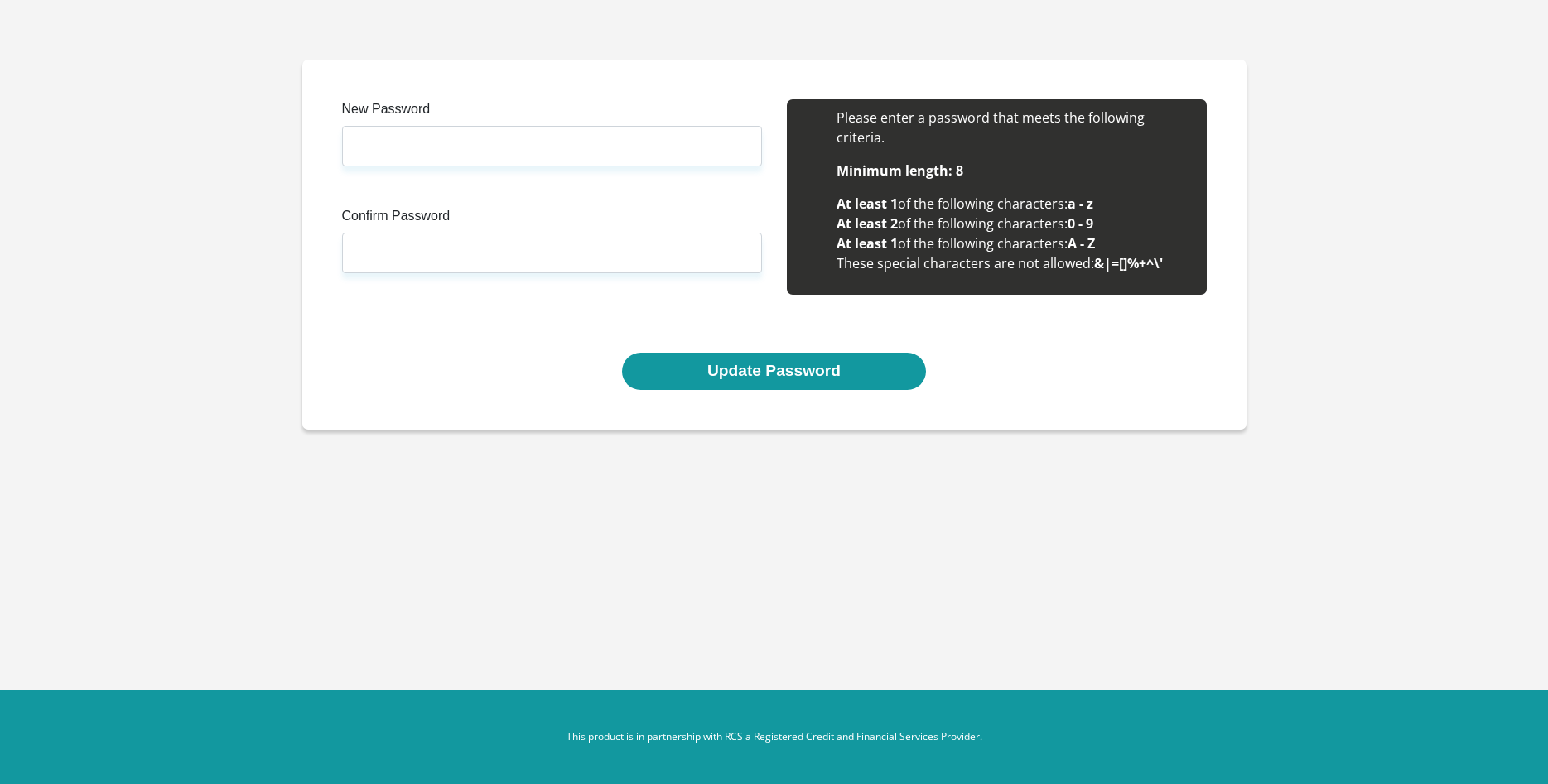 click on "New Password
Please input valid password
Confirm Password
Please input valid password
Please enter a password that meets the following criteria.
Minimum length: 8
At least 1  of the following characters:  a - z
At least 2  of the following characters:  0 - 9" at bounding box center (774, 226) 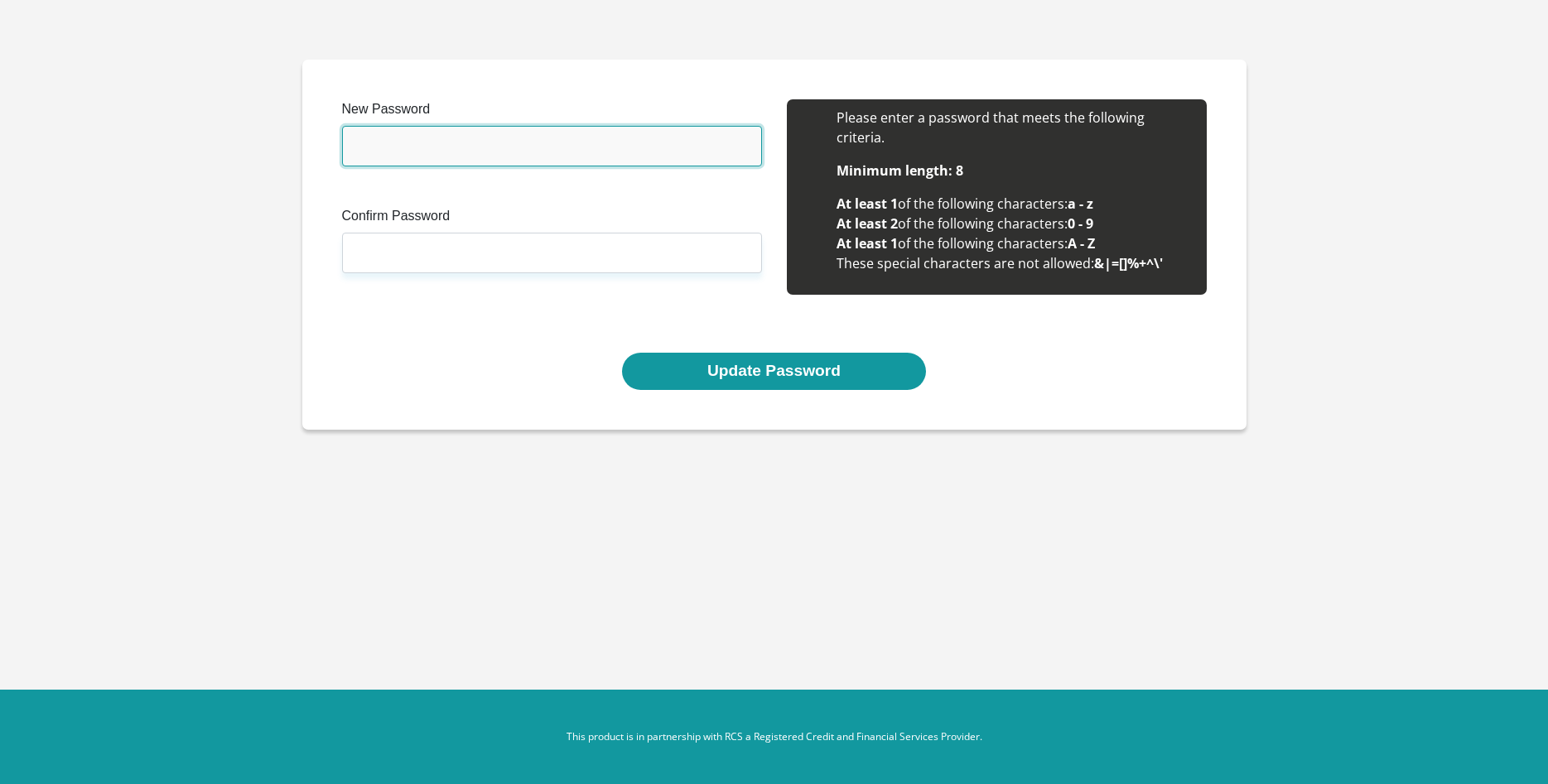 click on "New Password" at bounding box center (552, 146) 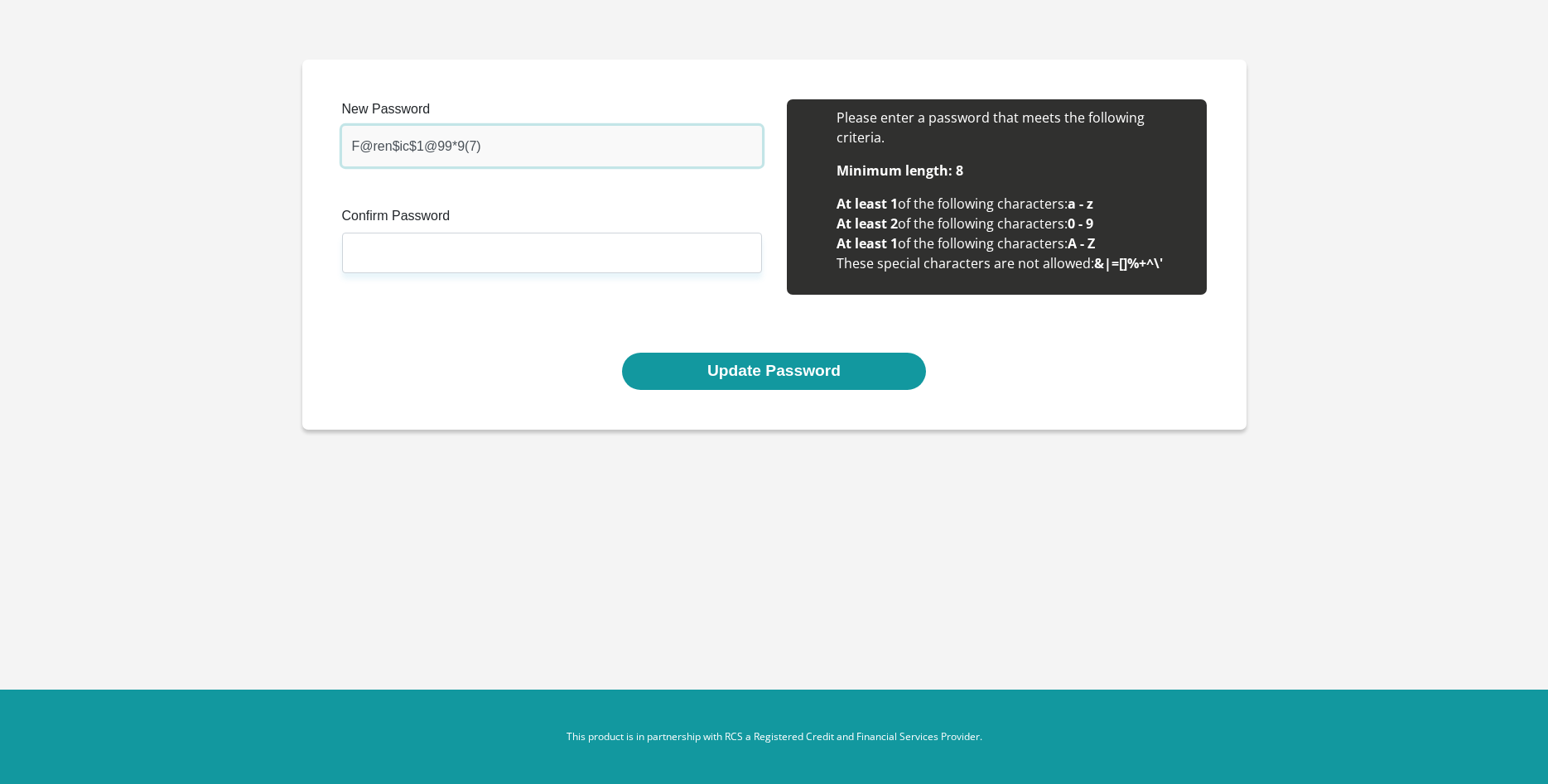 type on "F@ren$ic$1@99*9(7)" 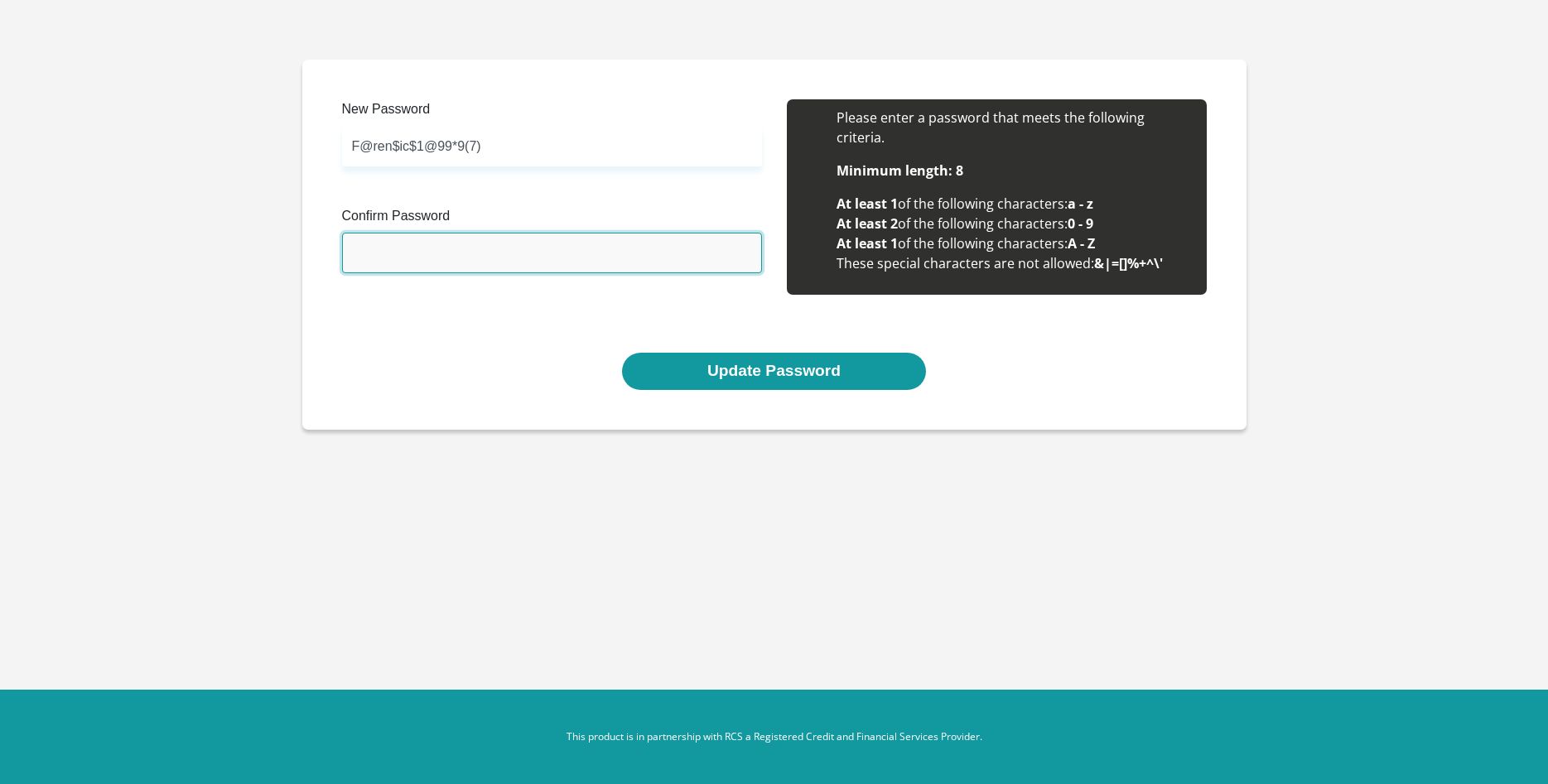 click on "Confirm Password" at bounding box center [552, 253] 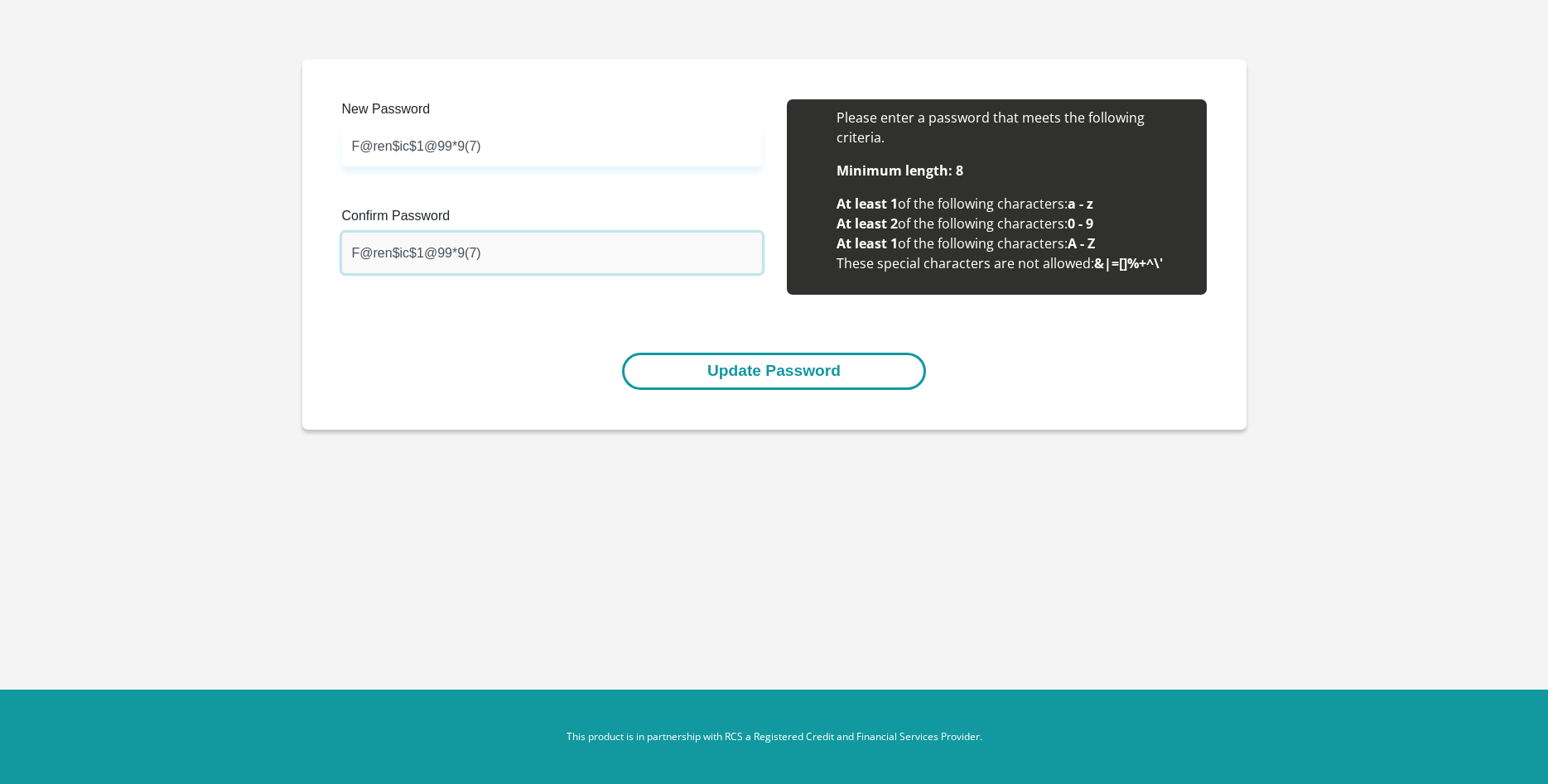 type on "F@ren$ic$1@99*9(7)" 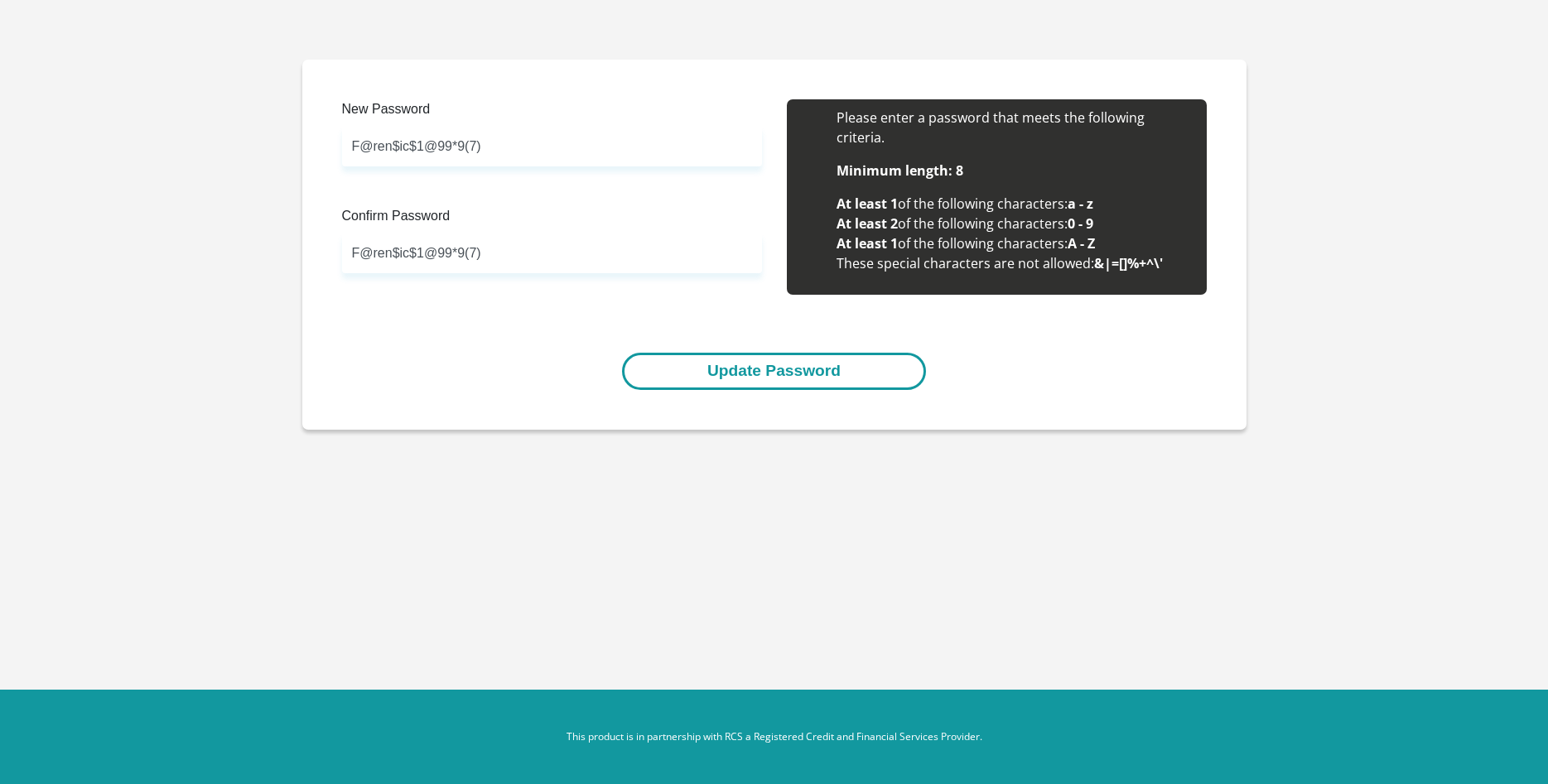 click on "Update Password" at bounding box center (774, 371) 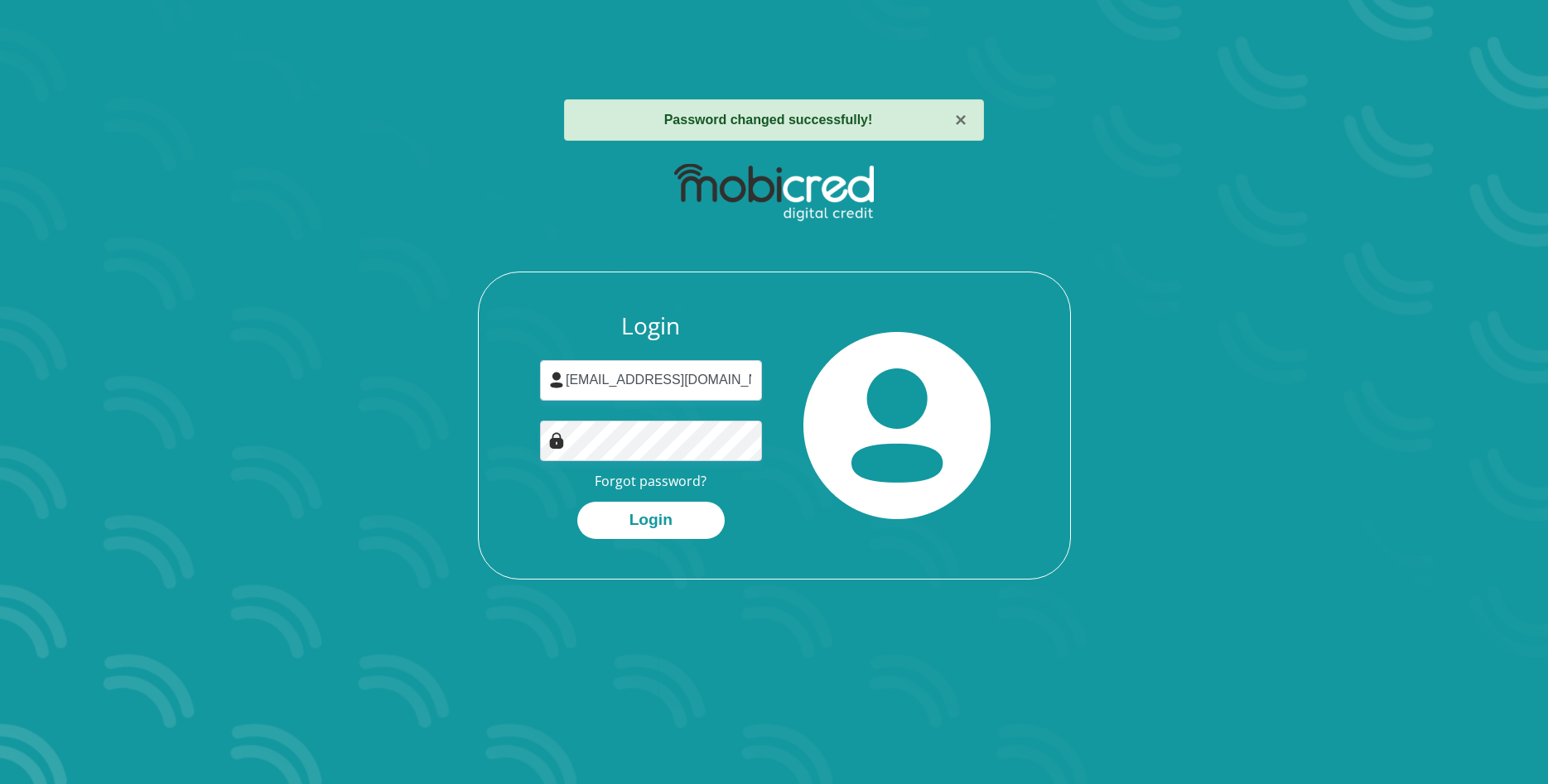 scroll, scrollTop: 0, scrollLeft: 0, axis: both 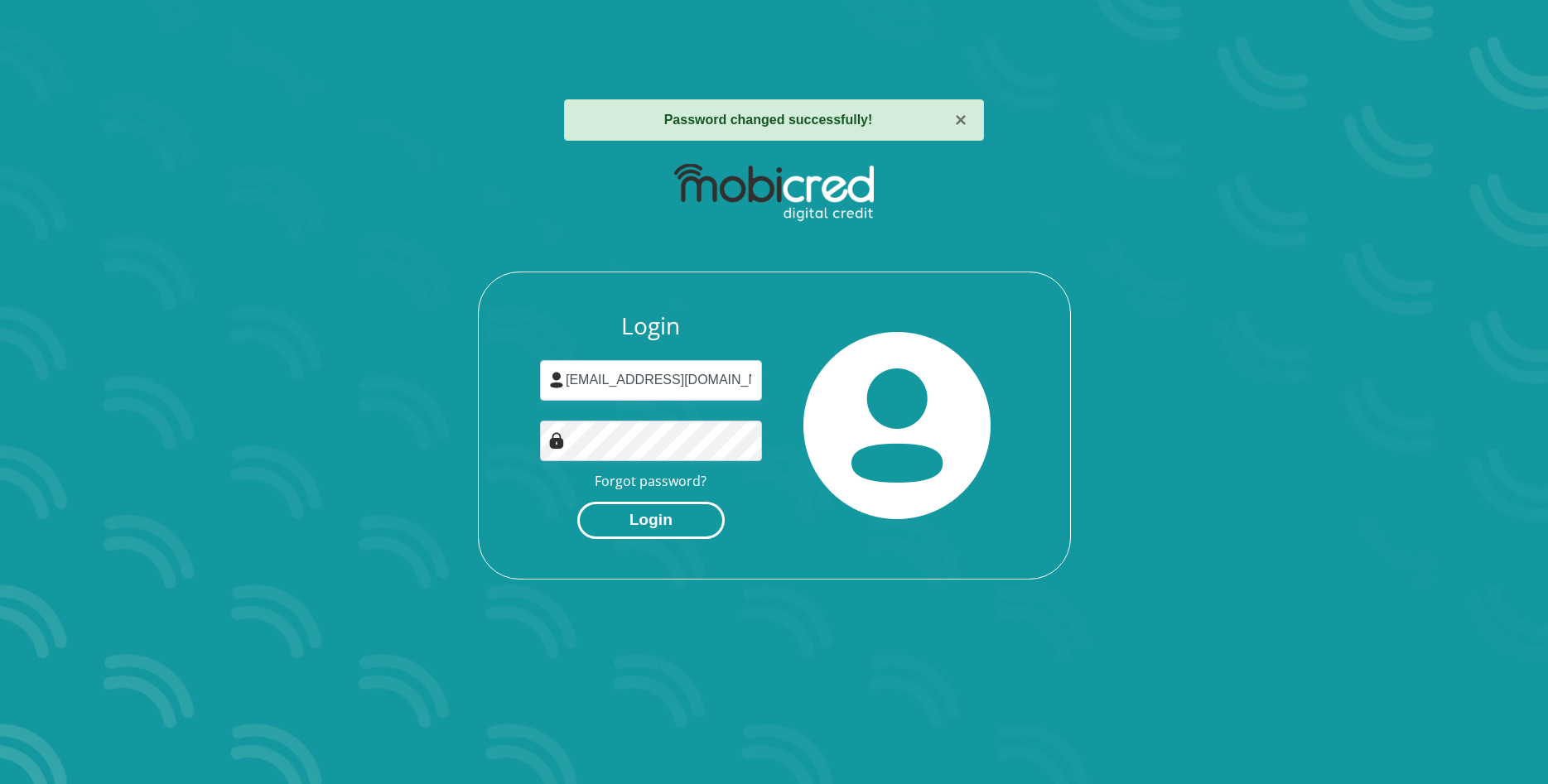 click on "Login" at bounding box center [651, 520] 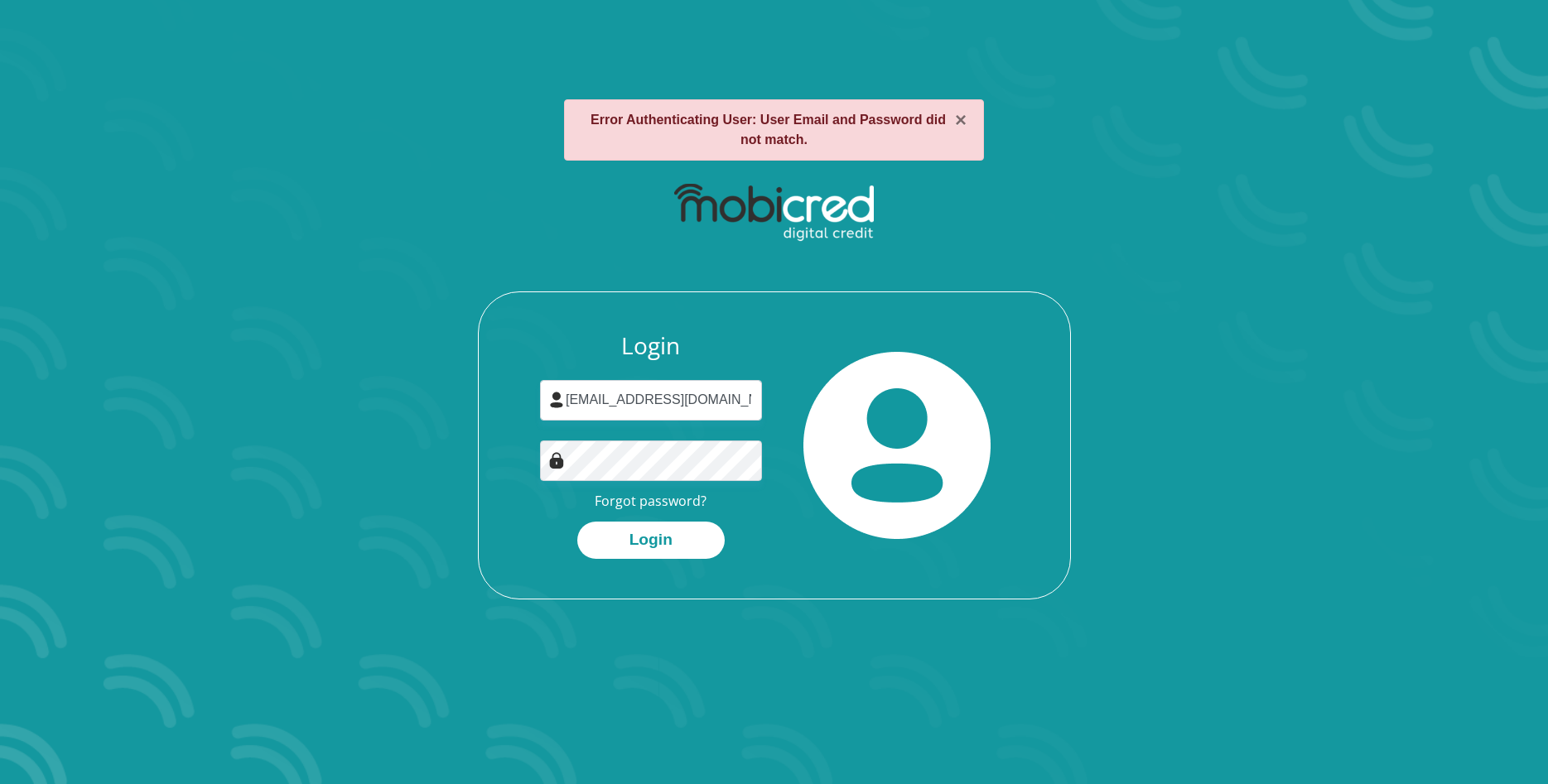 scroll, scrollTop: 0, scrollLeft: 0, axis: both 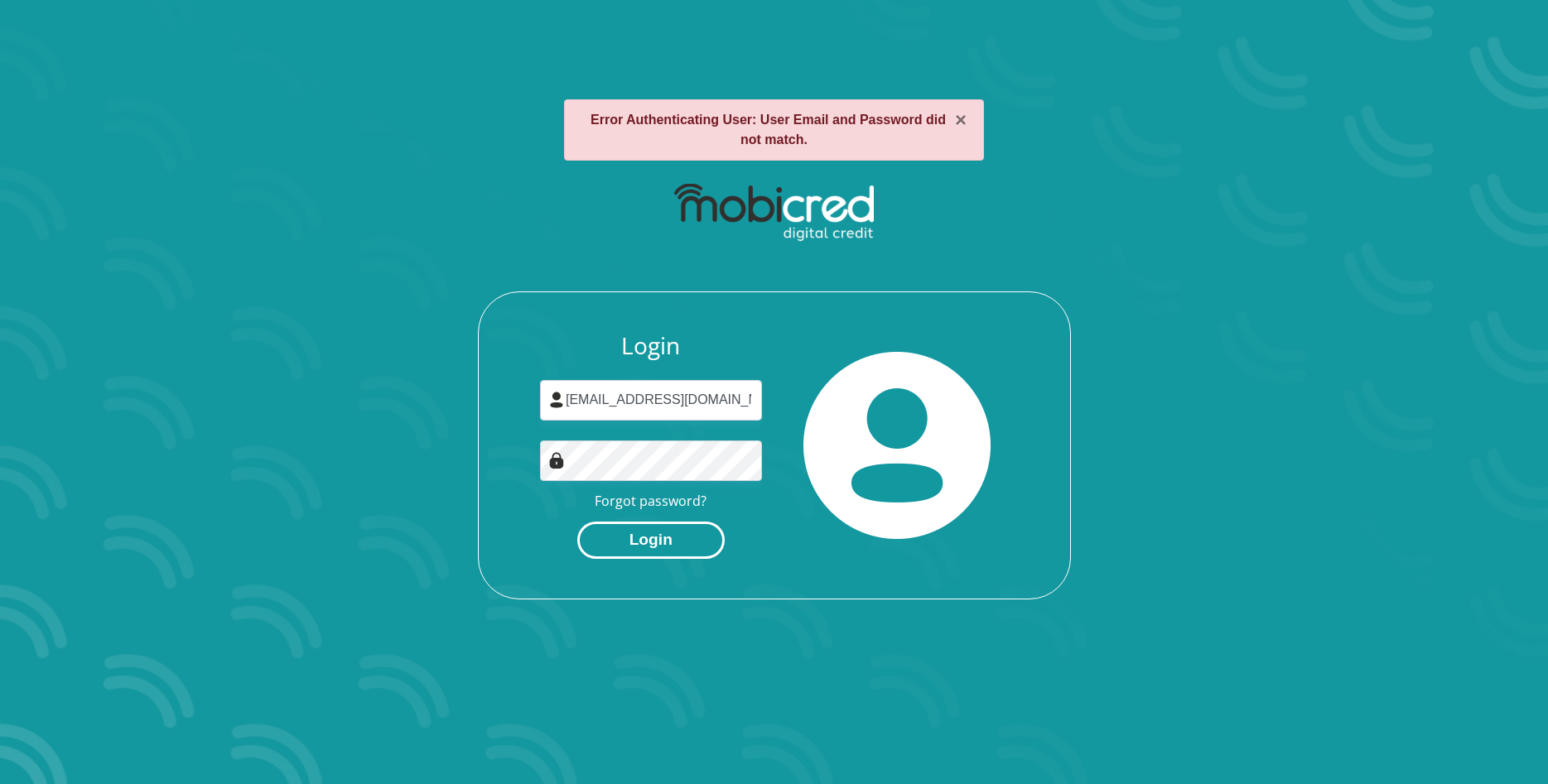 click on "Login" at bounding box center [651, 540] 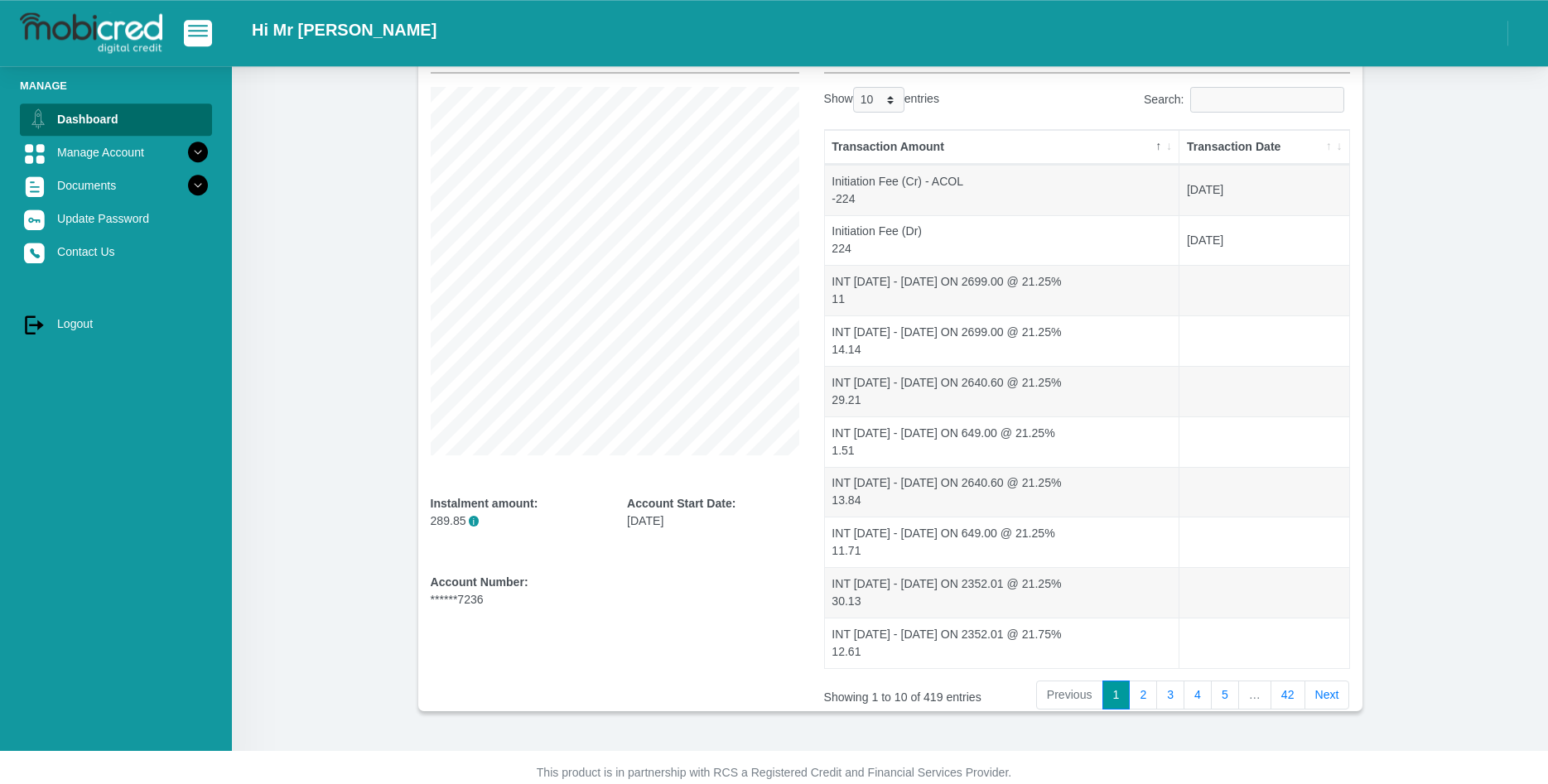 scroll, scrollTop: 150, scrollLeft: 0, axis: vertical 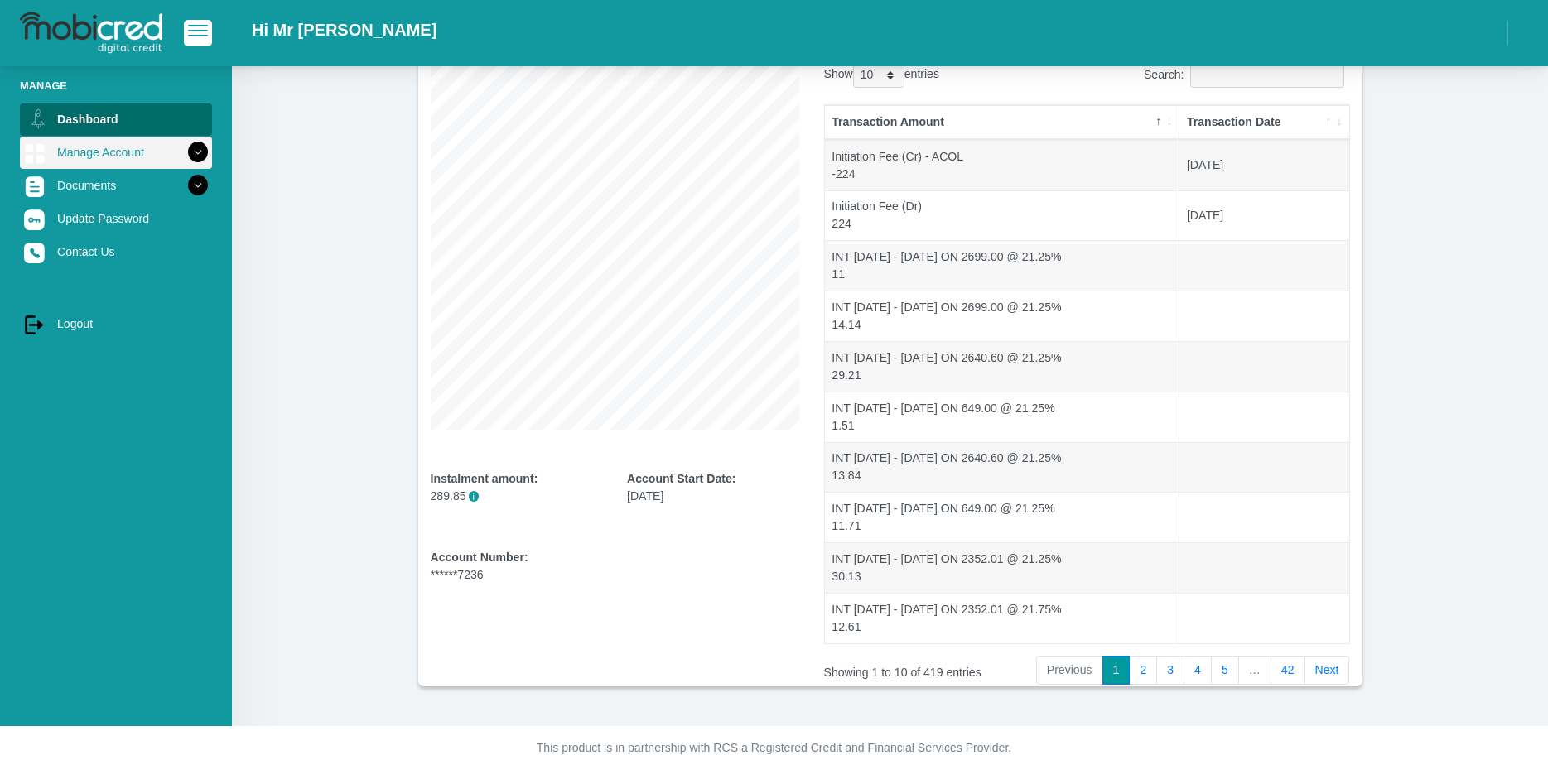 click on "Manage Account" at bounding box center (116, 152) 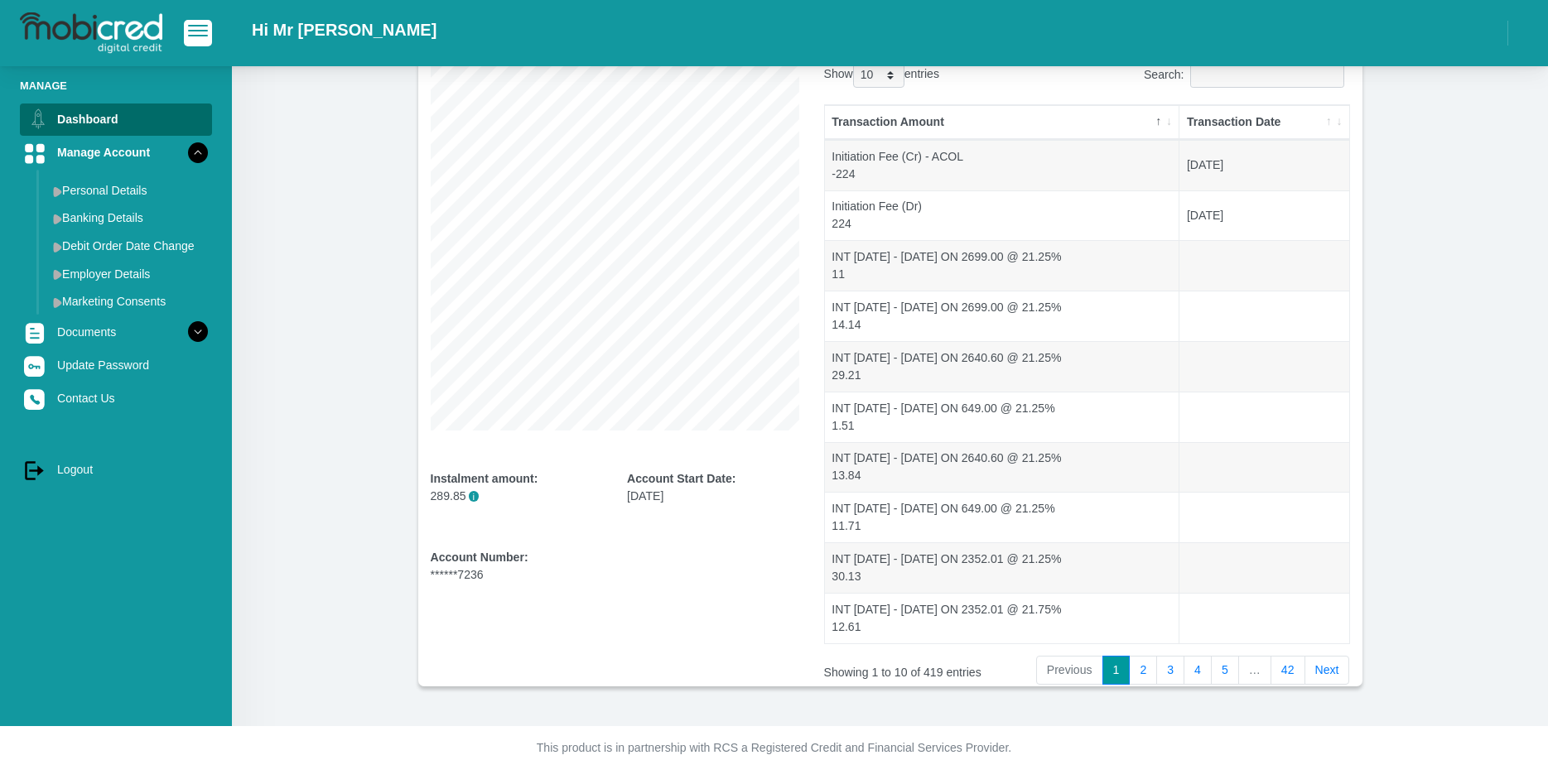 click on "Manage
Dashboard
Manage Account
Personal Details
Banking Details
Debit Order Date Change
Employer Details
Marketing Consents
Documents
Signed Agreement
Statements" at bounding box center [116, 281] 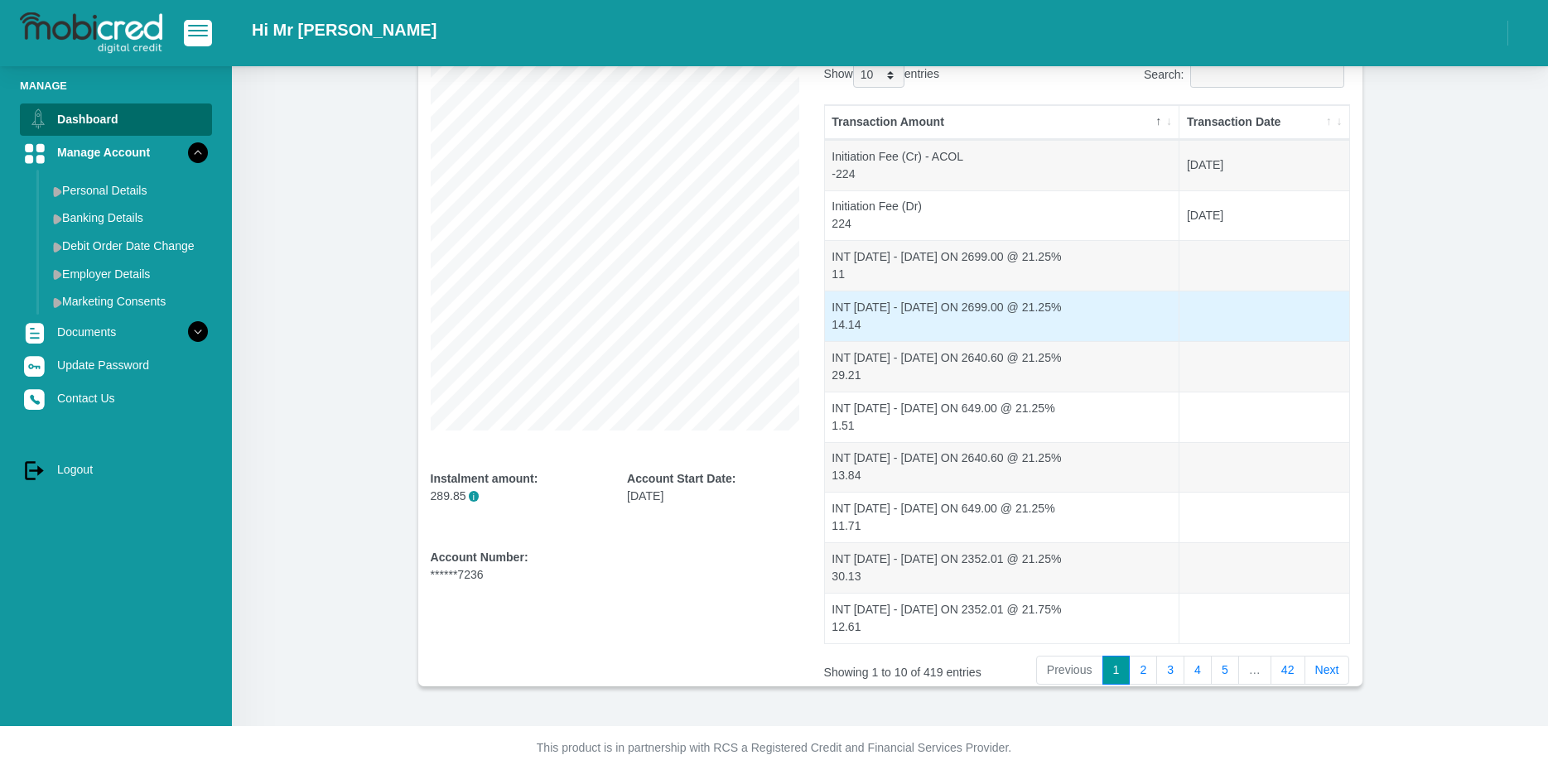 scroll, scrollTop: 65, scrollLeft: 0, axis: vertical 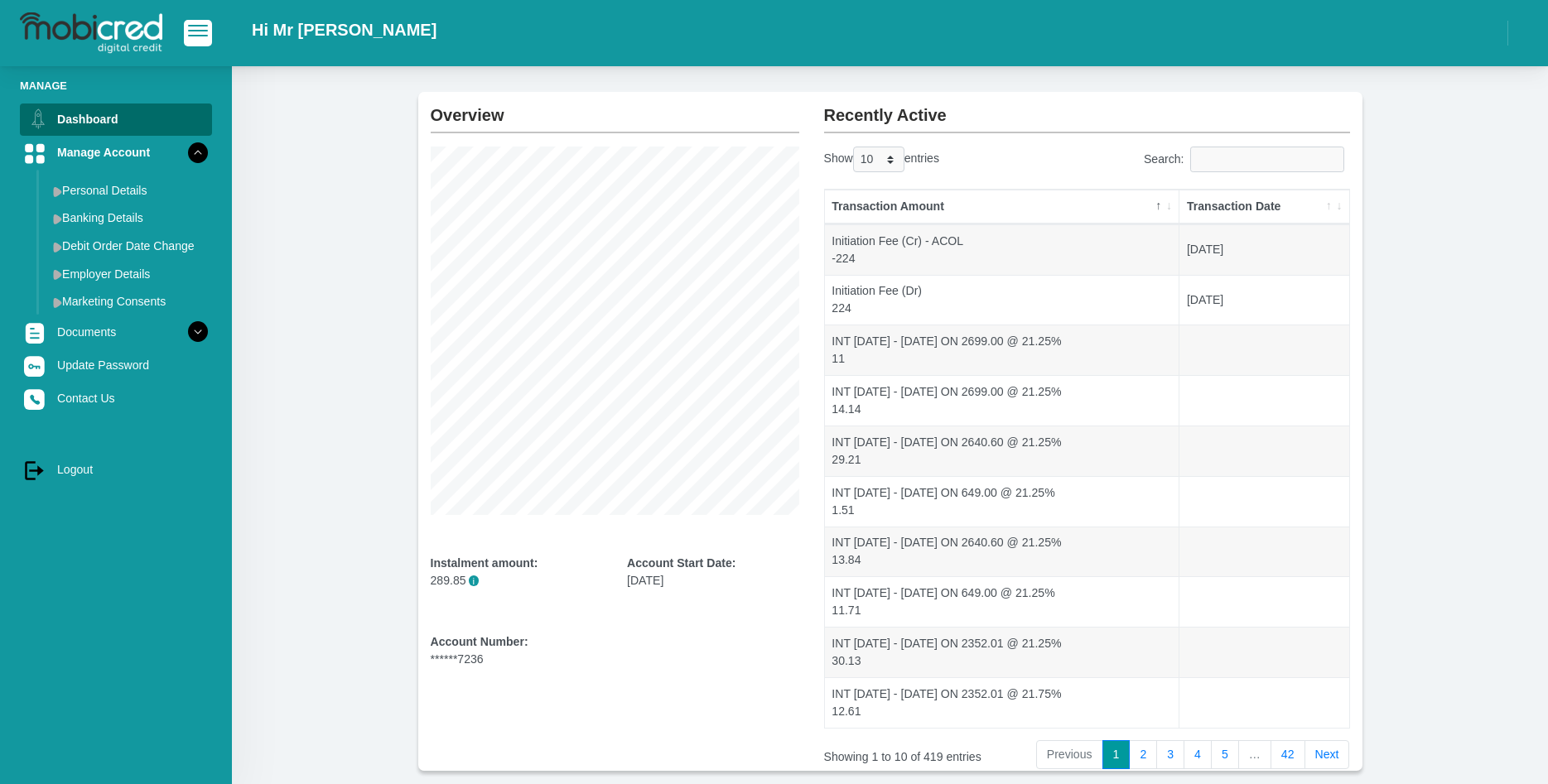 click on "Account Number: ******7236" at bounding box center (517, 651) 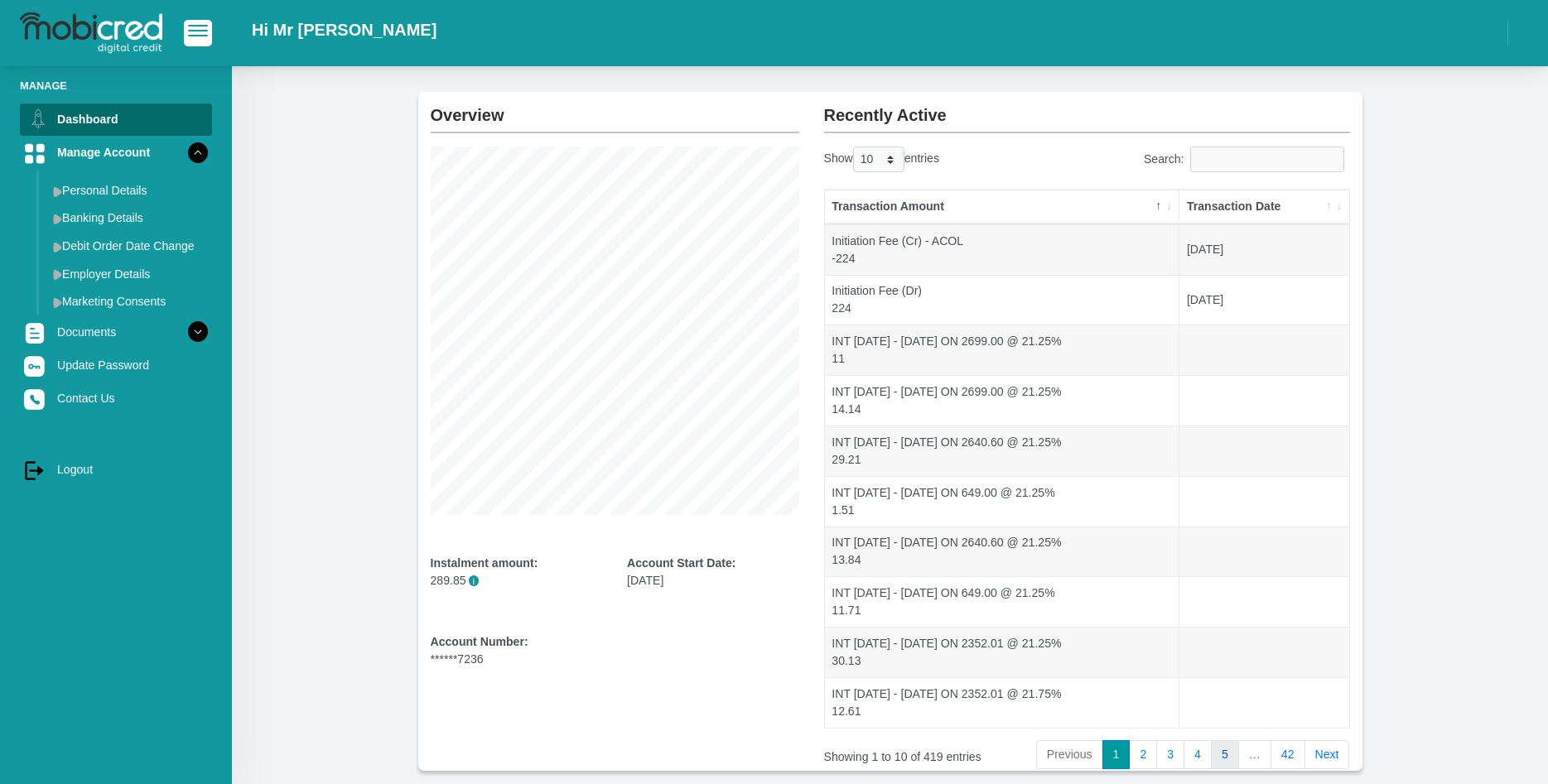 click on "5" at bounding box center (1225, 755) 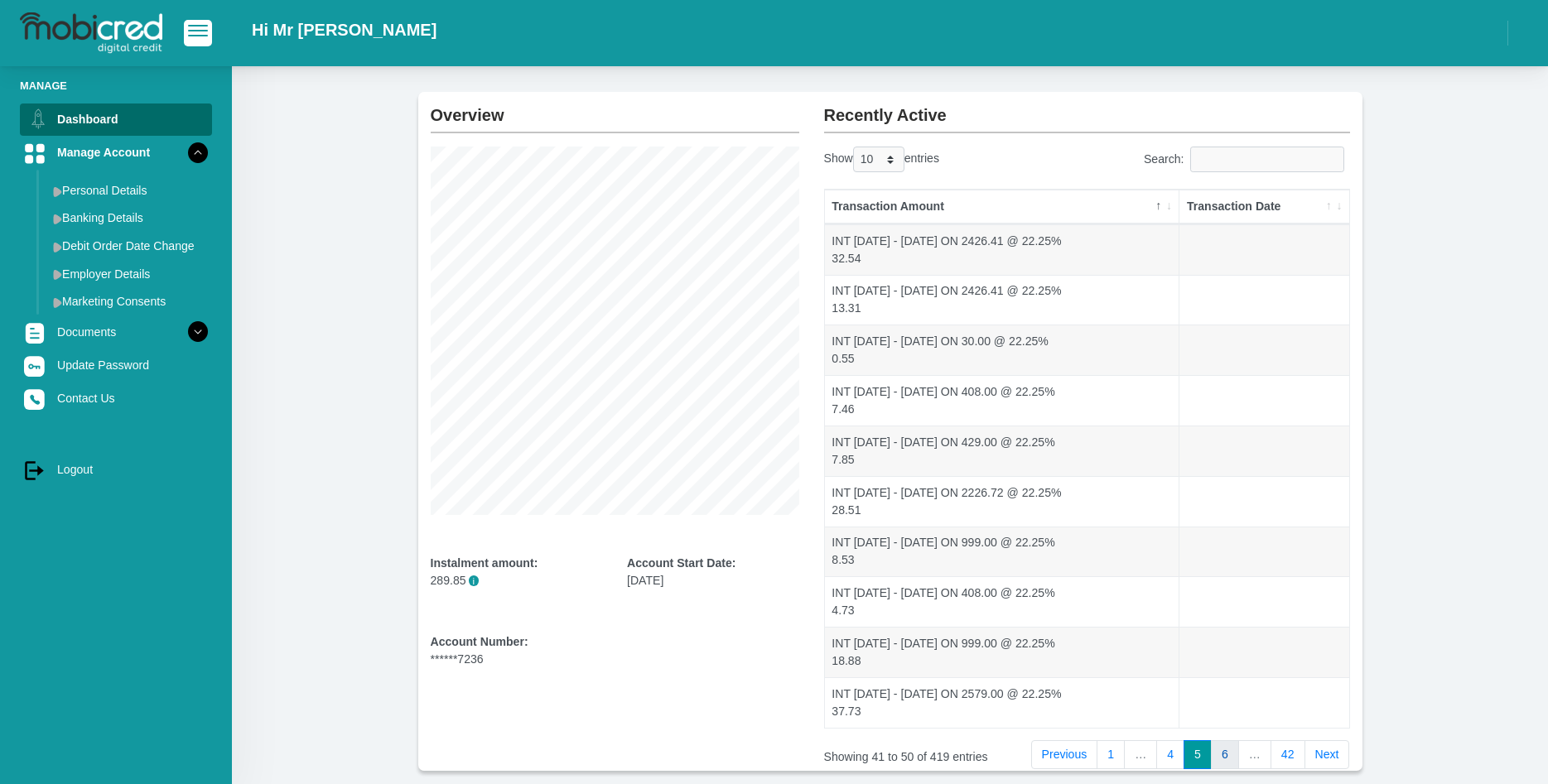 click on "6" at bounding box center (1225, 755) 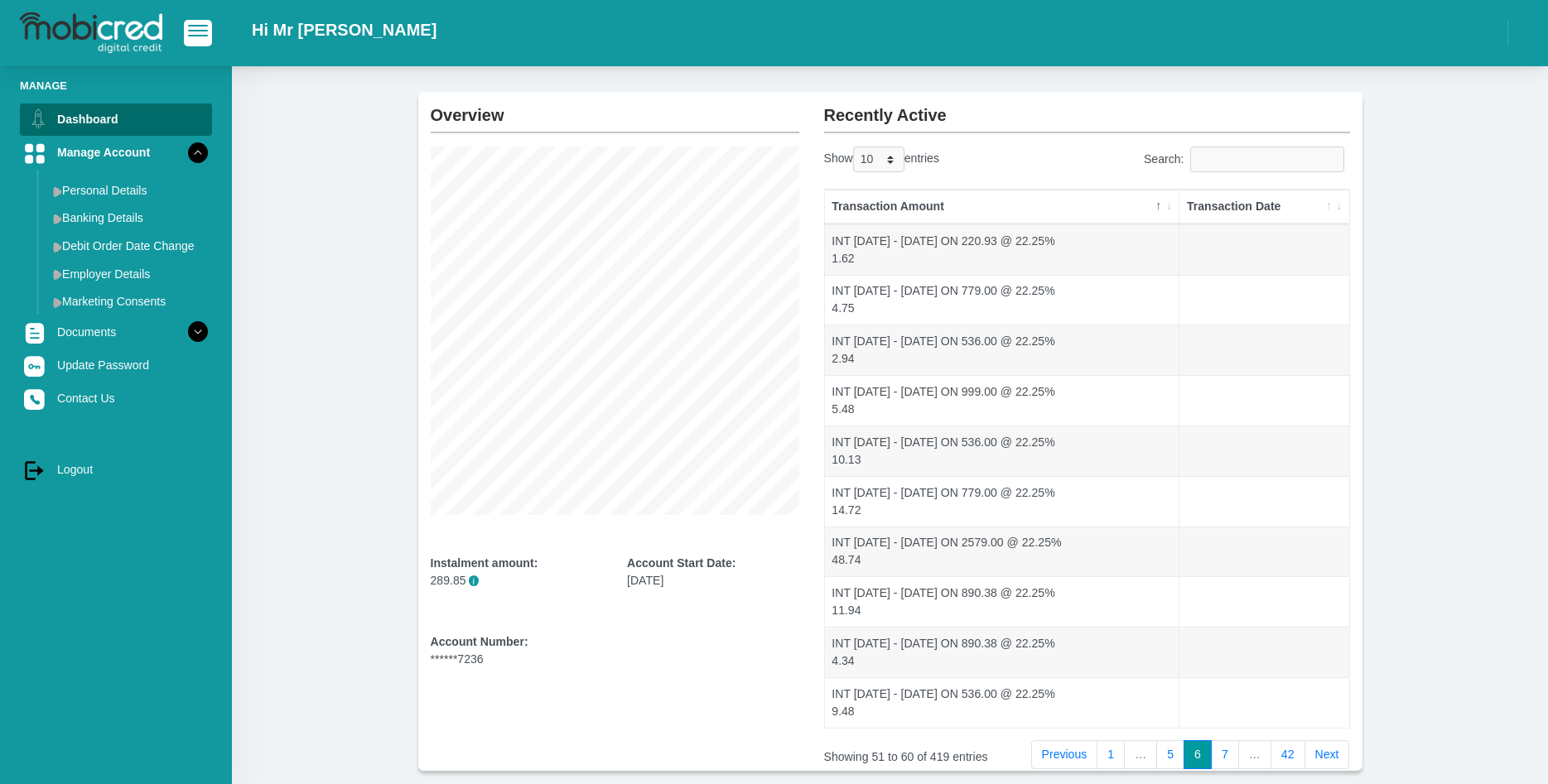 click on "7" at bounding box center [1225, 755] 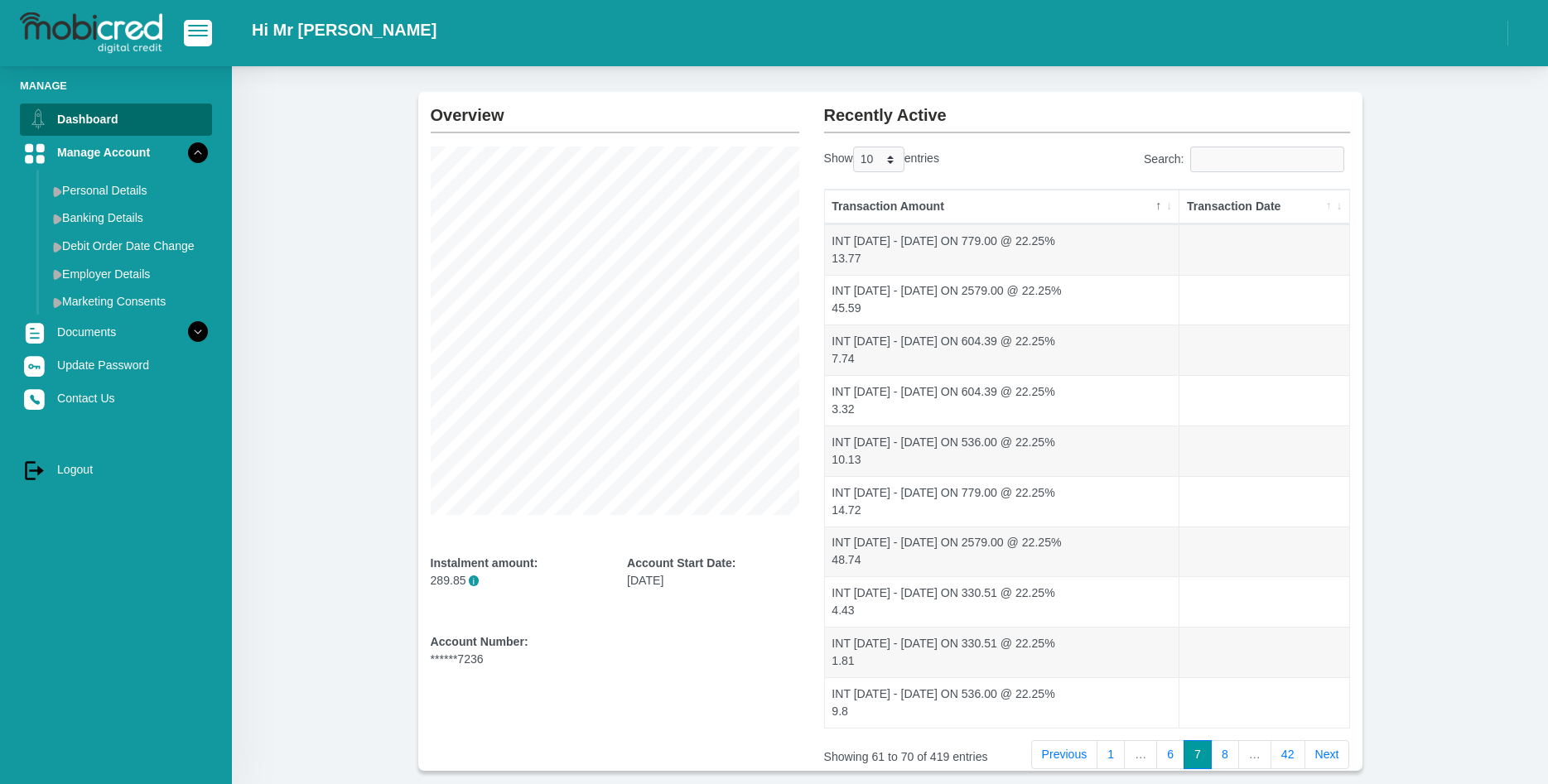 click on "8" at bounding box center (1225, 755) 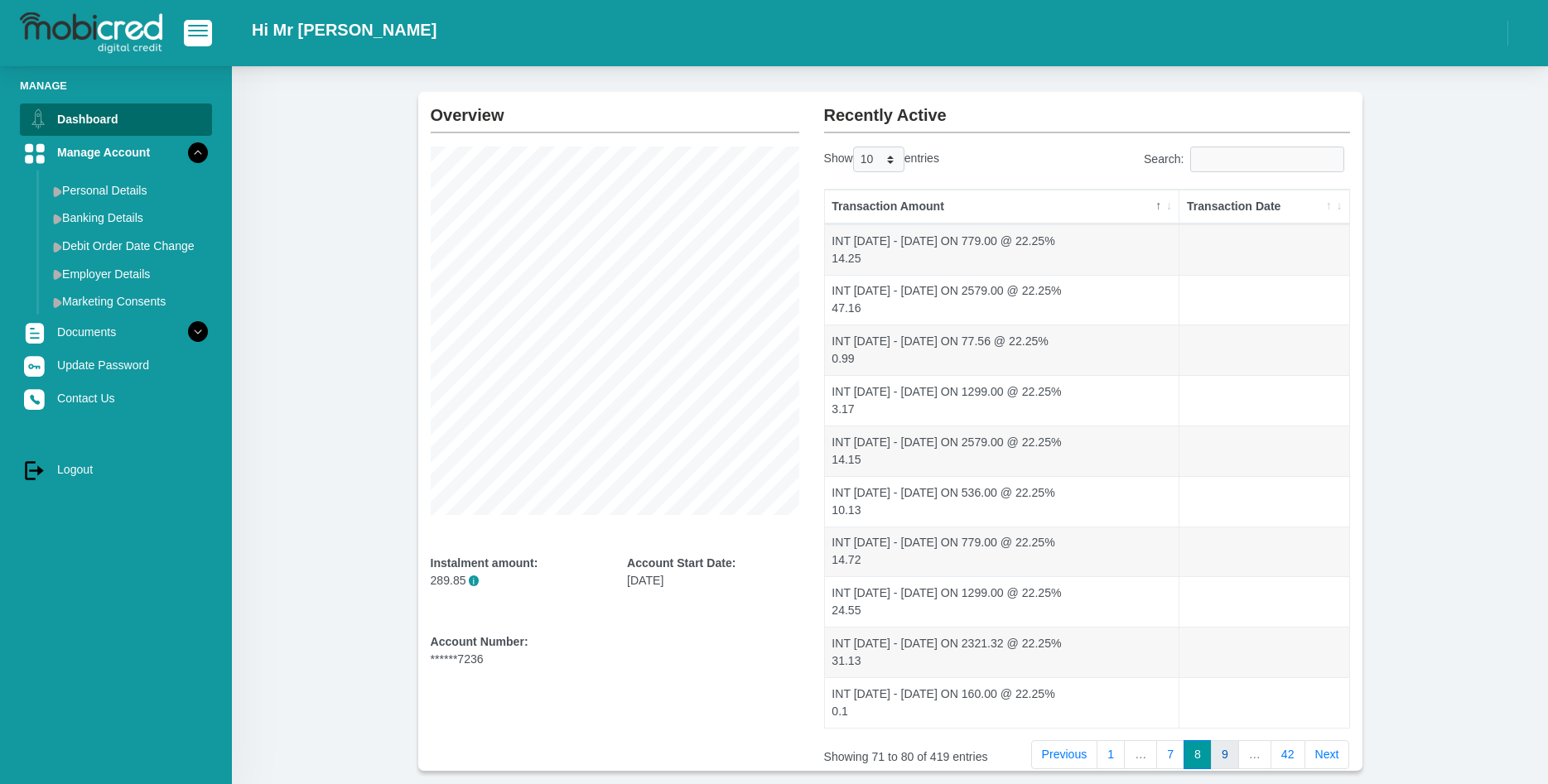 click on "9" at bounding box center (1225, 755) 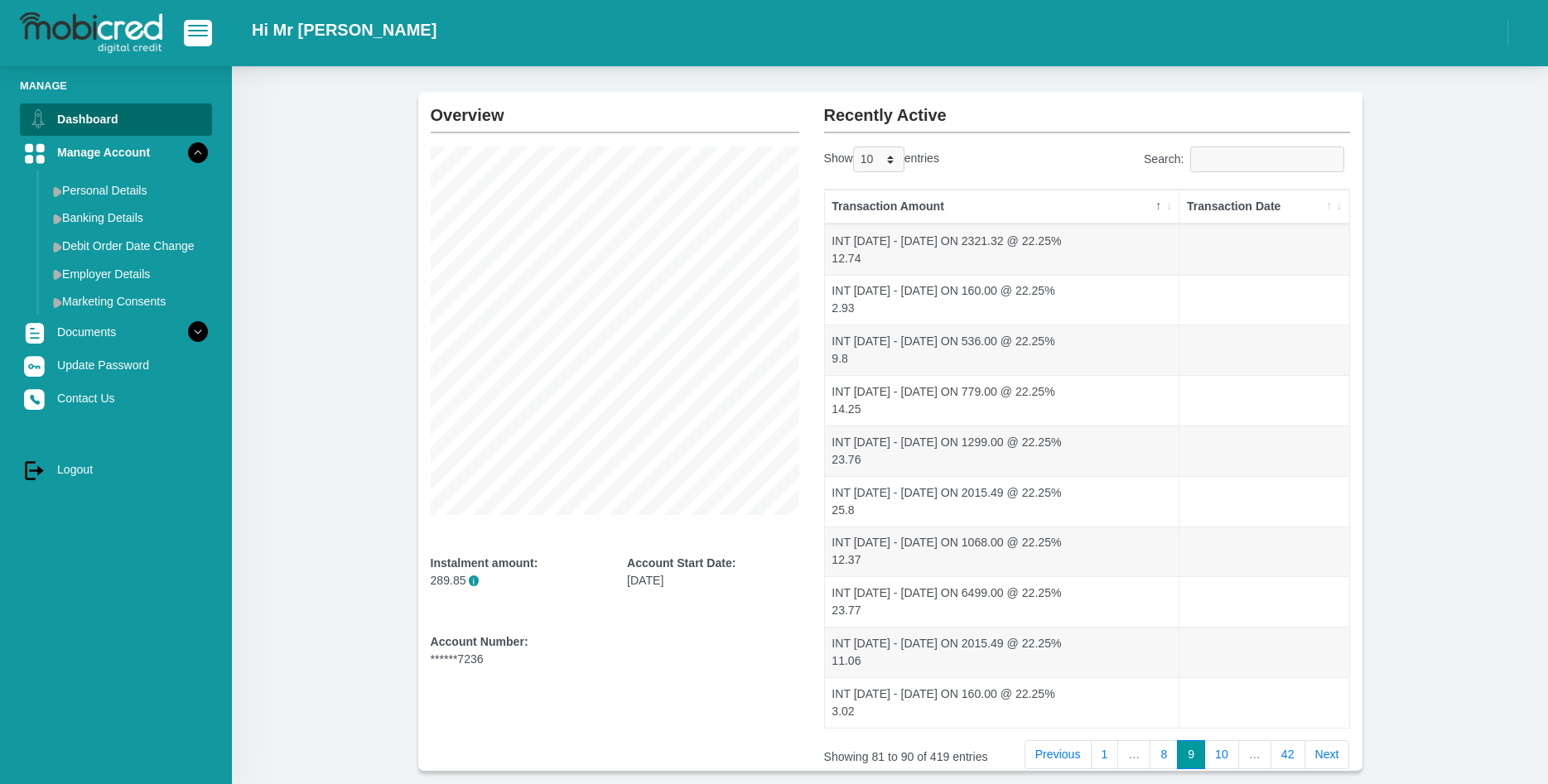 click on "10" at bounding box center (1222, 755) 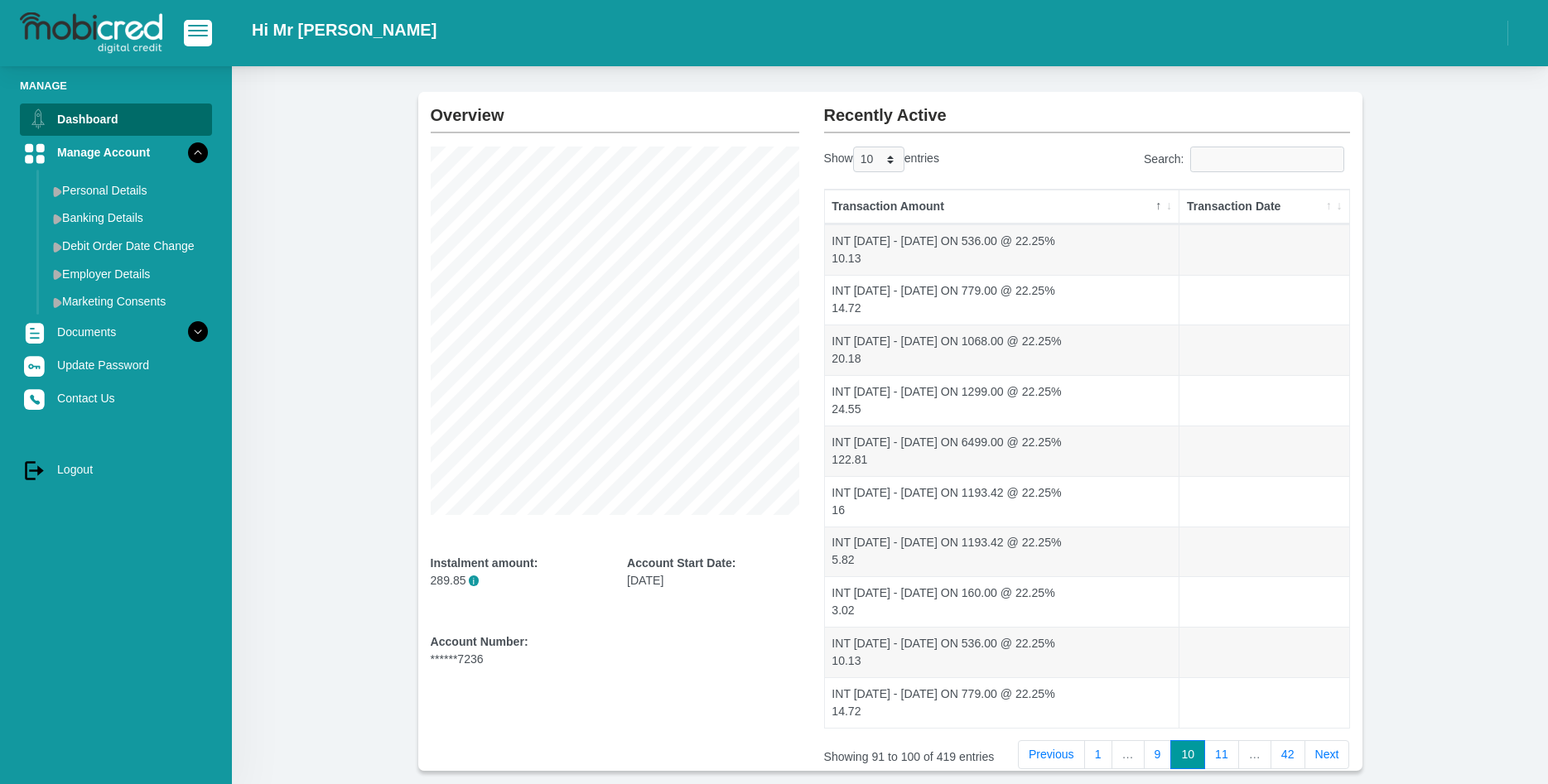 click on "11" at bounding box center [1222, 755] 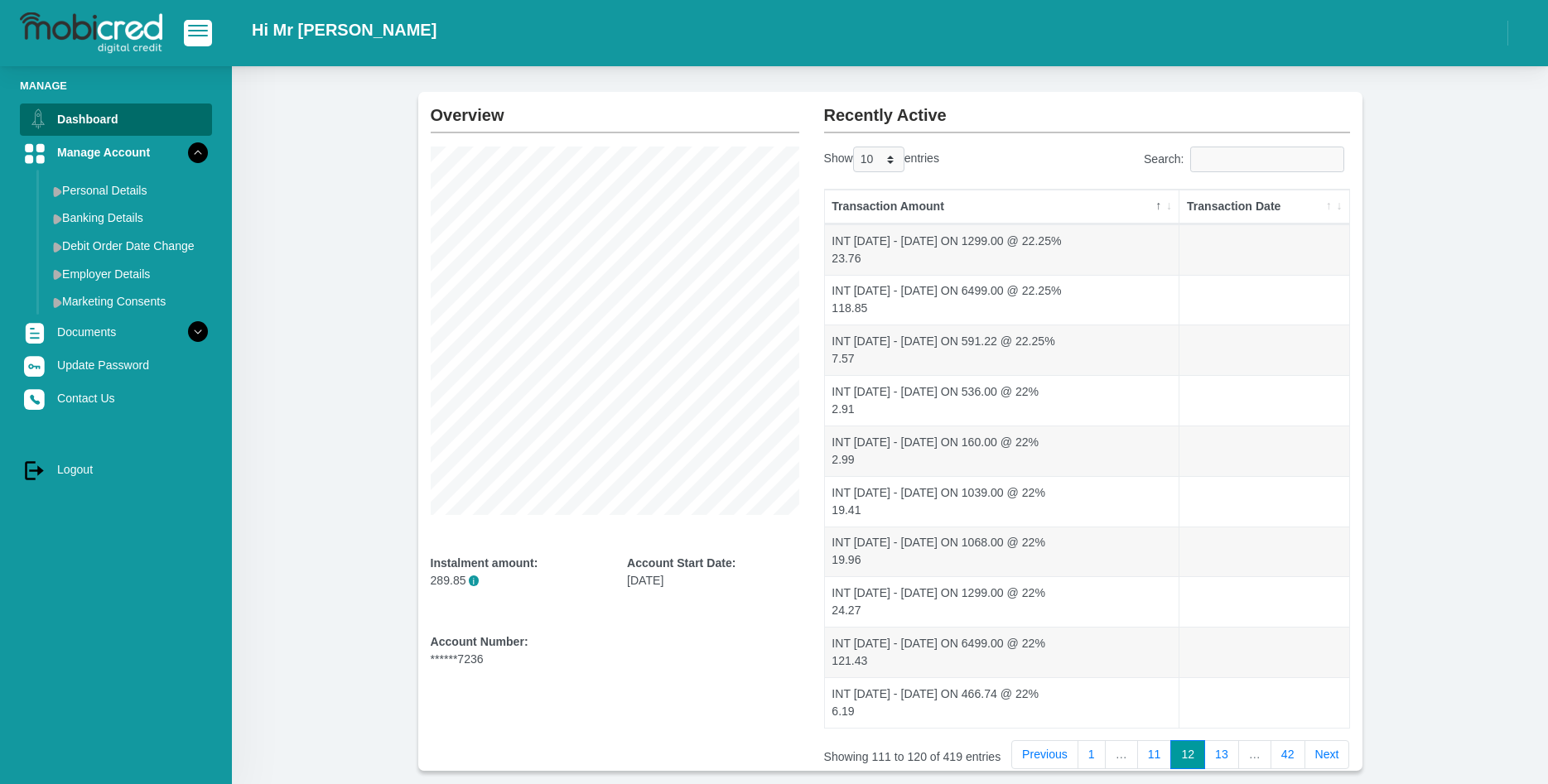 click on "13" at bounding box center (1222, 755) 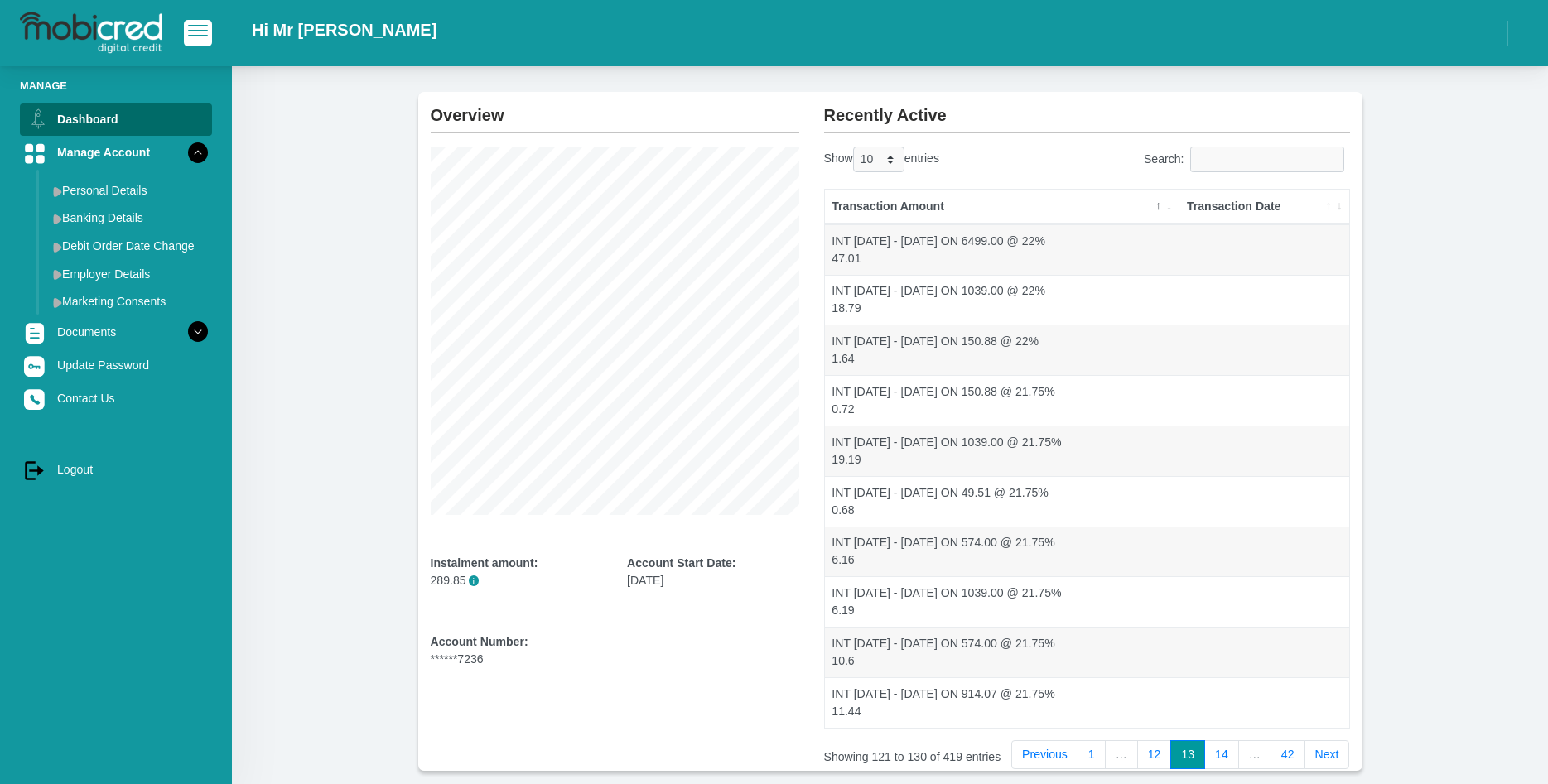 click on "14" at bounding box center [1222, 755] 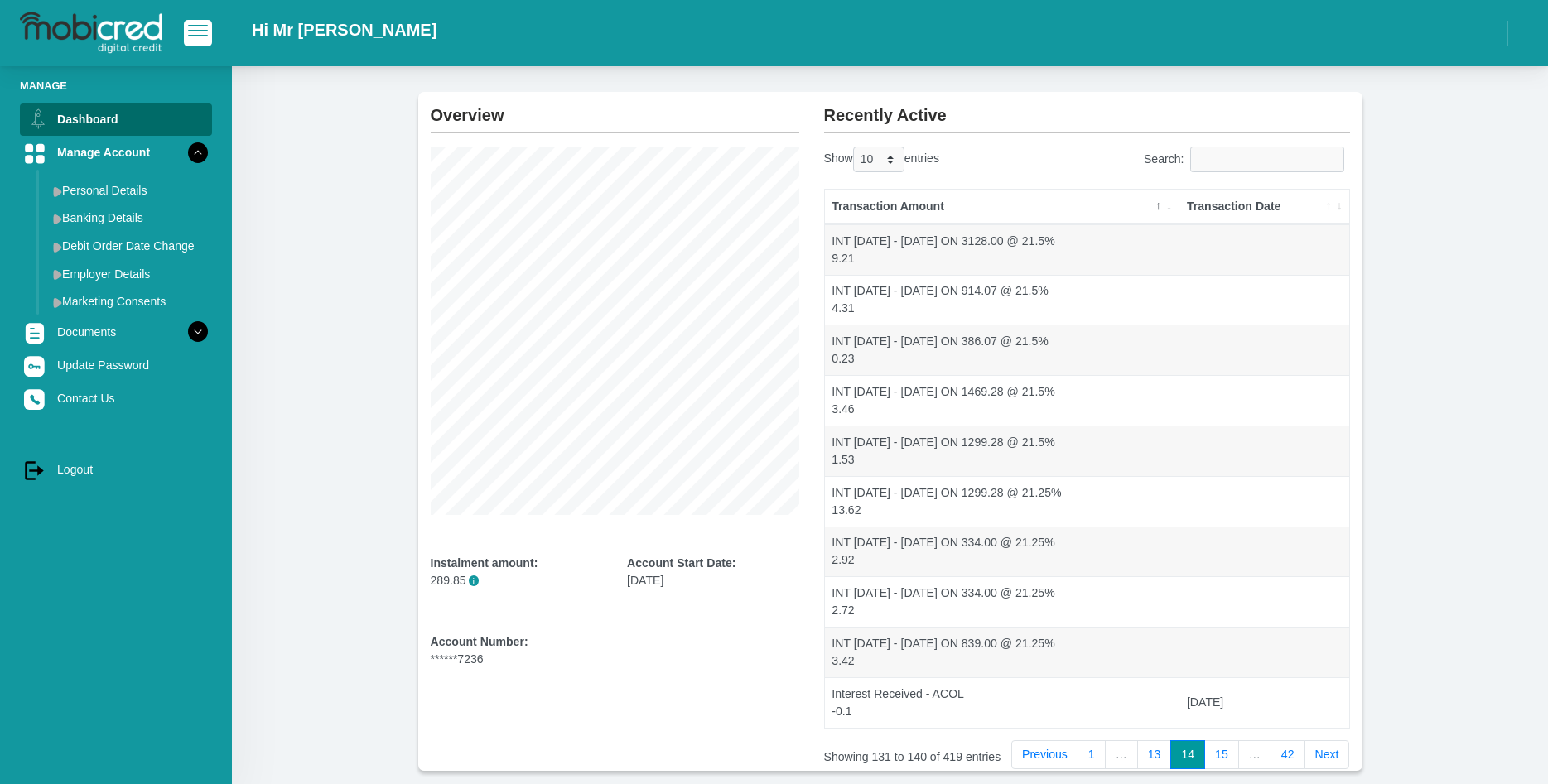 click on "15" at bounding box center [1222, 755] 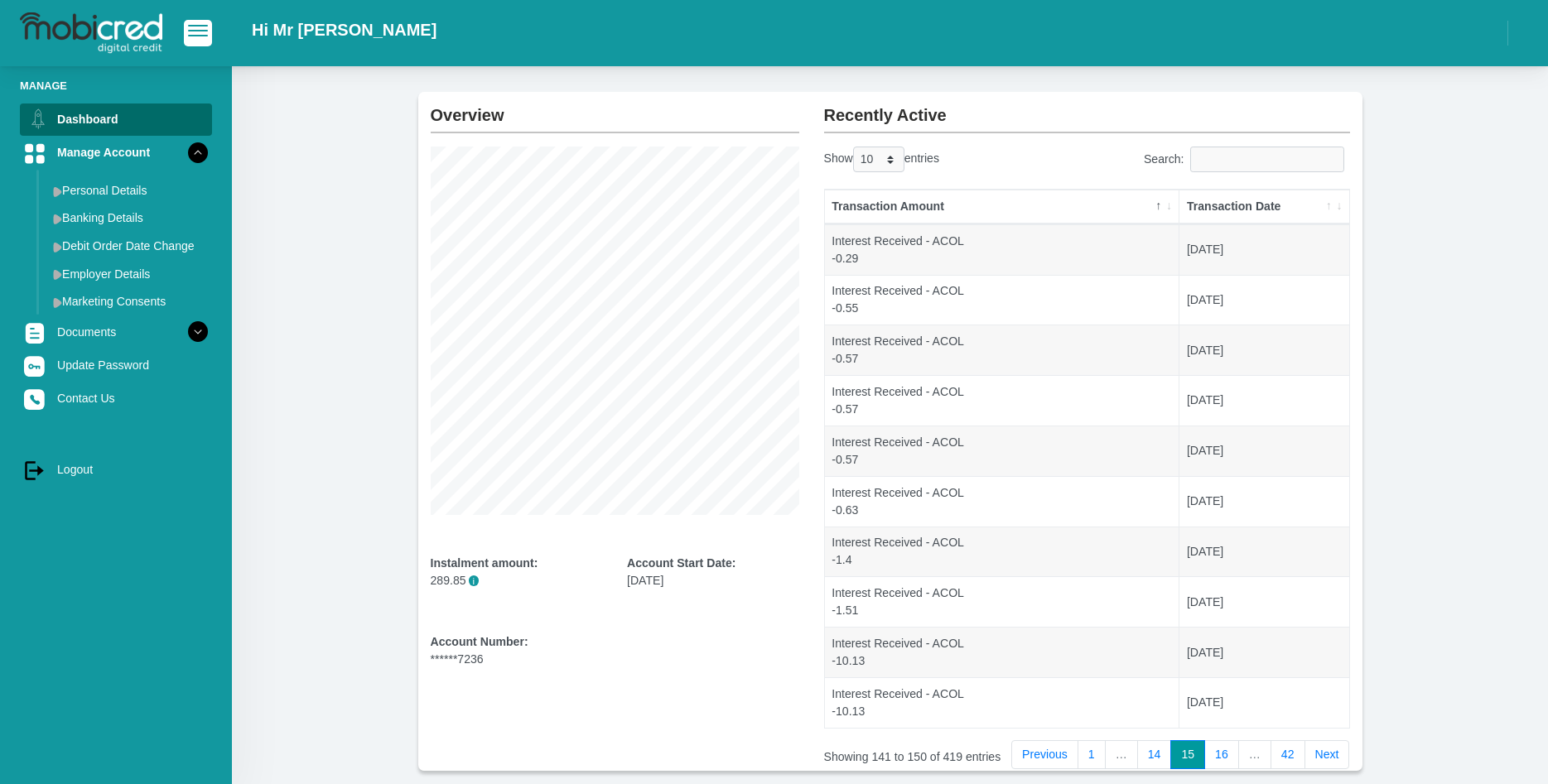 click on "16" at bounding box center [1222, 755] 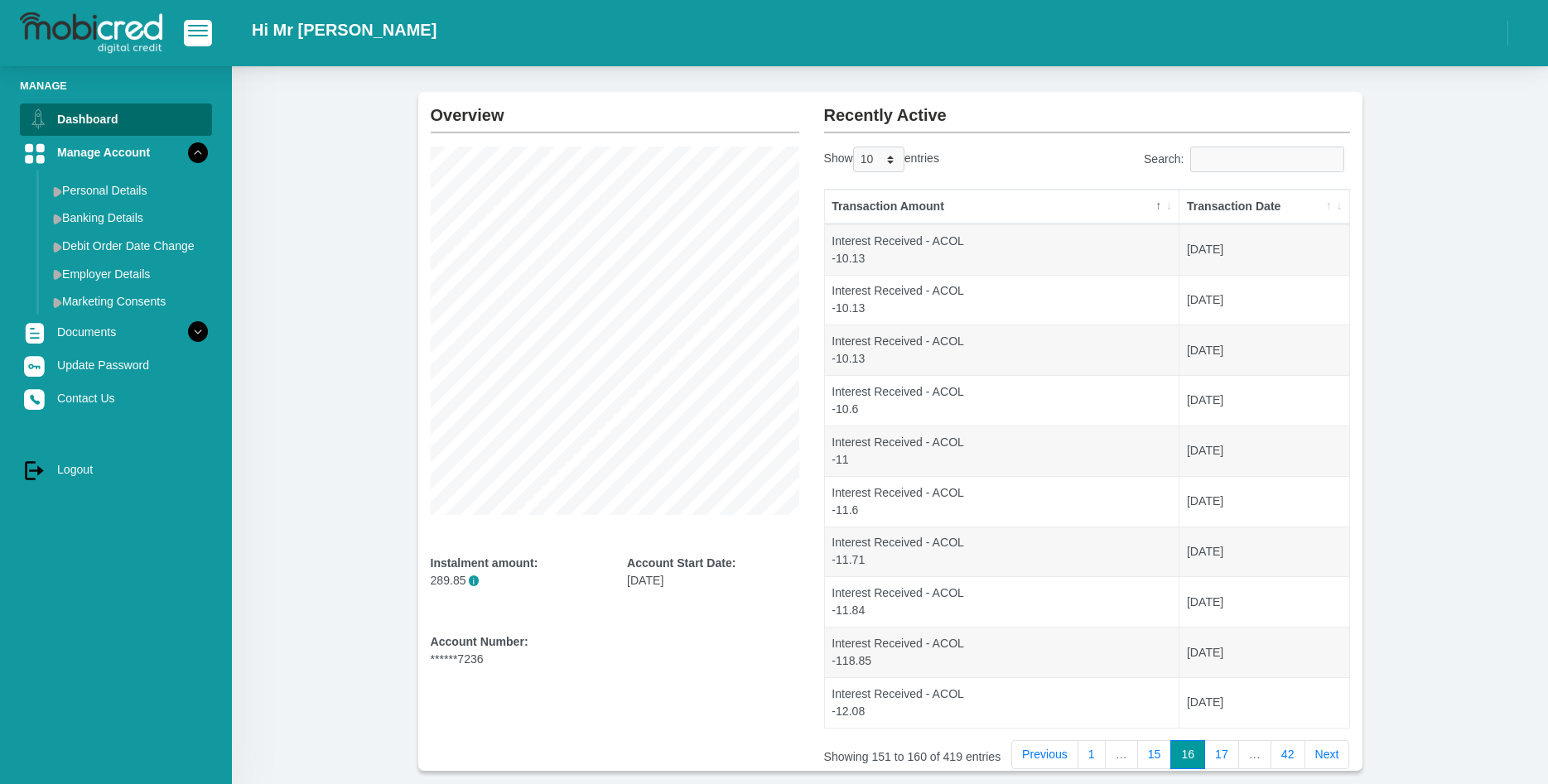click on "17" at bounding box center (1222, 755) 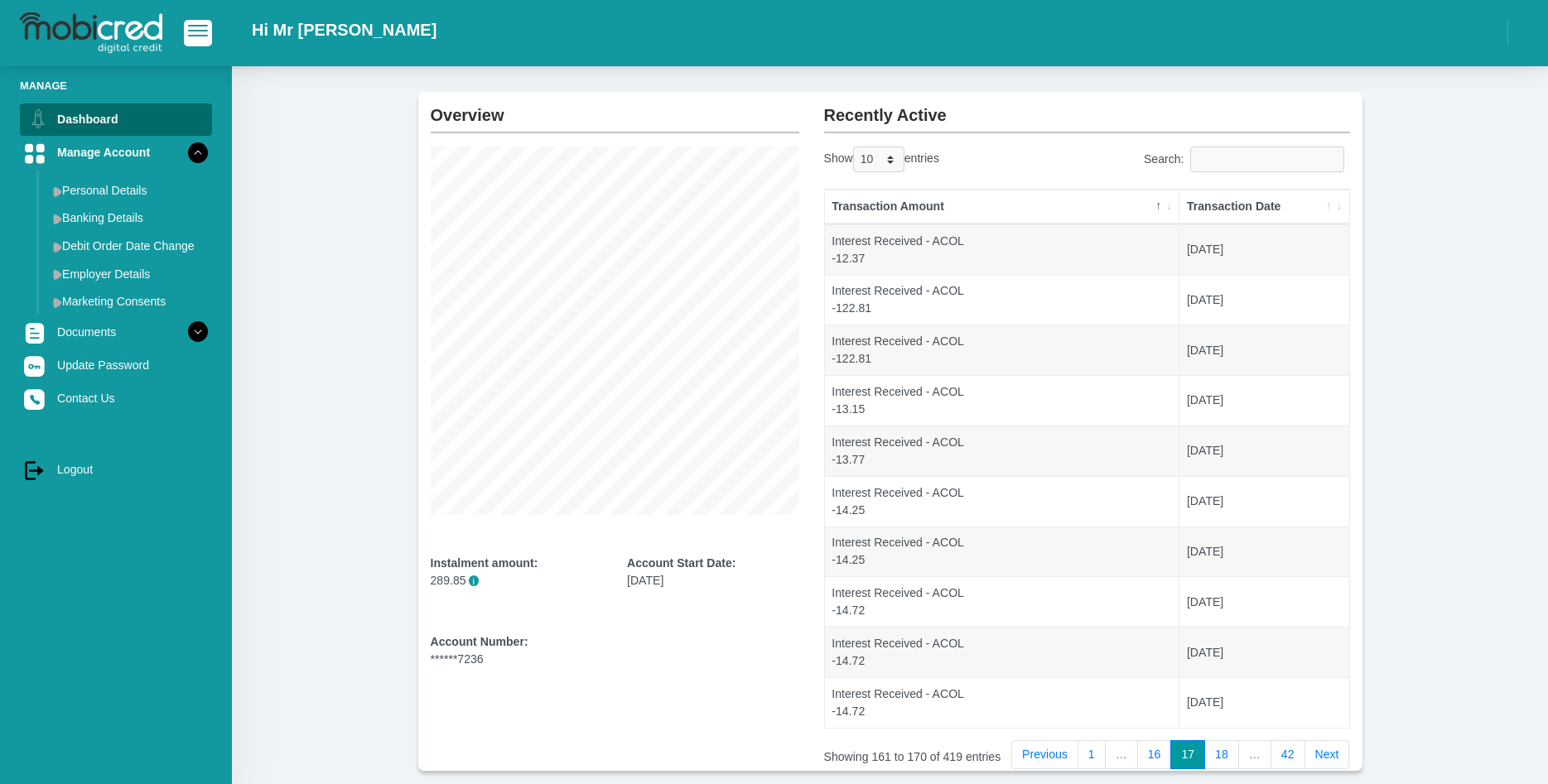 click on "18" at bounding box center [1222, 755] 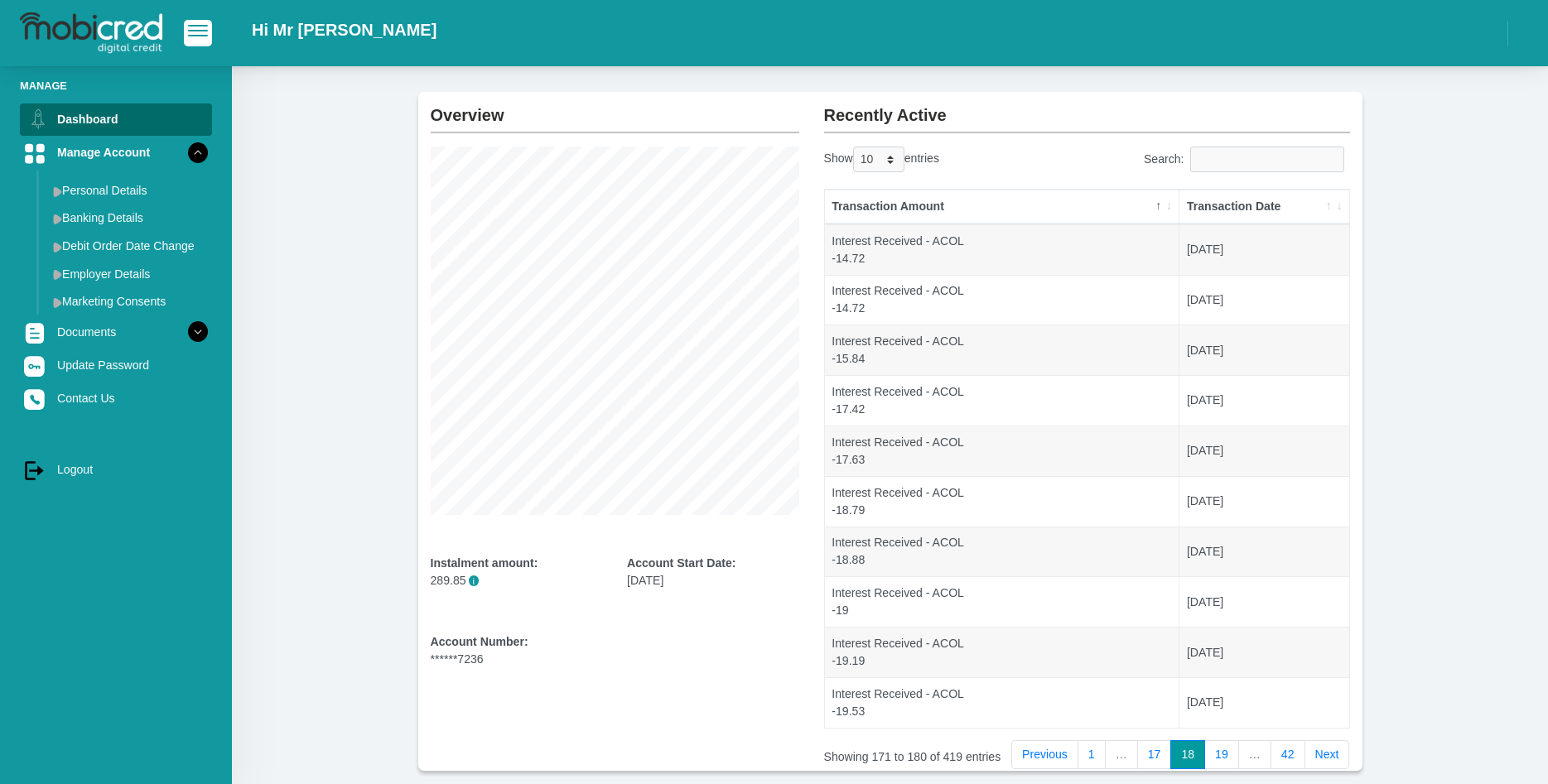 click on "19" at bounding box center [1222, 755] 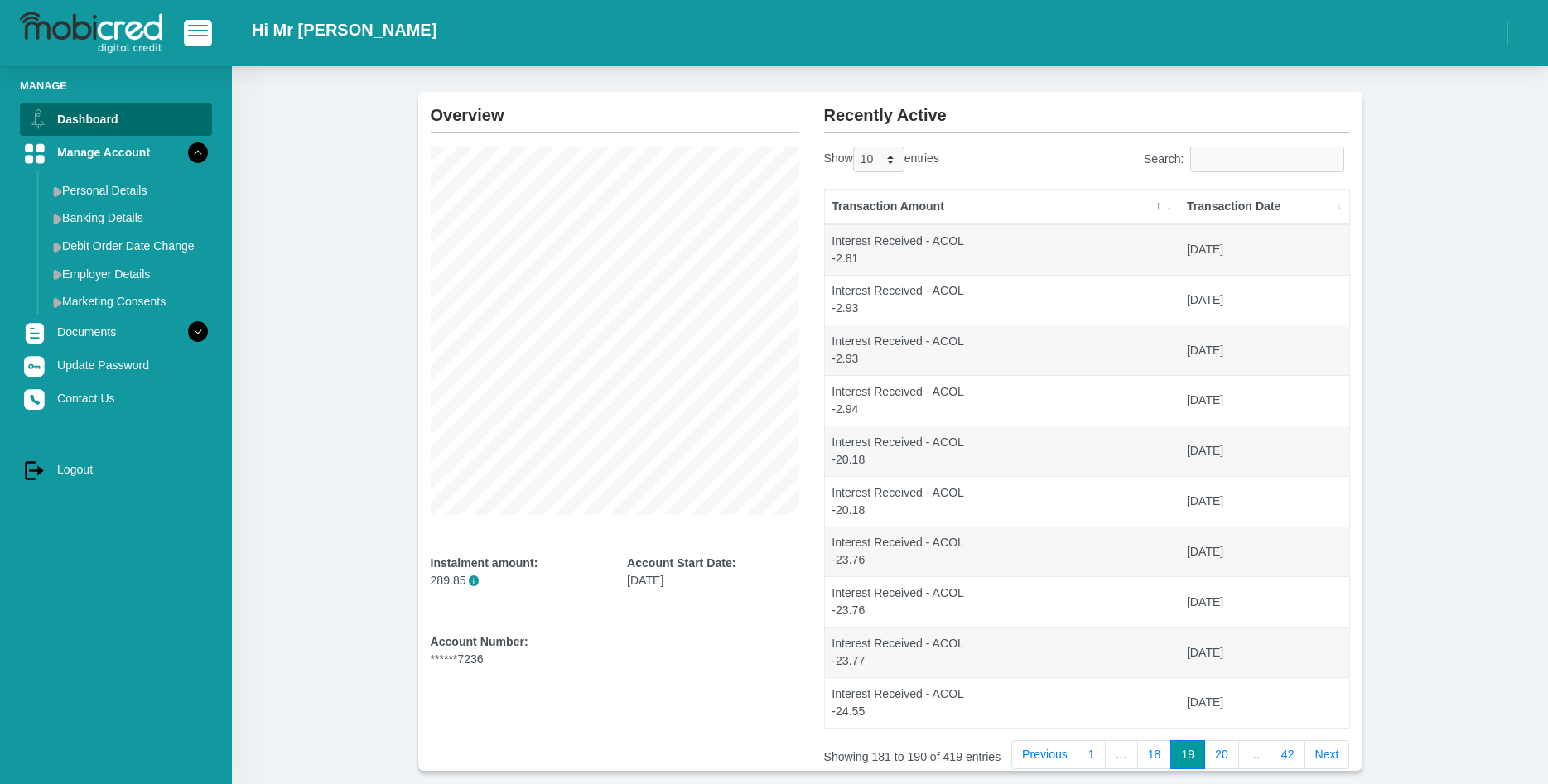 click on "20" at bounding box center [1222, 755] 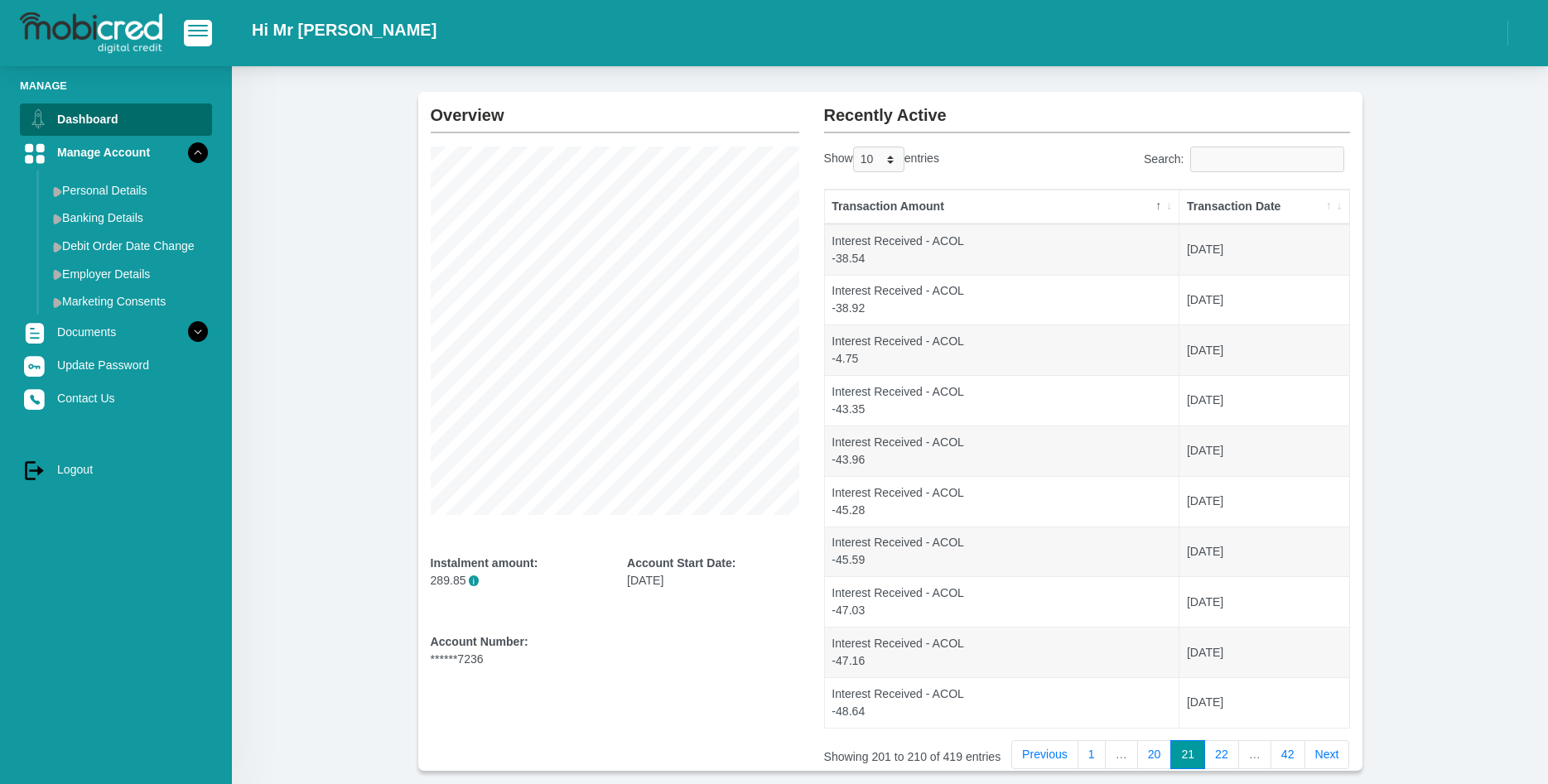 click on "22" at bounding box center (1222, 755) 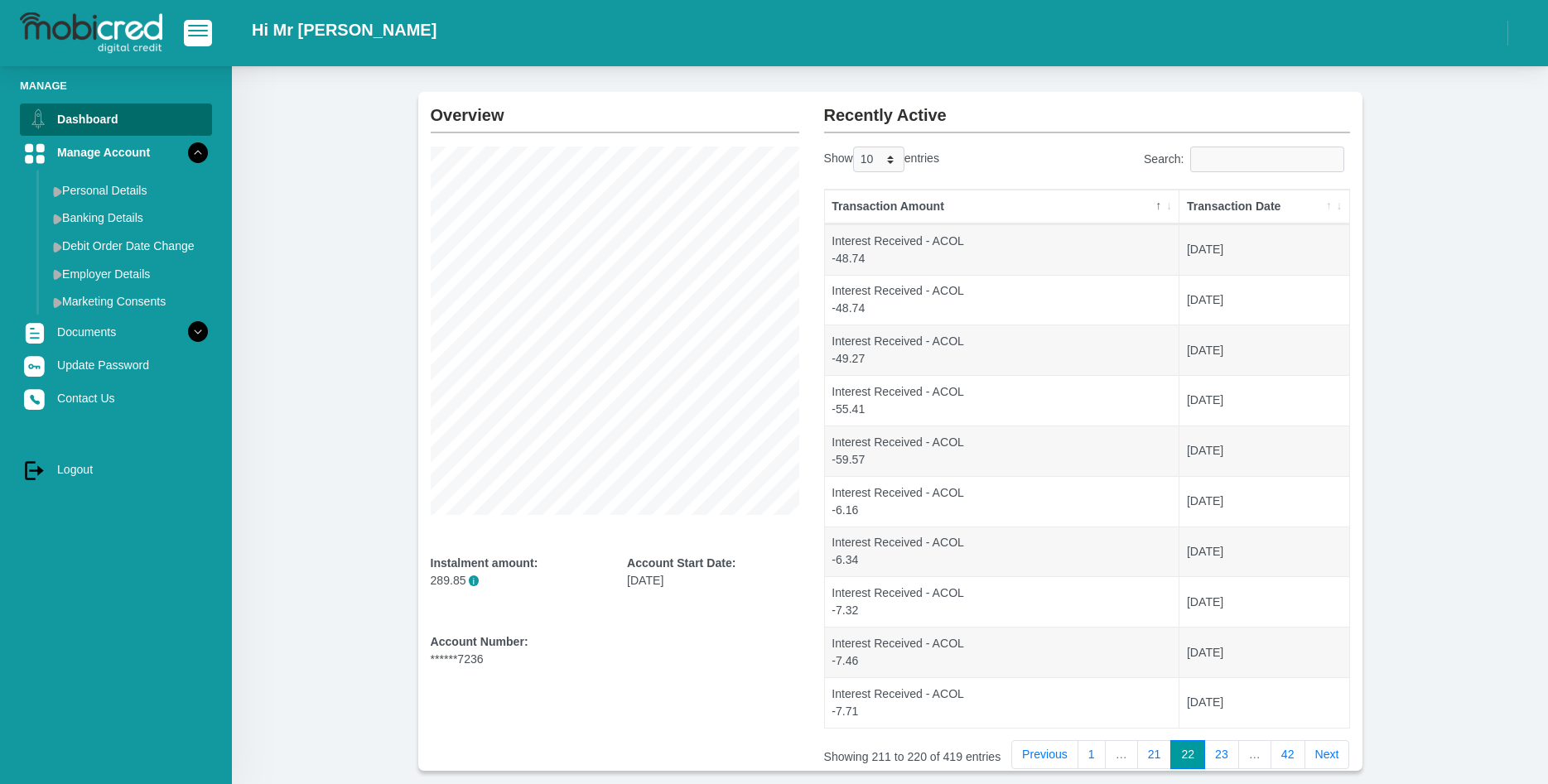 click on "23" at bounding box center (1222, 755) 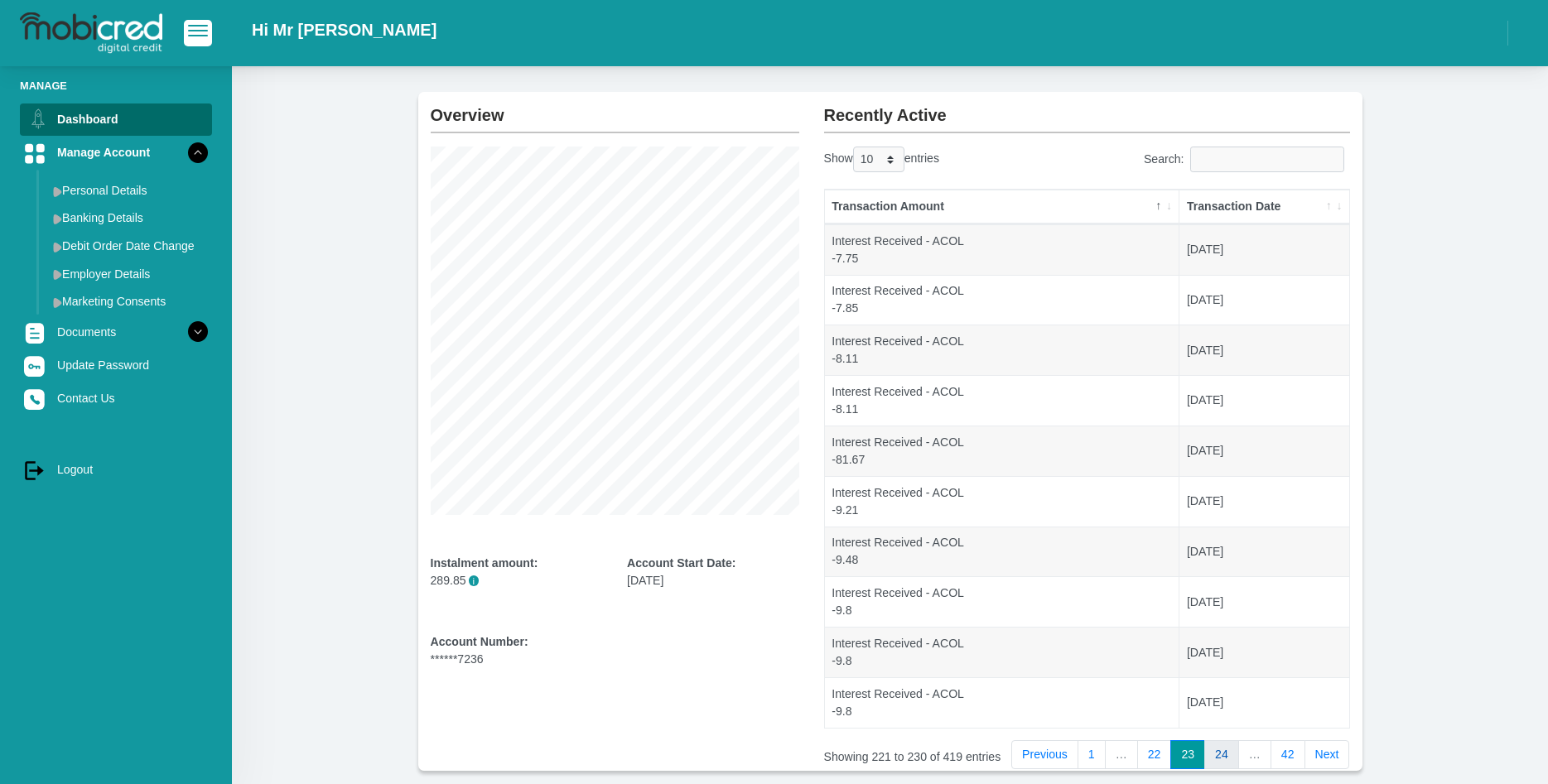 click on "24" at bounding box center [1222, 755] 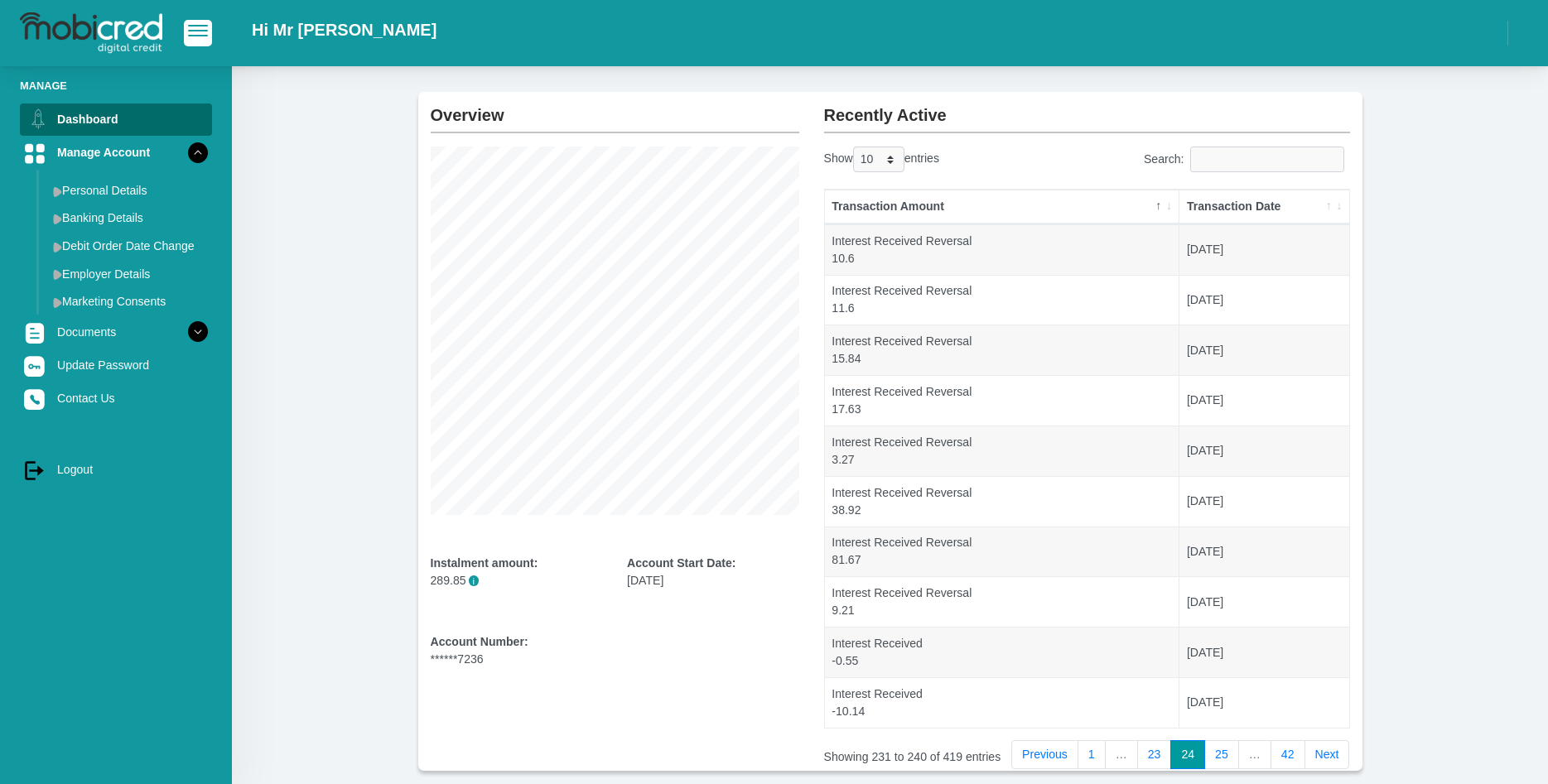 click on "25" at bounding box center (1222, 755) 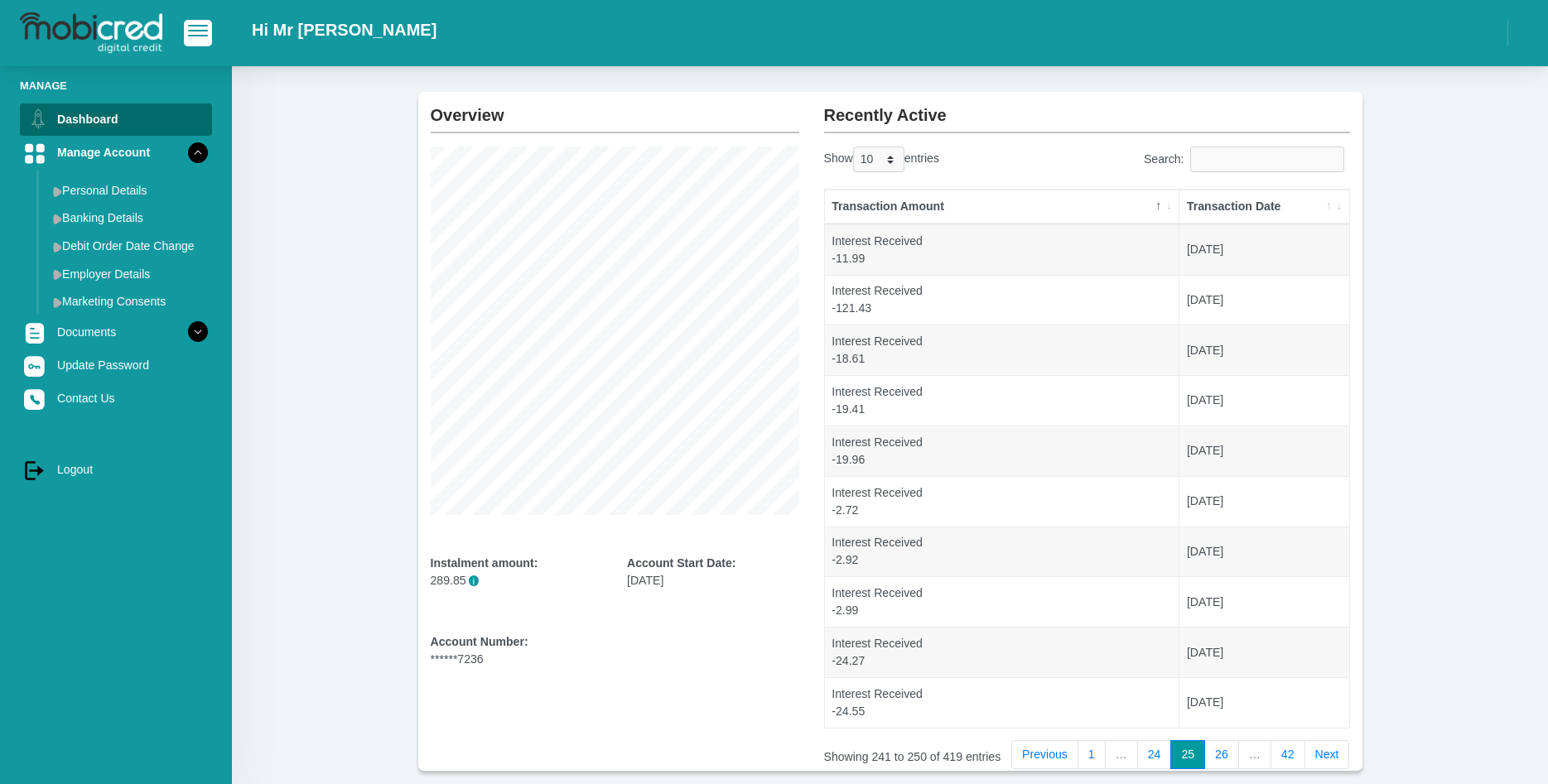 click on "26" at bounding box center (1222, 755) 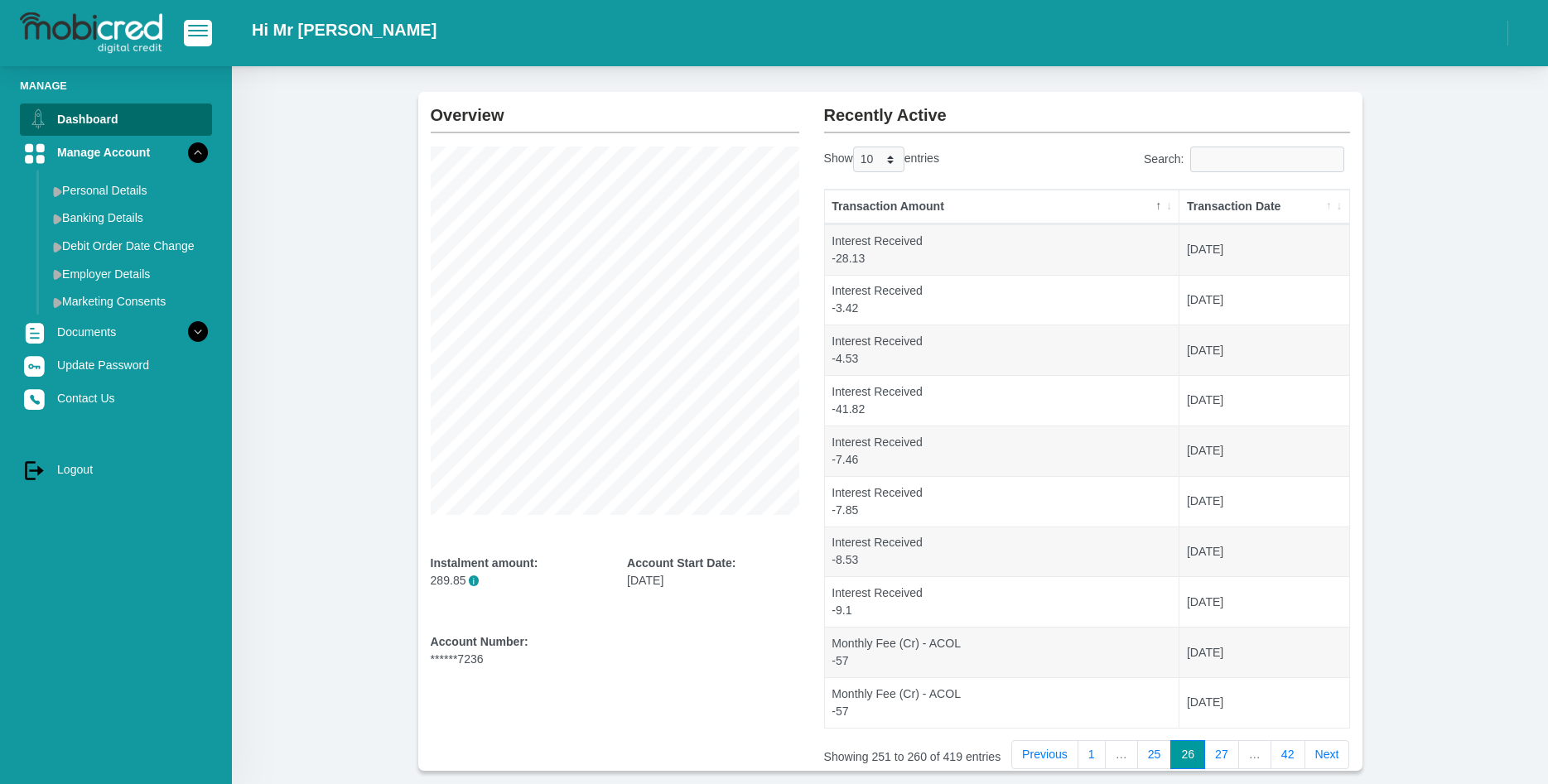click on "27" at bounding box center (1222, 755) 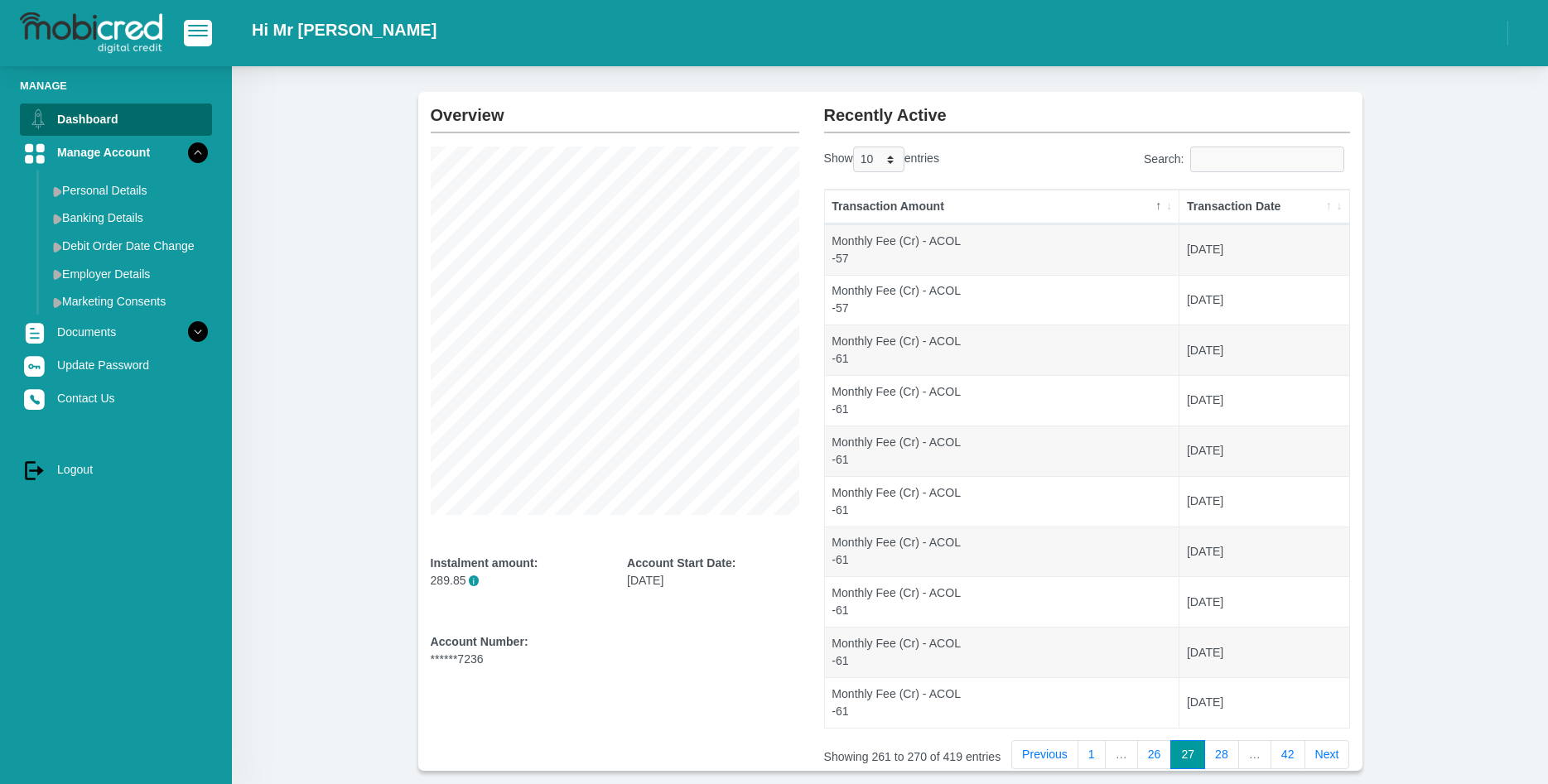 click on "28" at bounding box center [1222, 755] 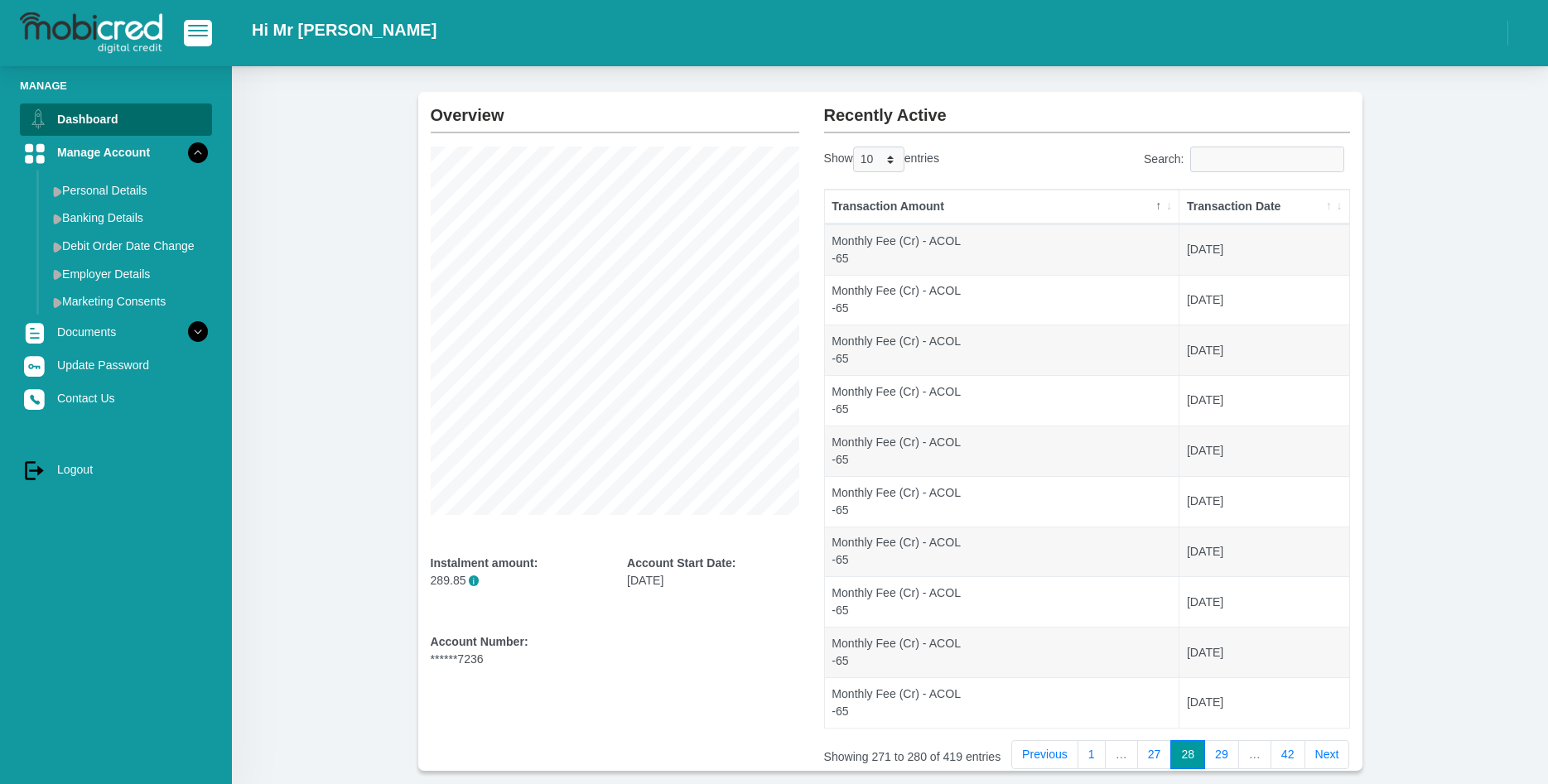 click on "29" at bounding box center [1222, 755] 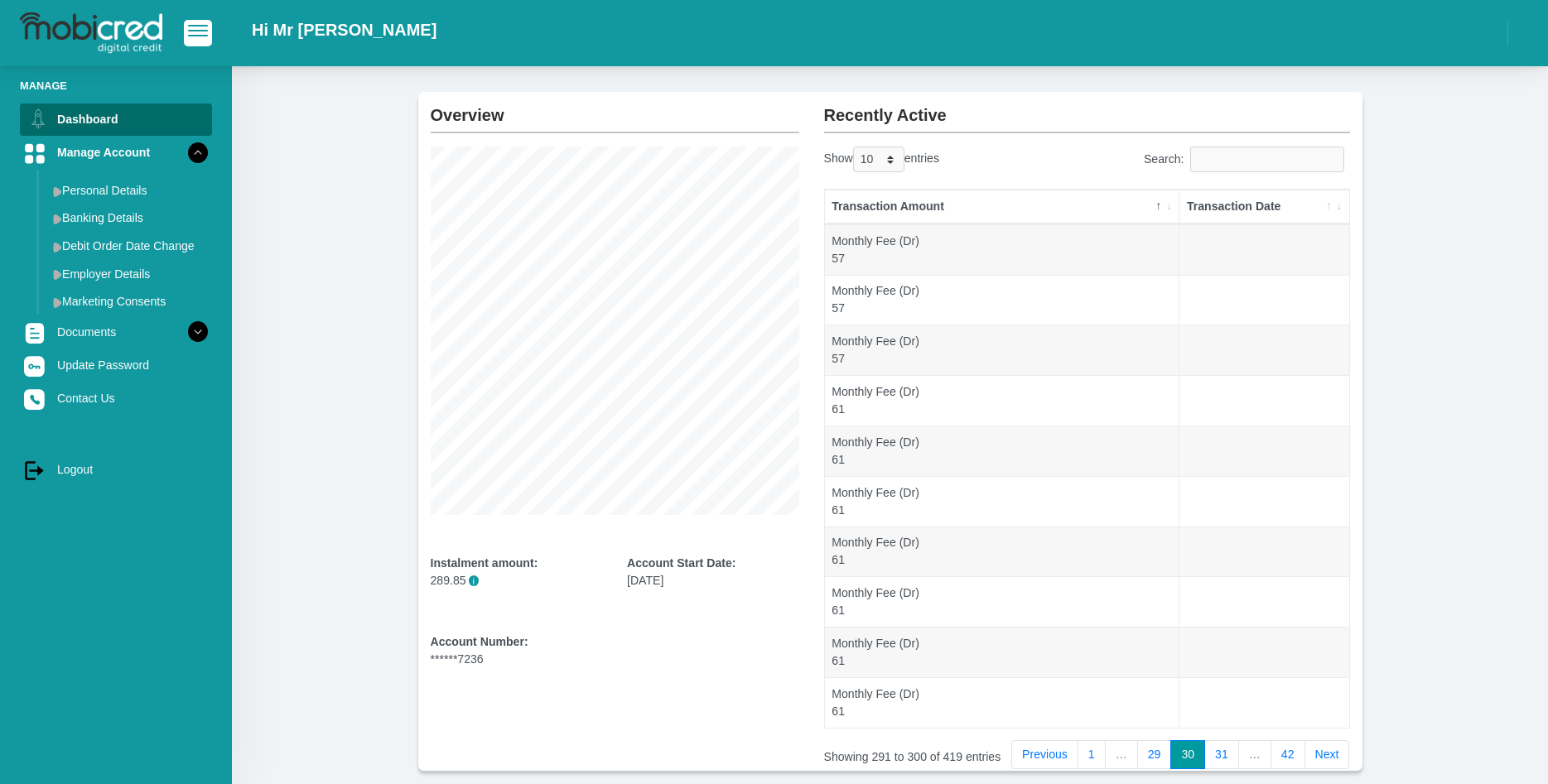 click on "31" at bounding box center (1222, 755) 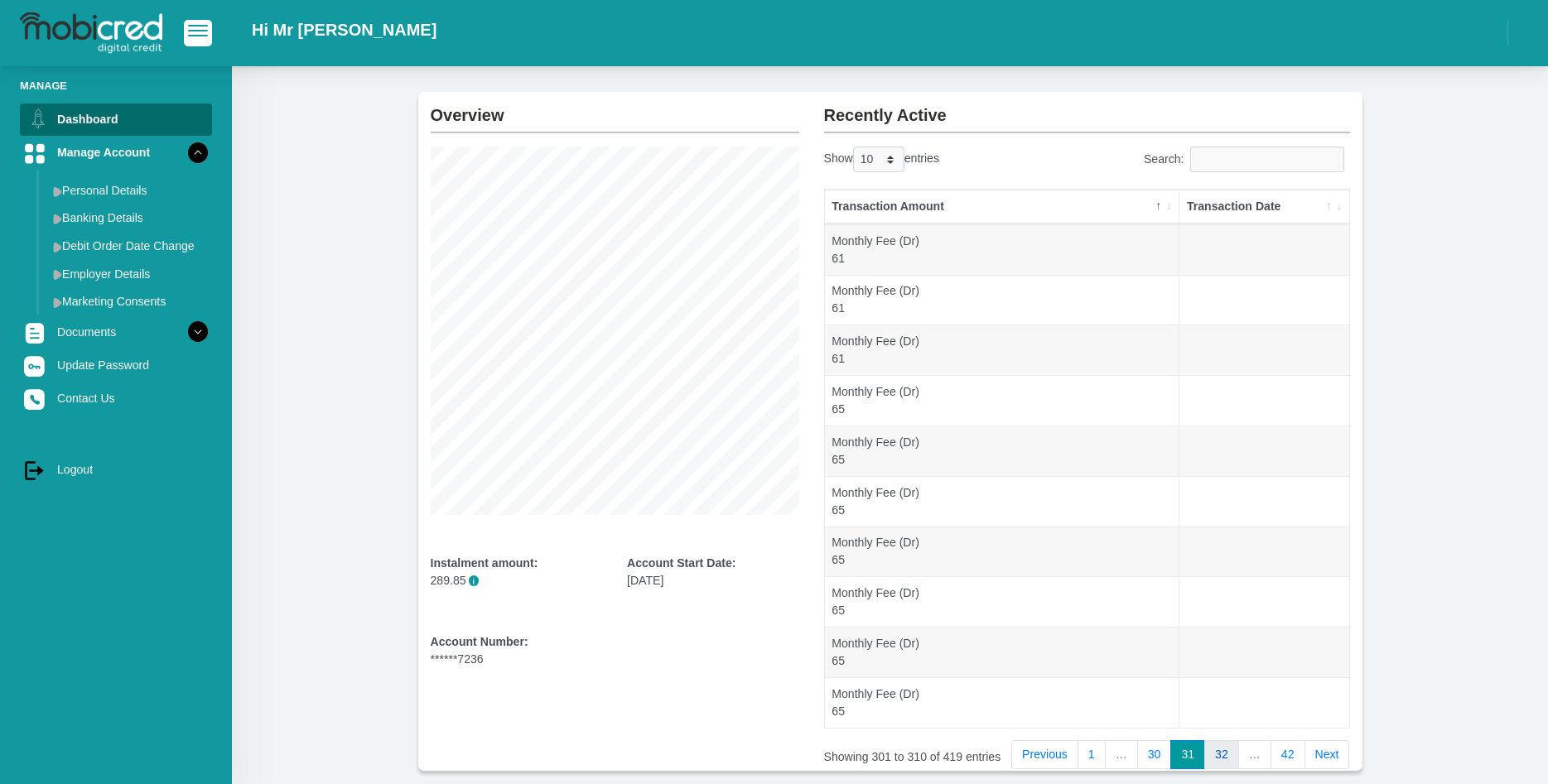 click on "32" at bounding box center (1222, 755) 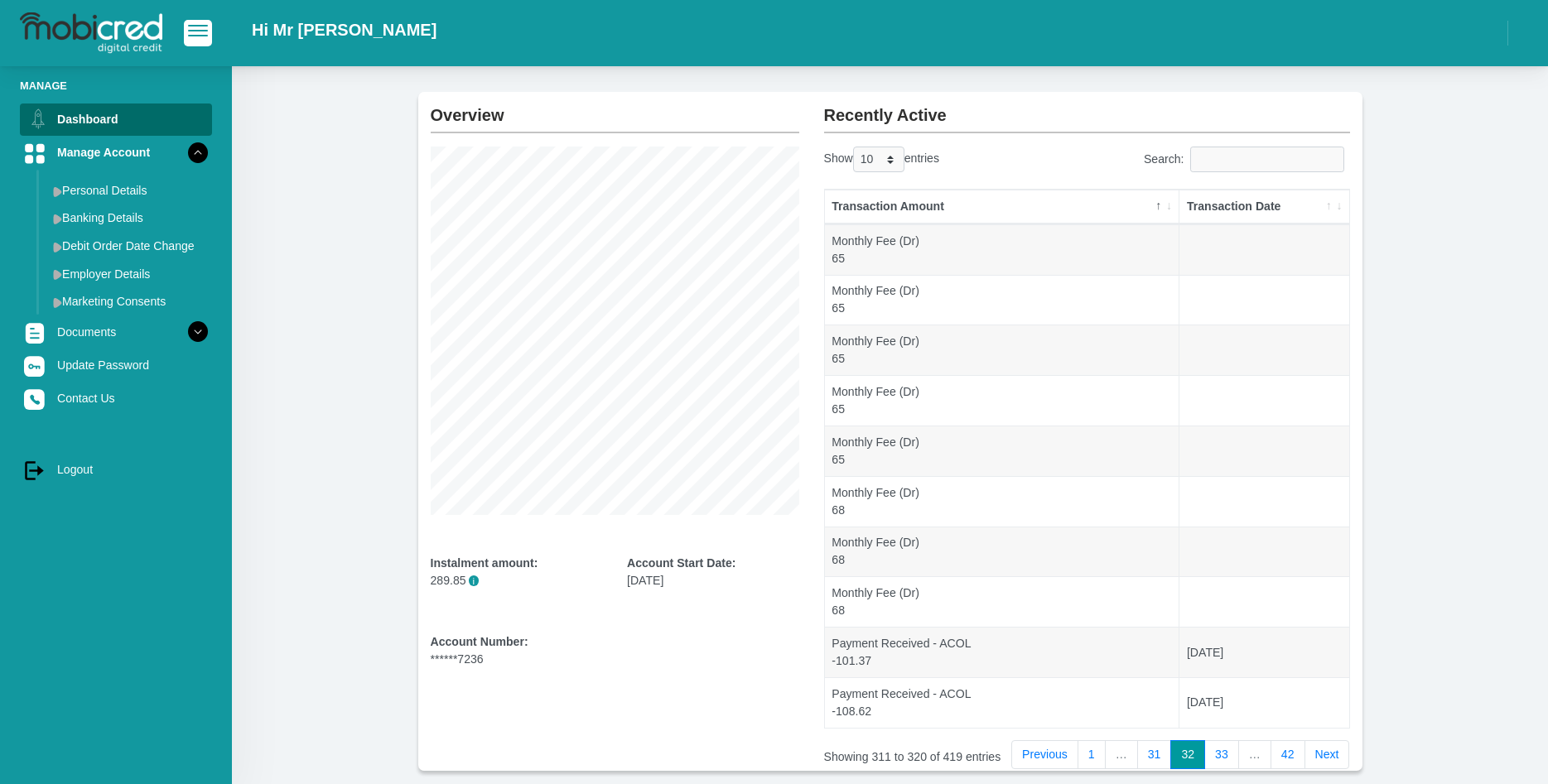 click on "33" at bounding box center (1222, 755) 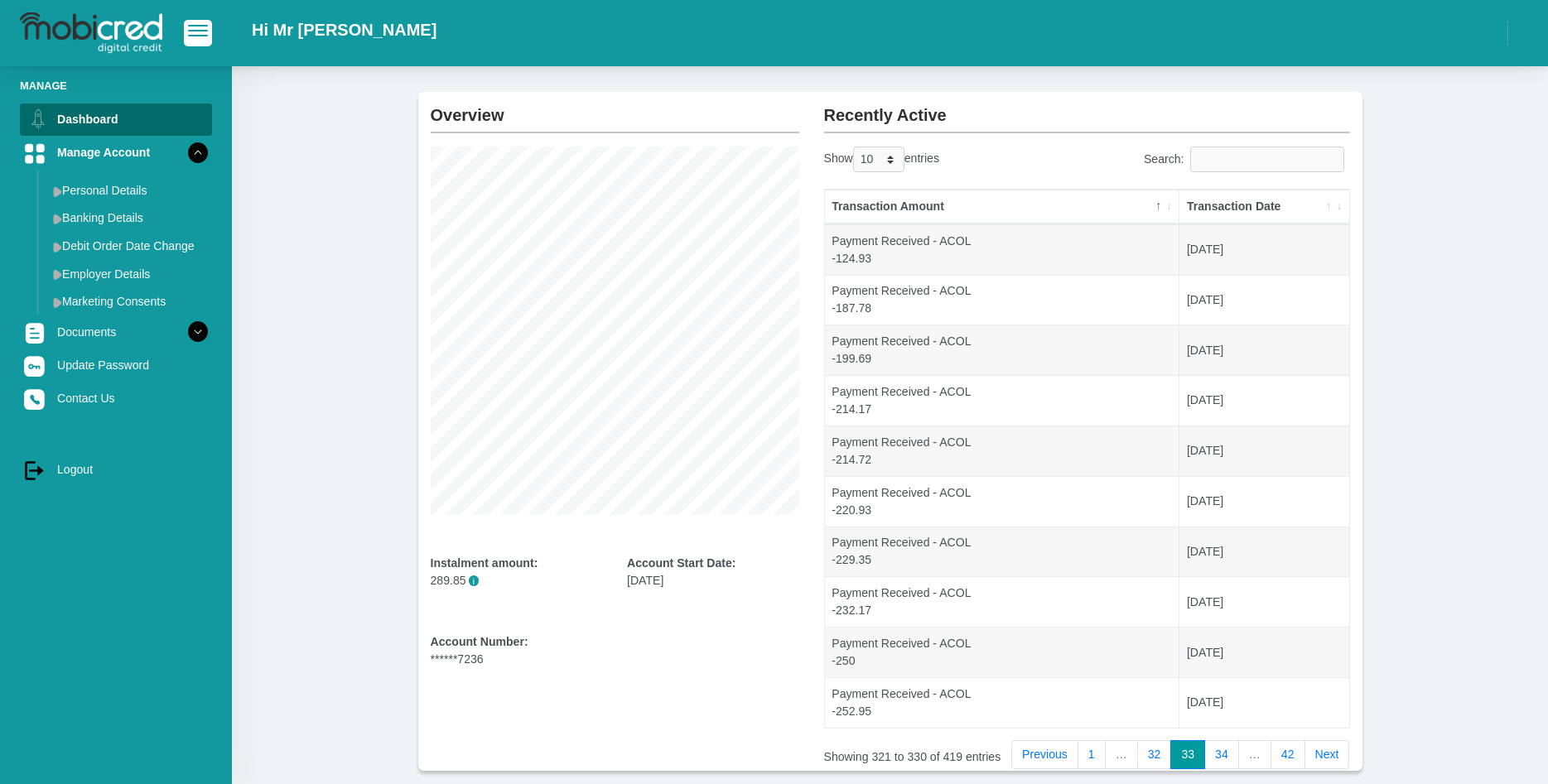 click on "34" at bounding box center [1222, 755] 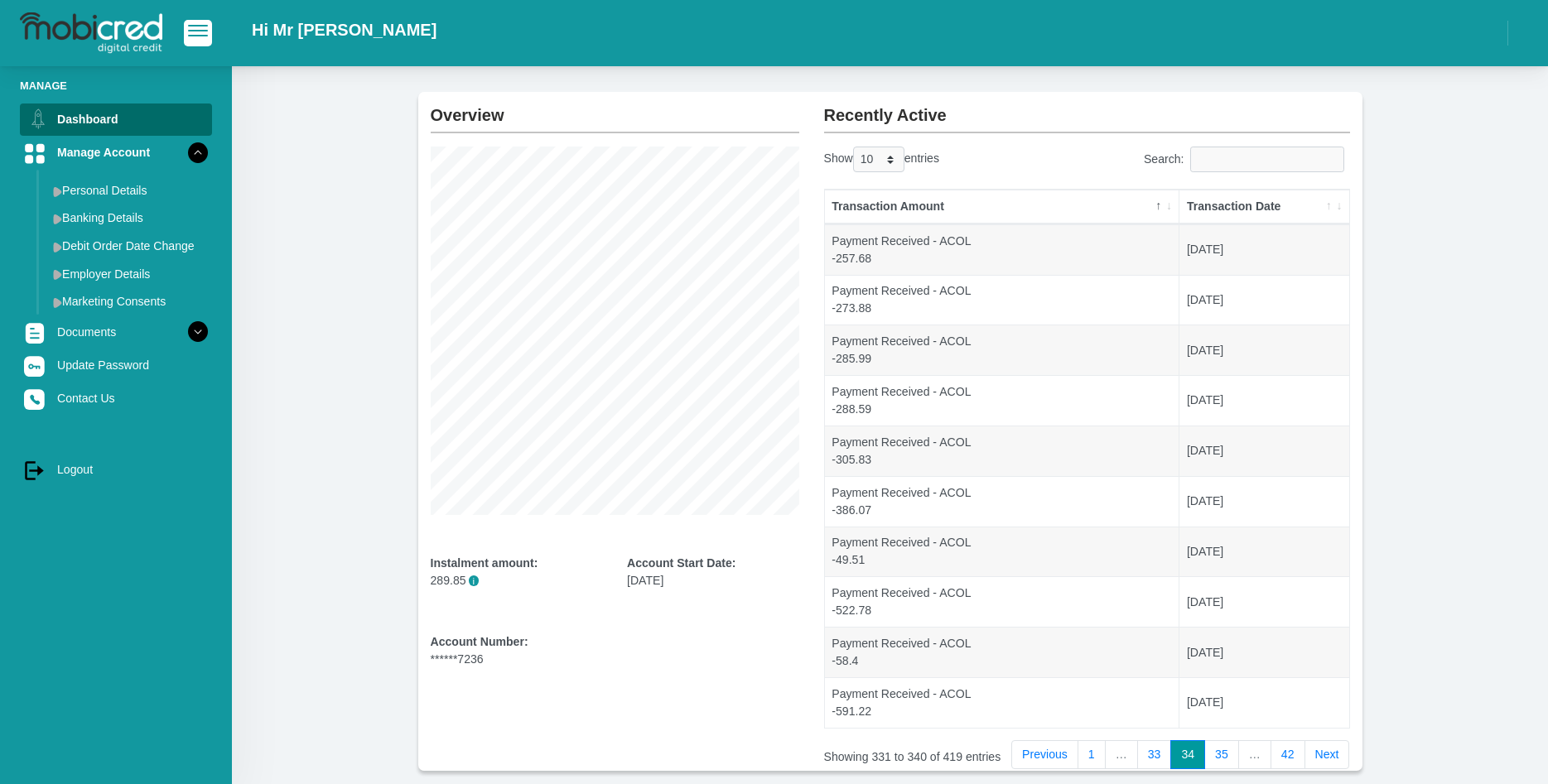 click on "35" at bounding box center (1222, 755) 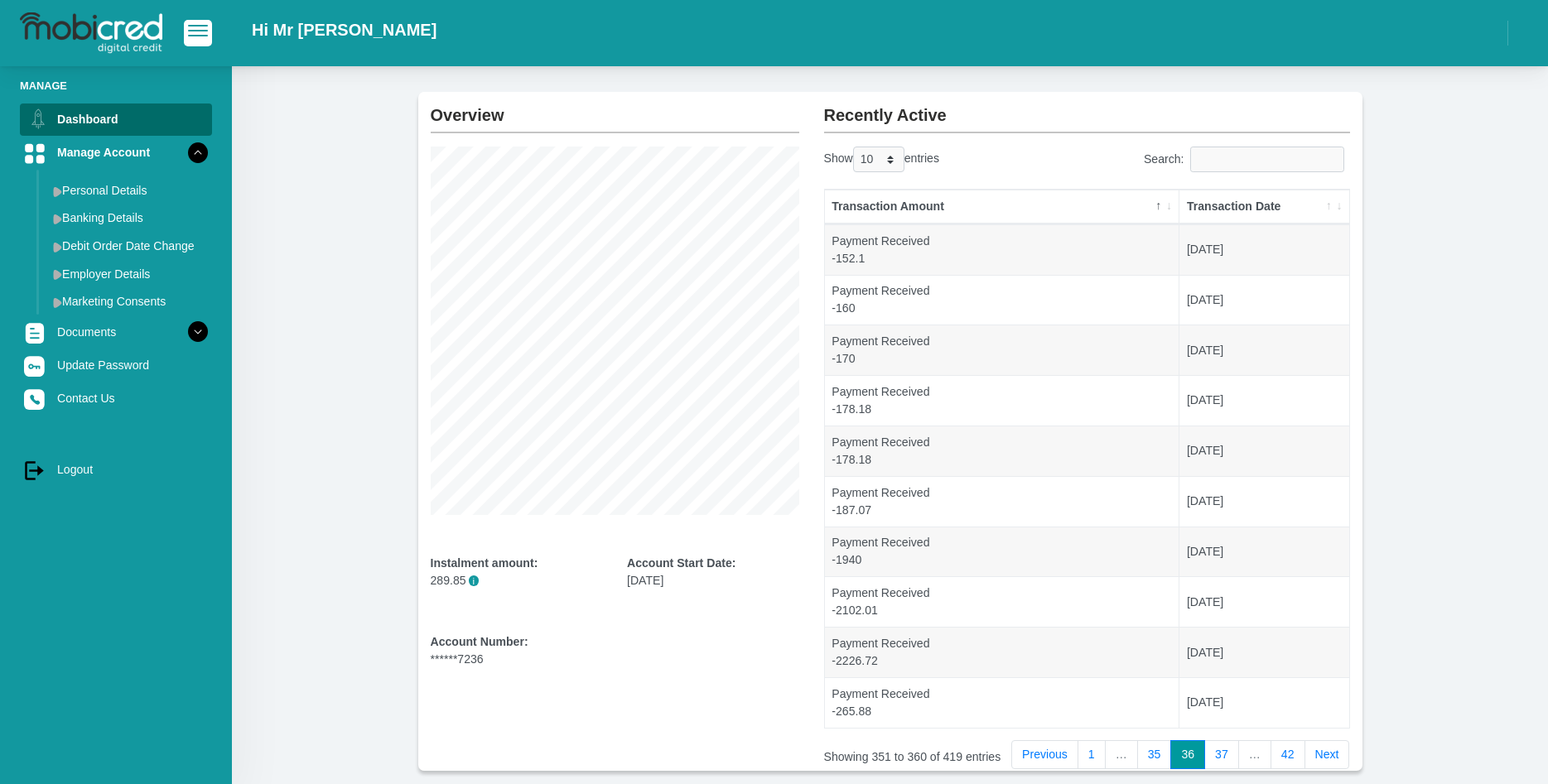click on "37" at bounding box center [1222, 755] 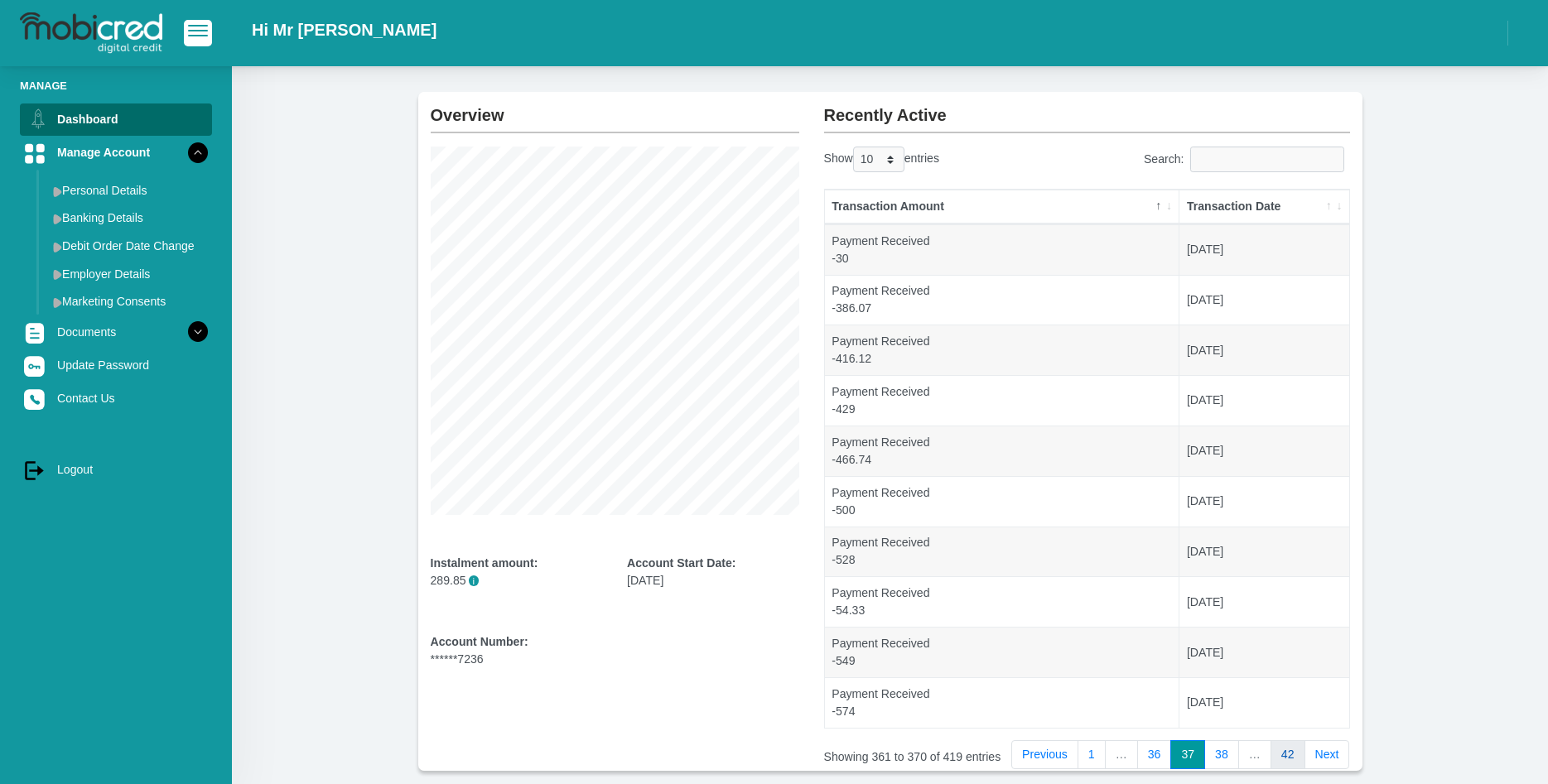 click on "42" at bounding box center (1288, 755) 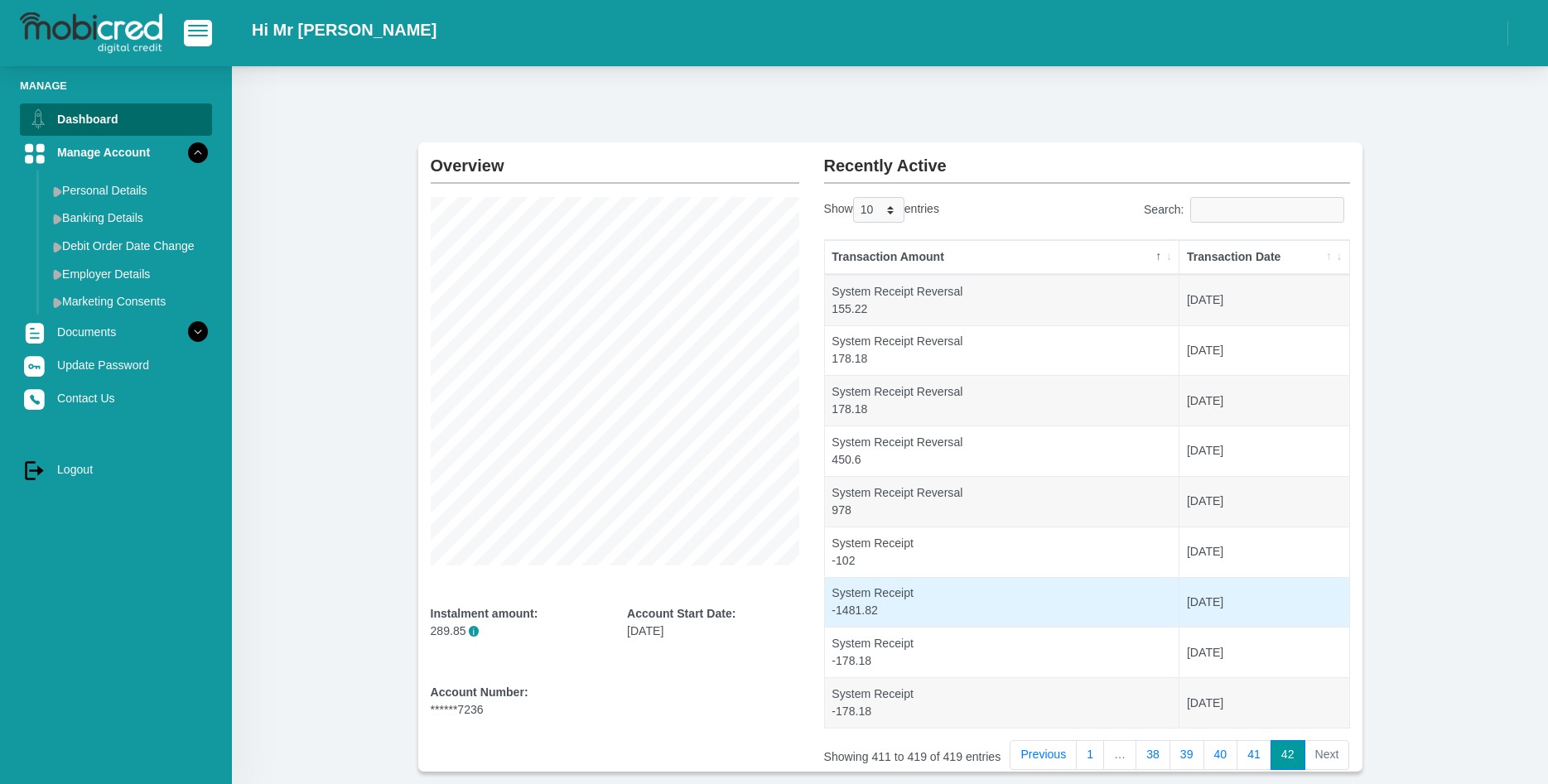 scroll, scrollTop: 0, scrollLeft: 0, axis: both 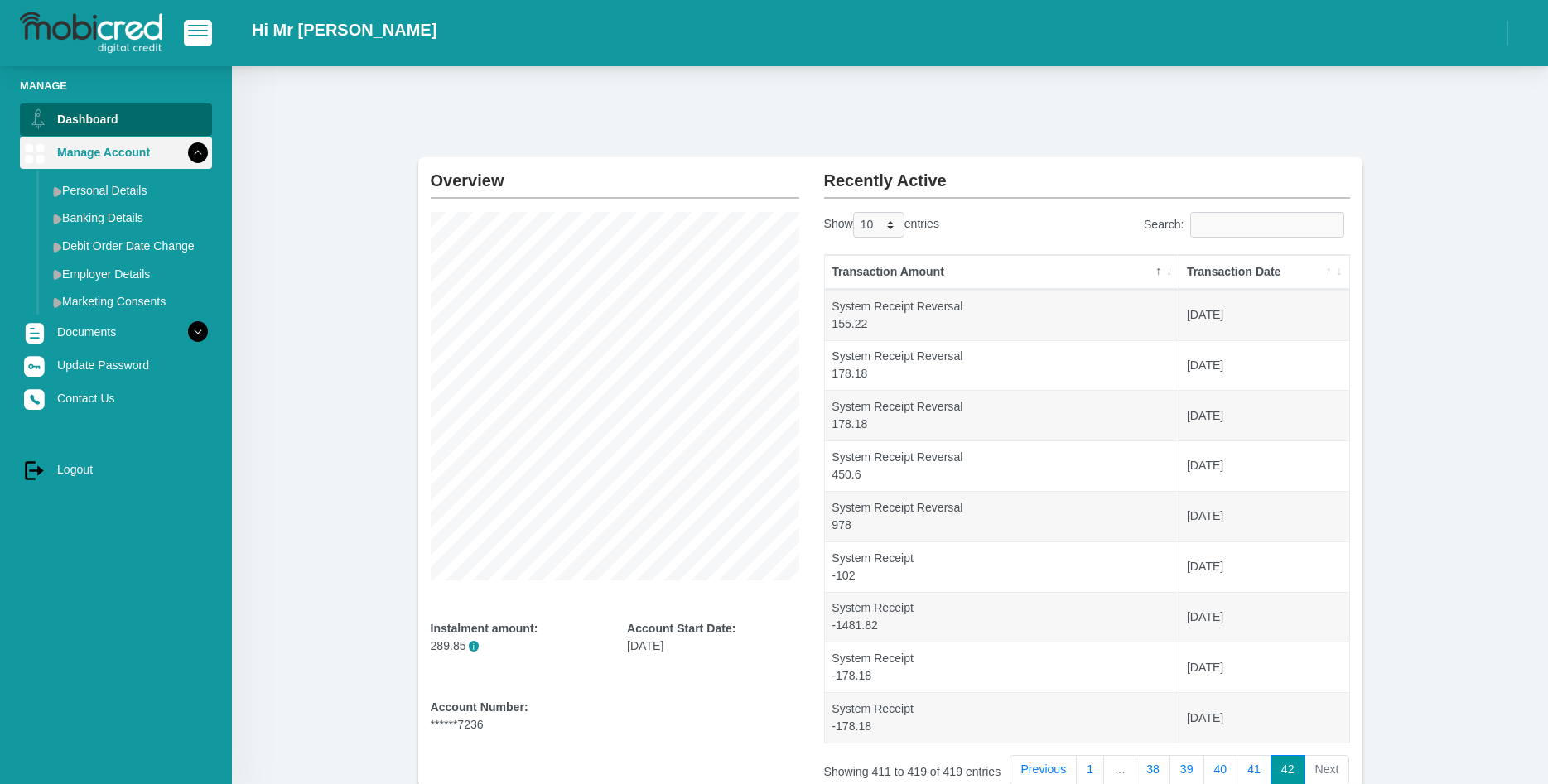 click on "Manage Account" at bounding box center (116, 152) 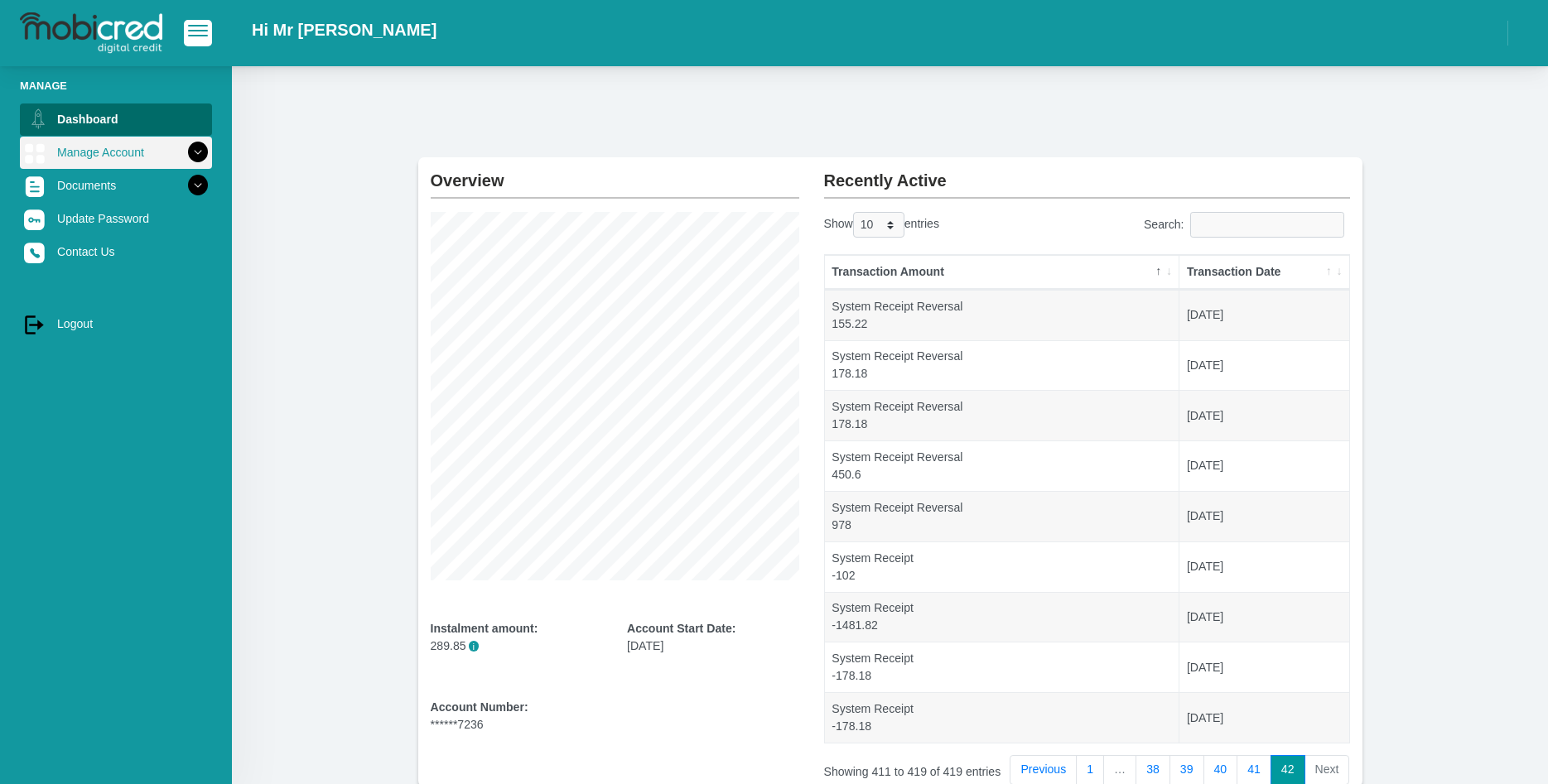 click on "Manage Account" at bounding box center [116, 152] 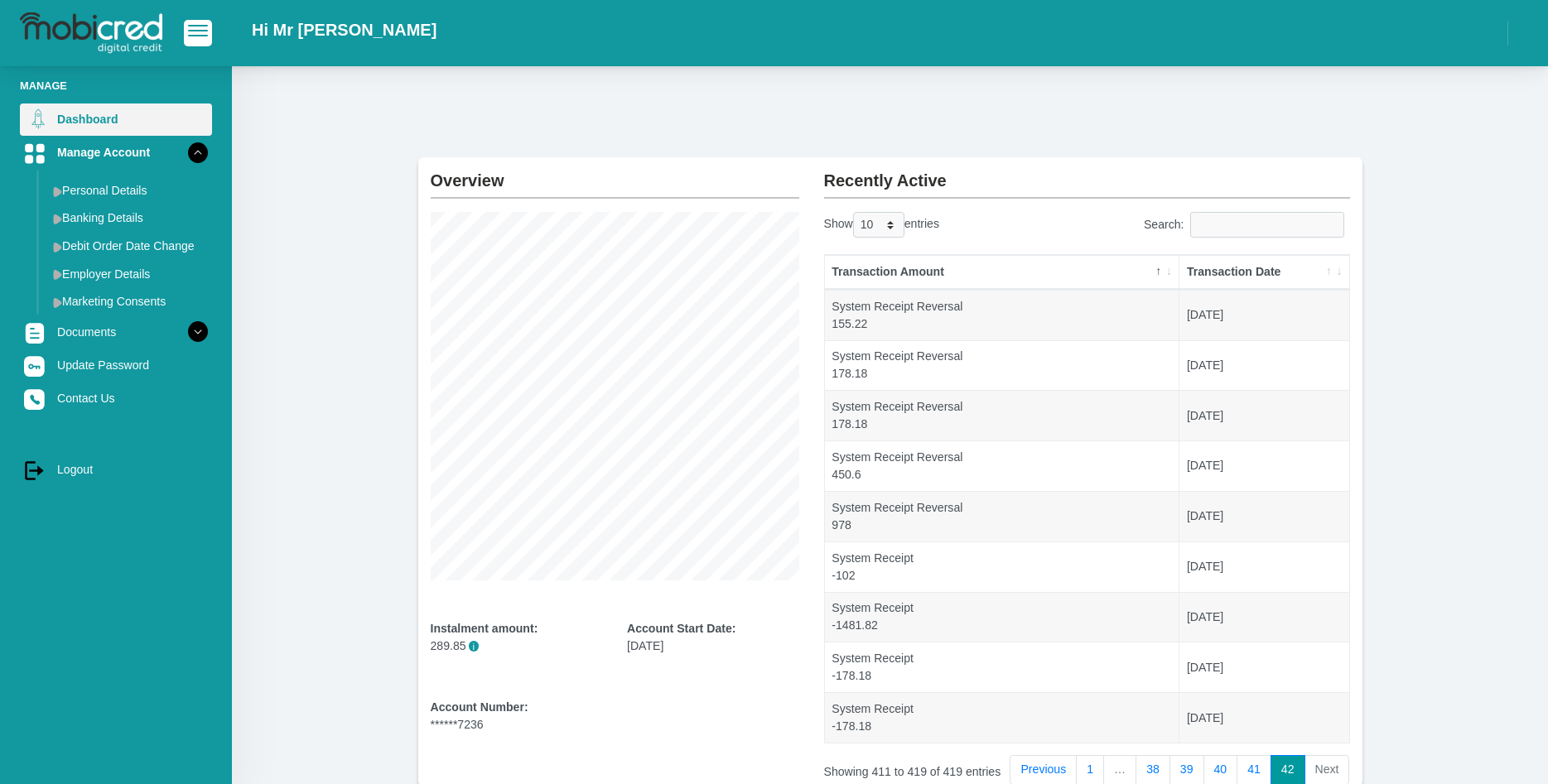 click on "Dashboard" at bounding box center [116, 119] 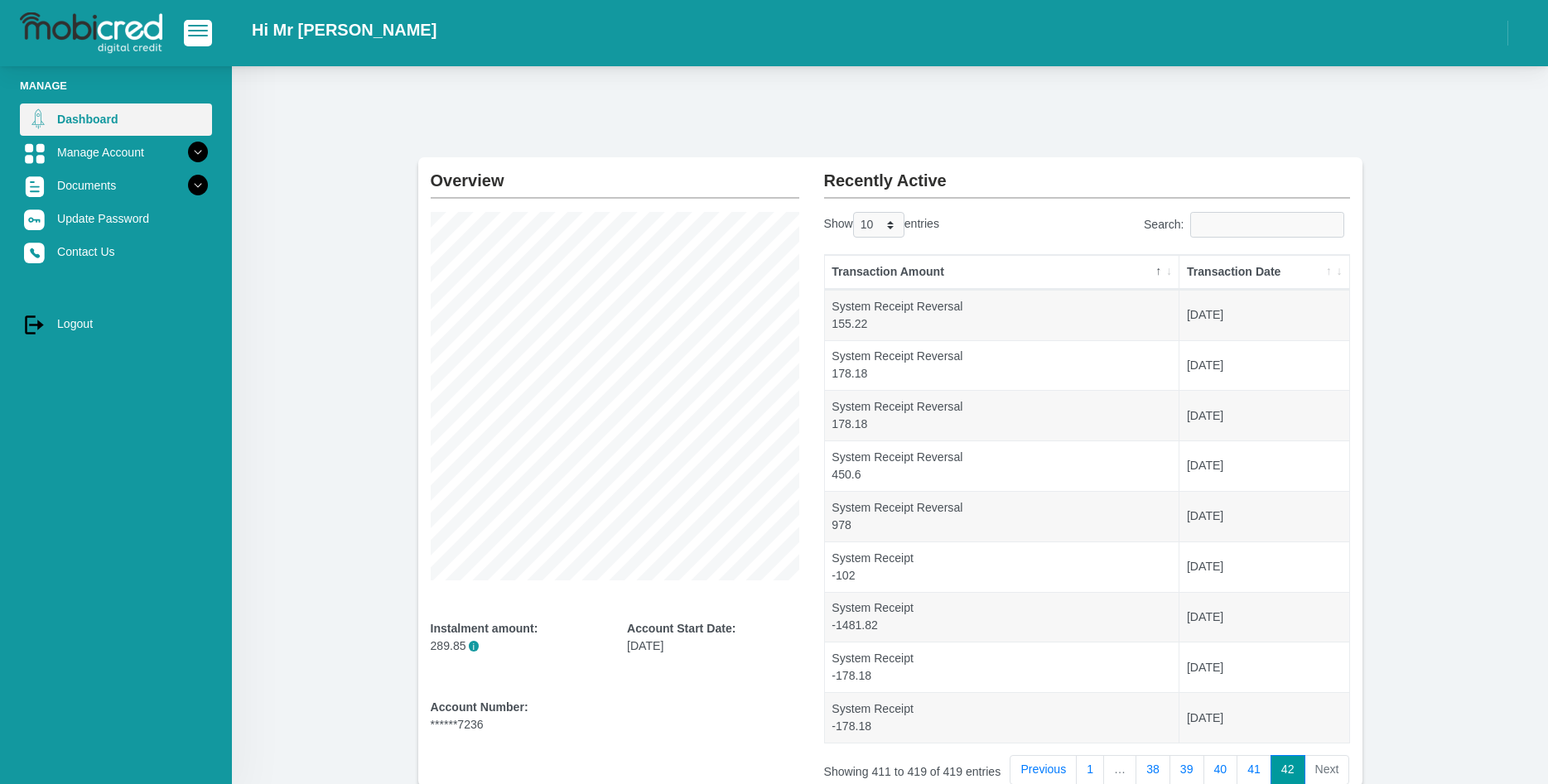 click on "Dashboard" at bounding box center [116, 119] 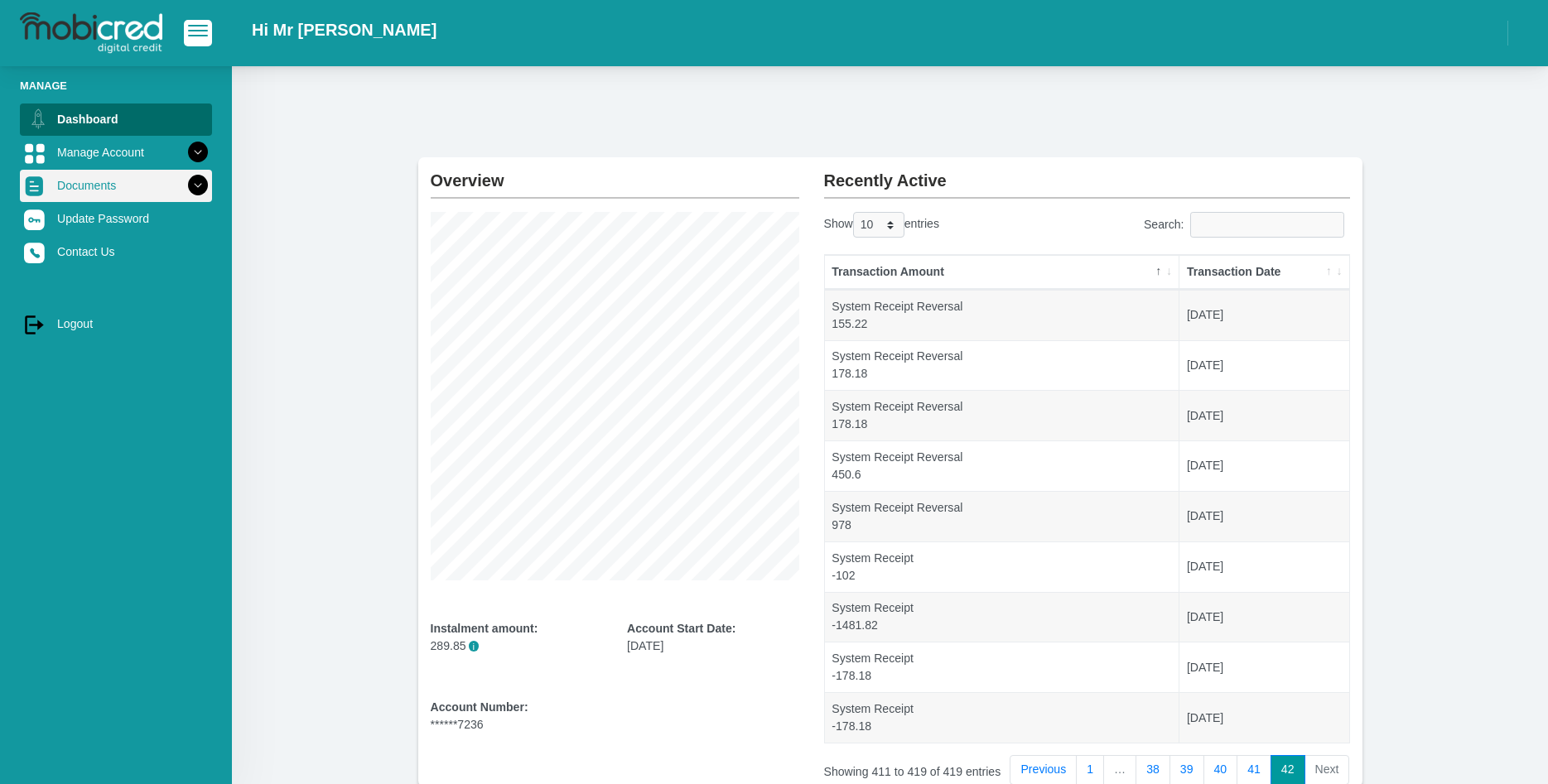 click on "Documents" at bounding box center [116, 185] 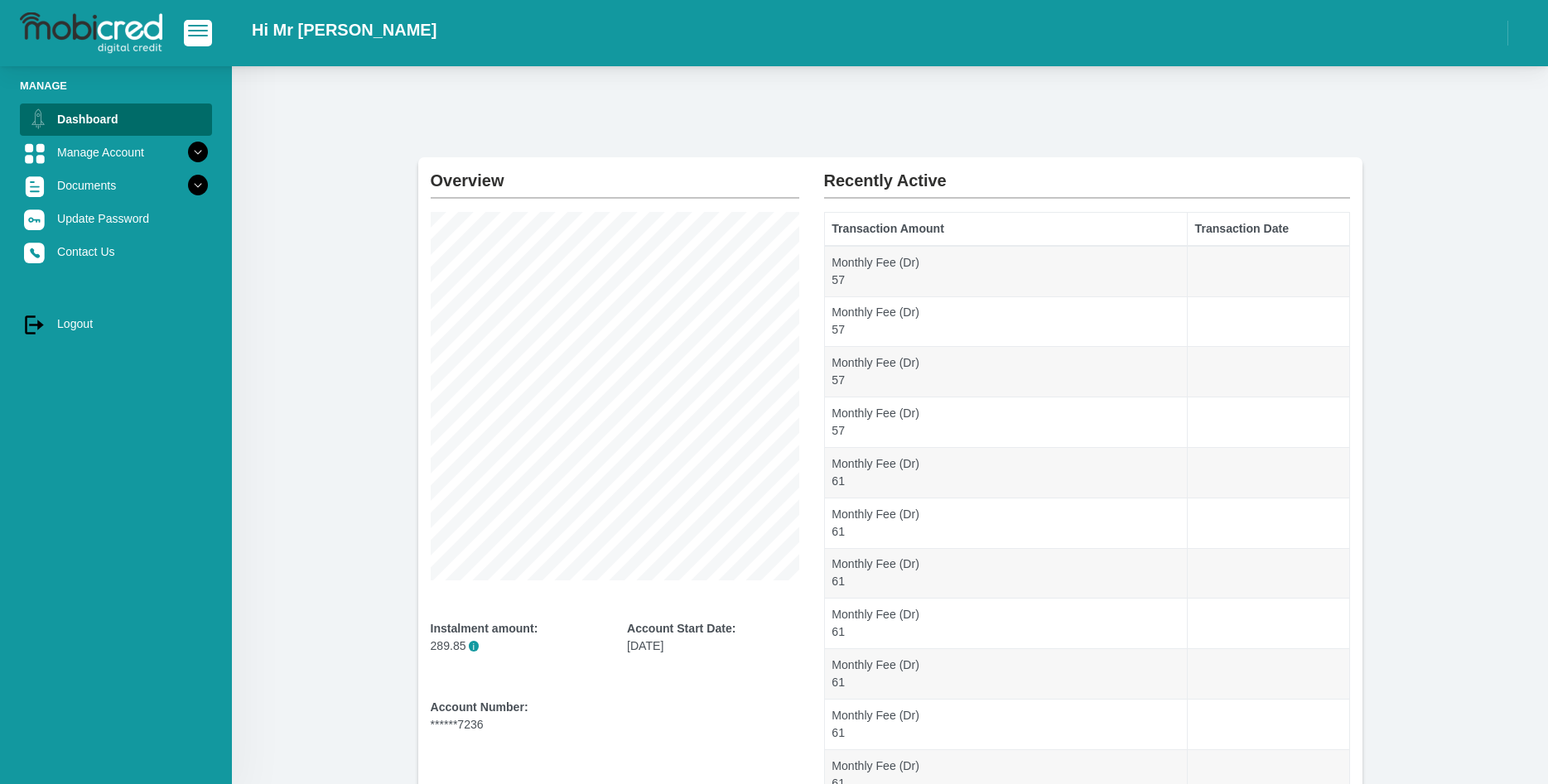 scroll, scrollTop: 0, scrollLeft: 0, axis: both 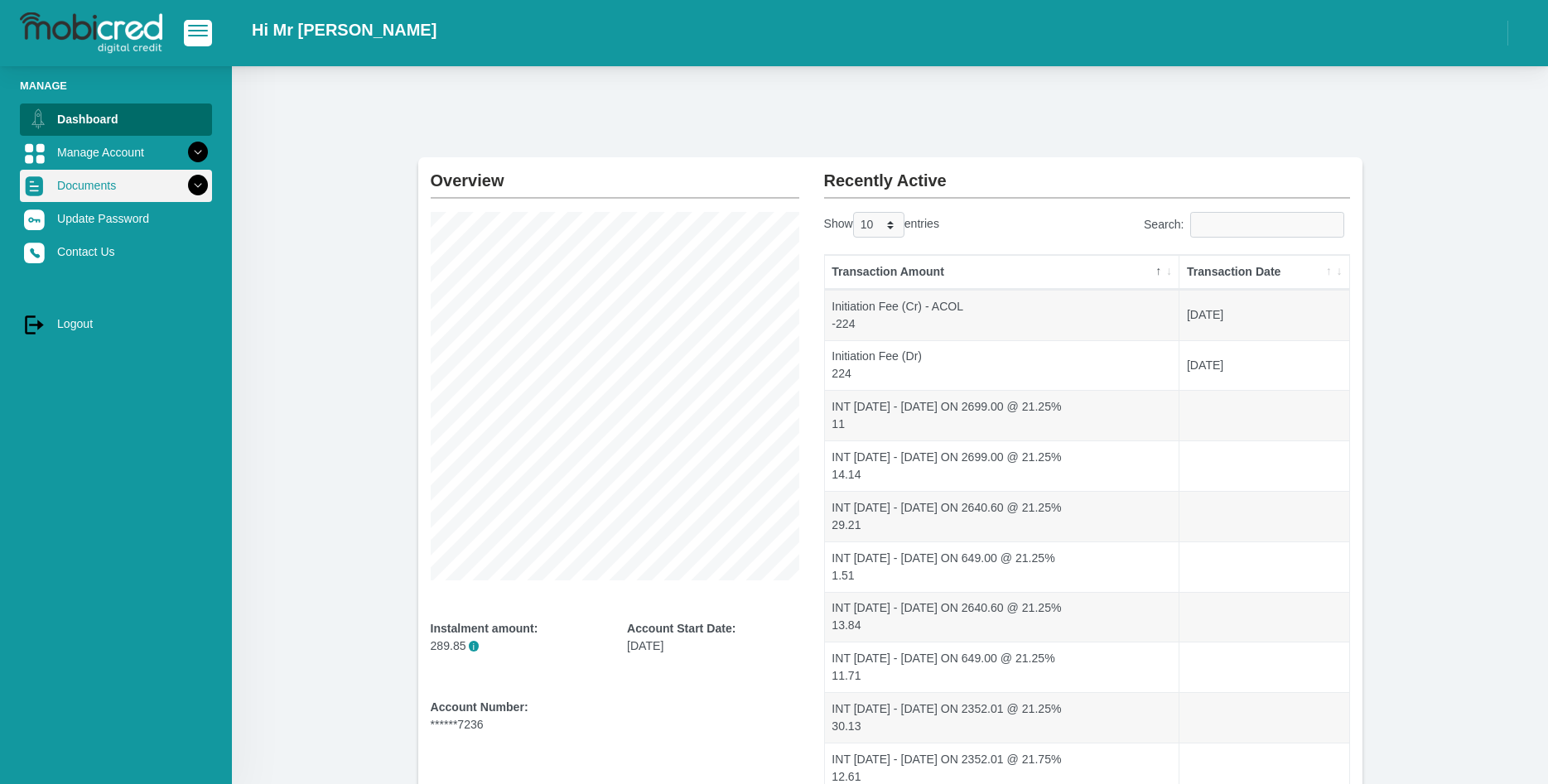 click on "Documents" at bounding box center (116, 185) 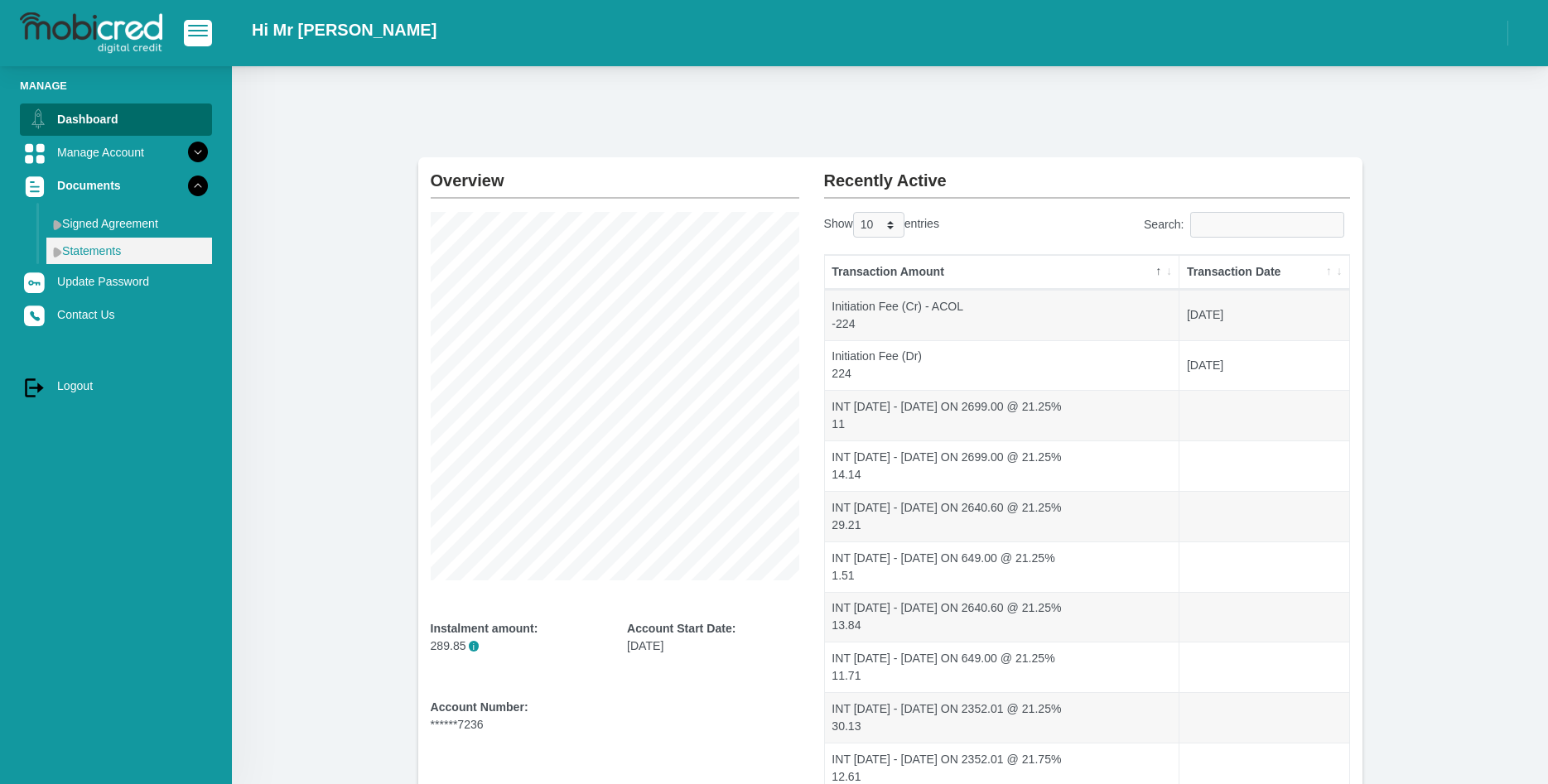 click on "Statements" at bounding box center (129, 251) 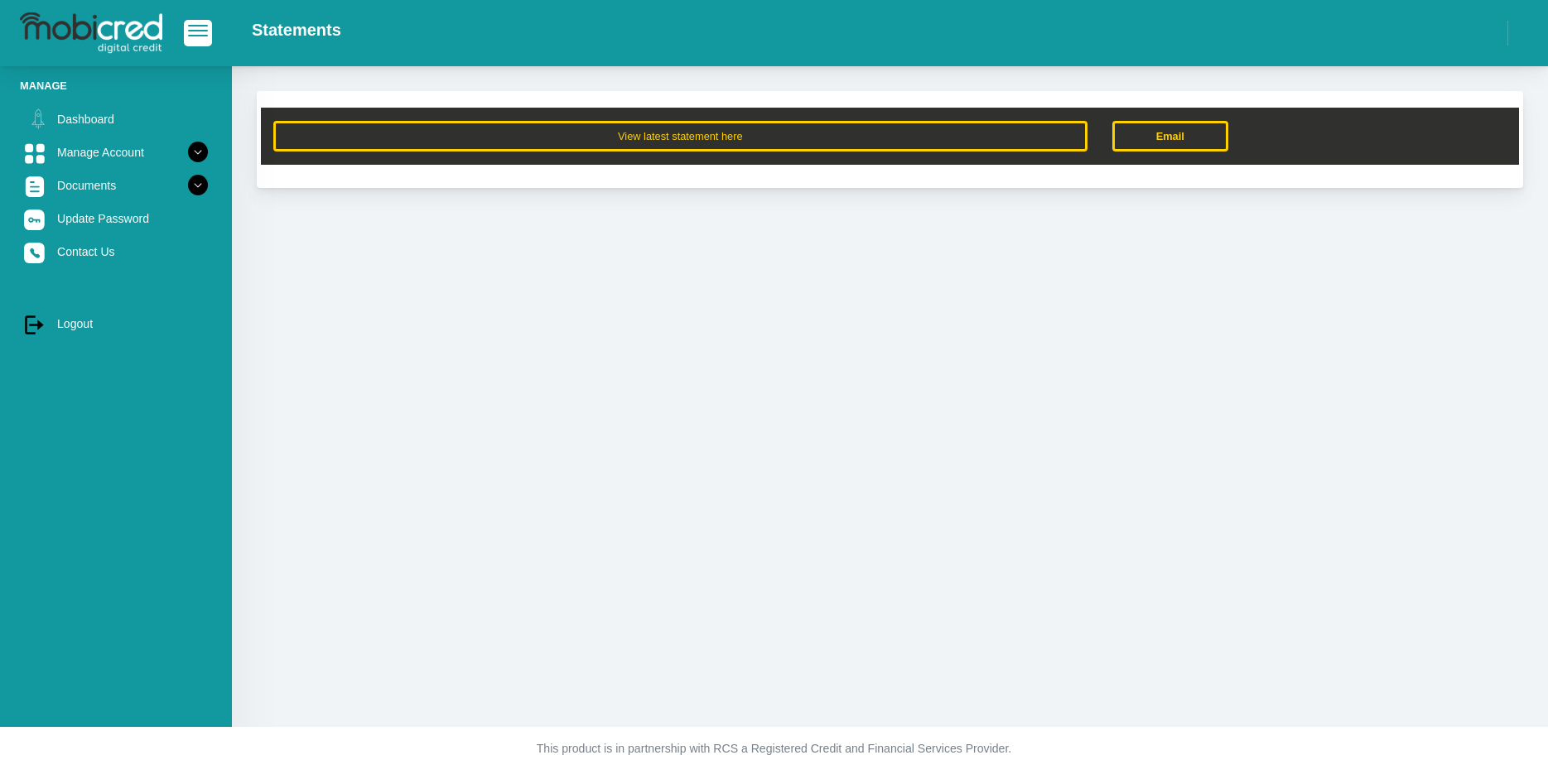 scroll, scrollTop: 0, scrollLeft: 0, axis: both 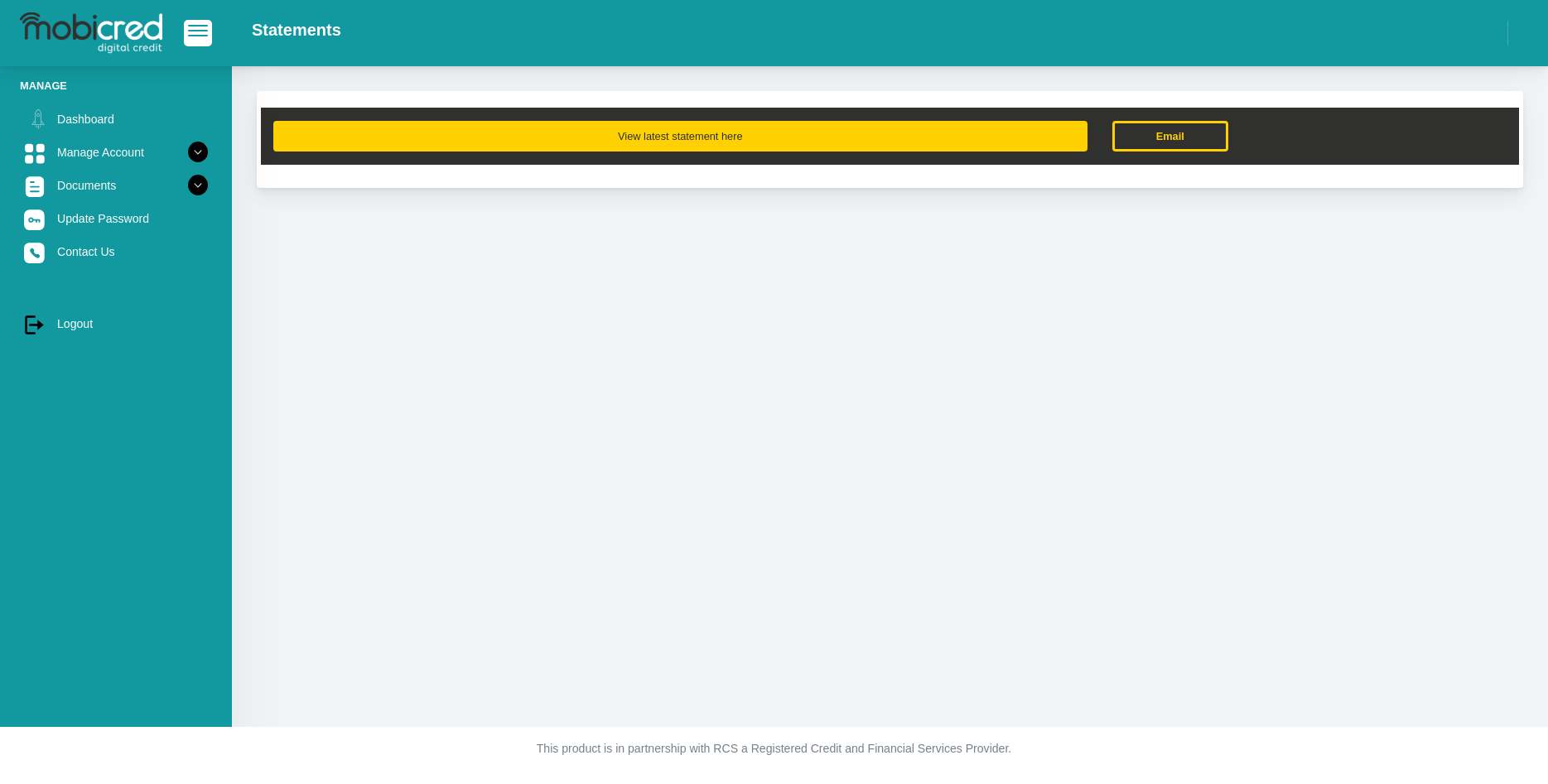click on "View latest statement here" at bounding box center (680, 136) 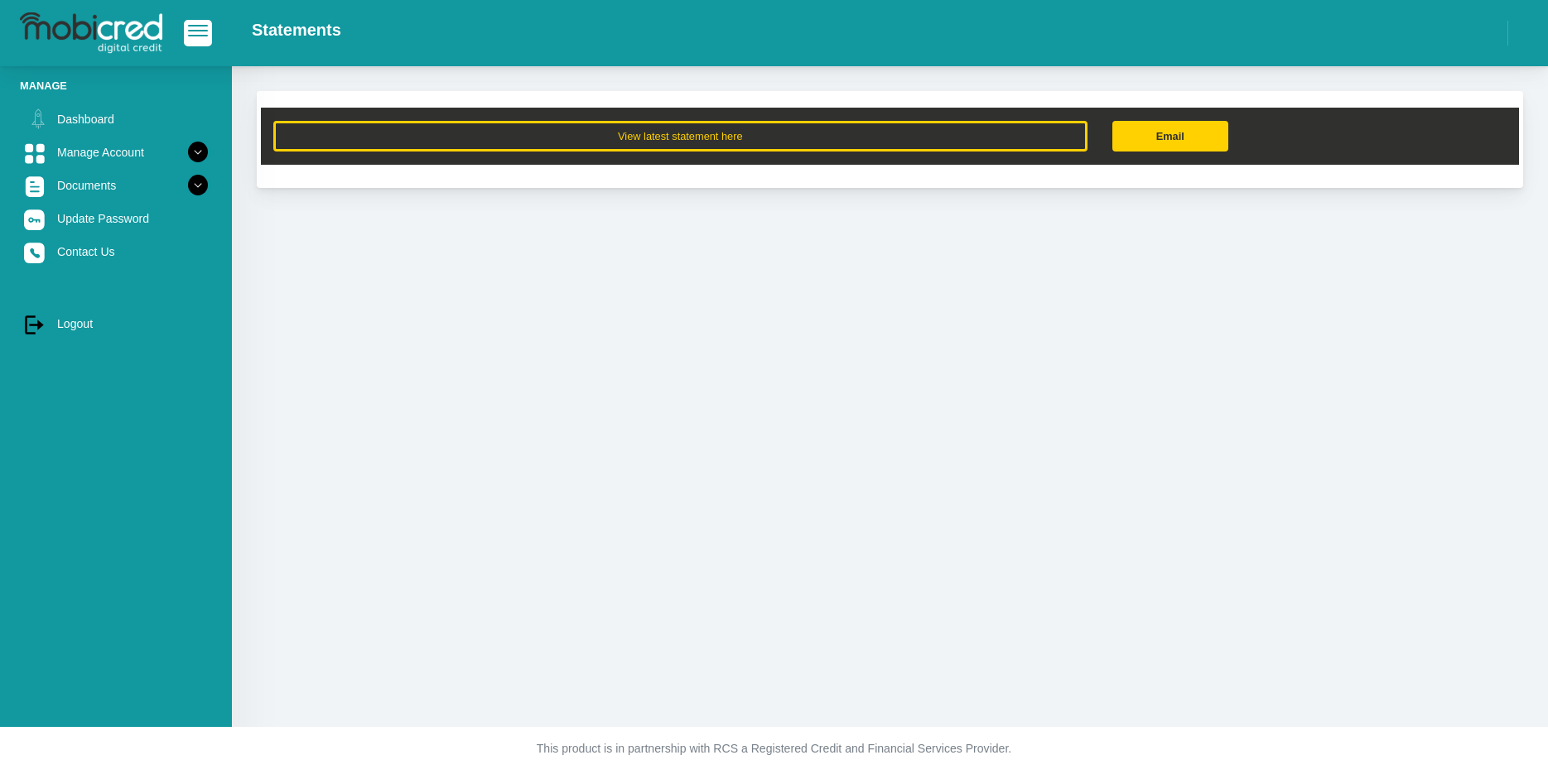 click on "Email" at bounding box center [1170, 136] 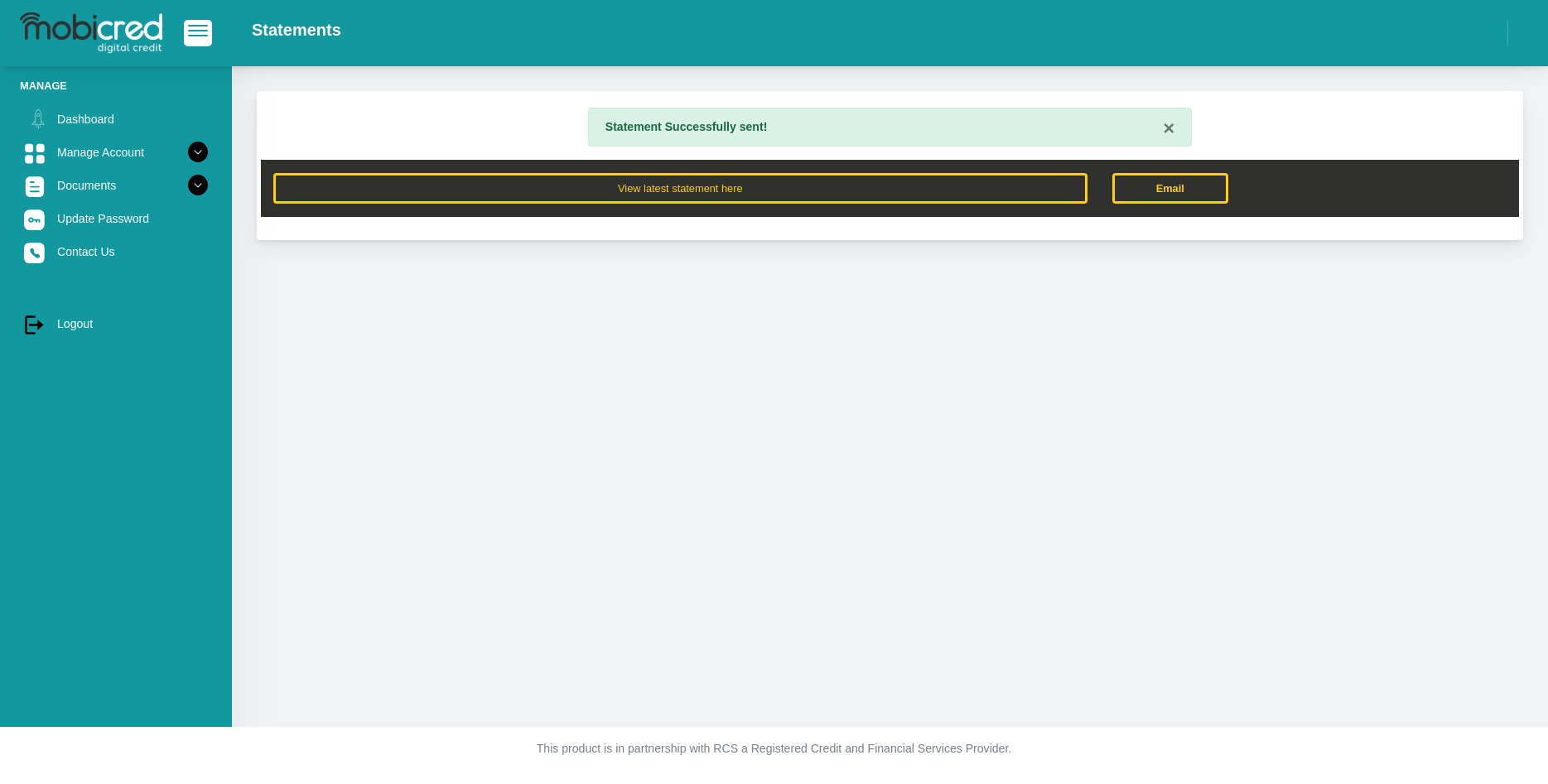 scroll, scrollTop: 0, scrollLeft: 0, axis: both 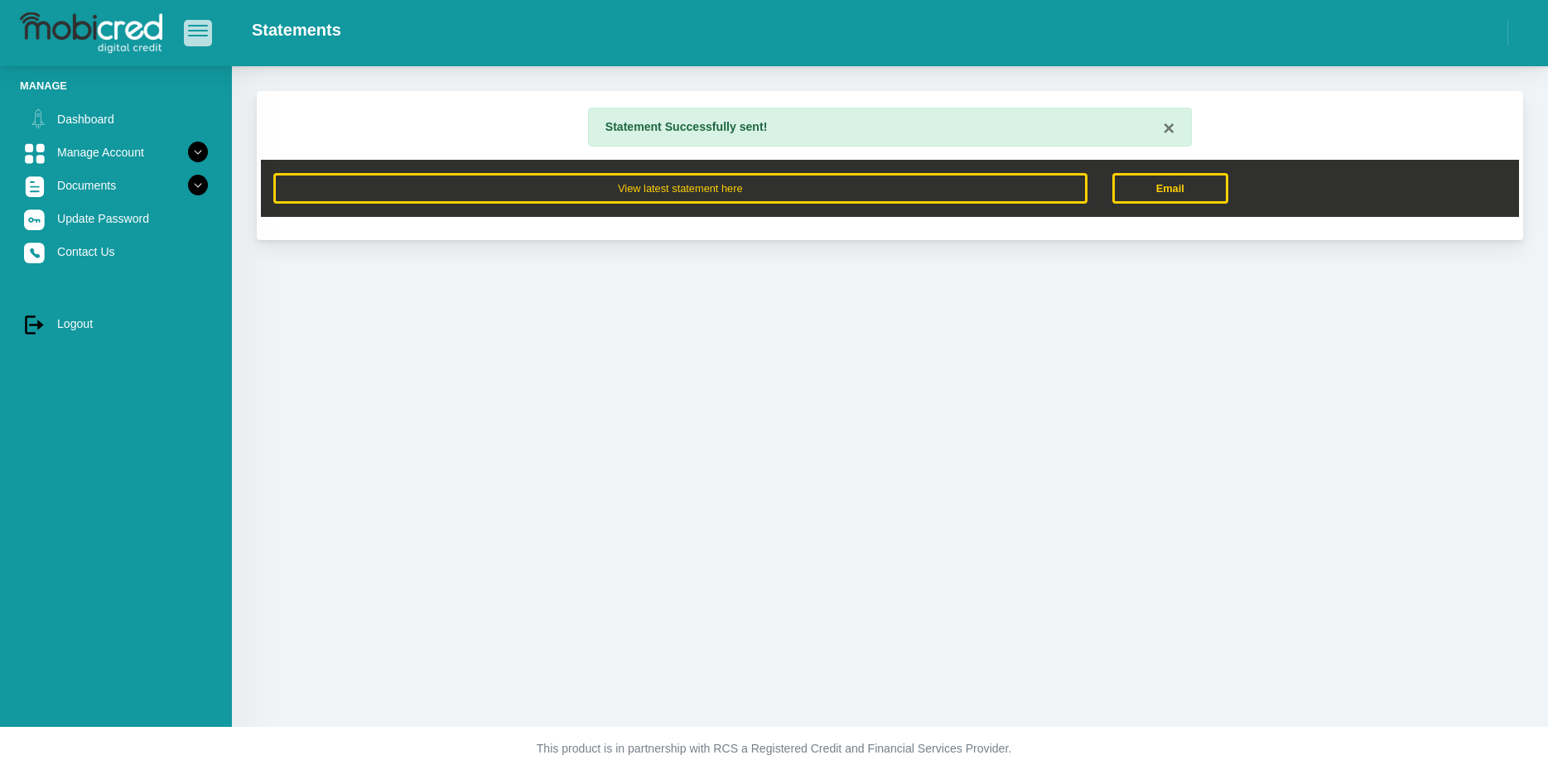 click at bounding box center [198, 32] 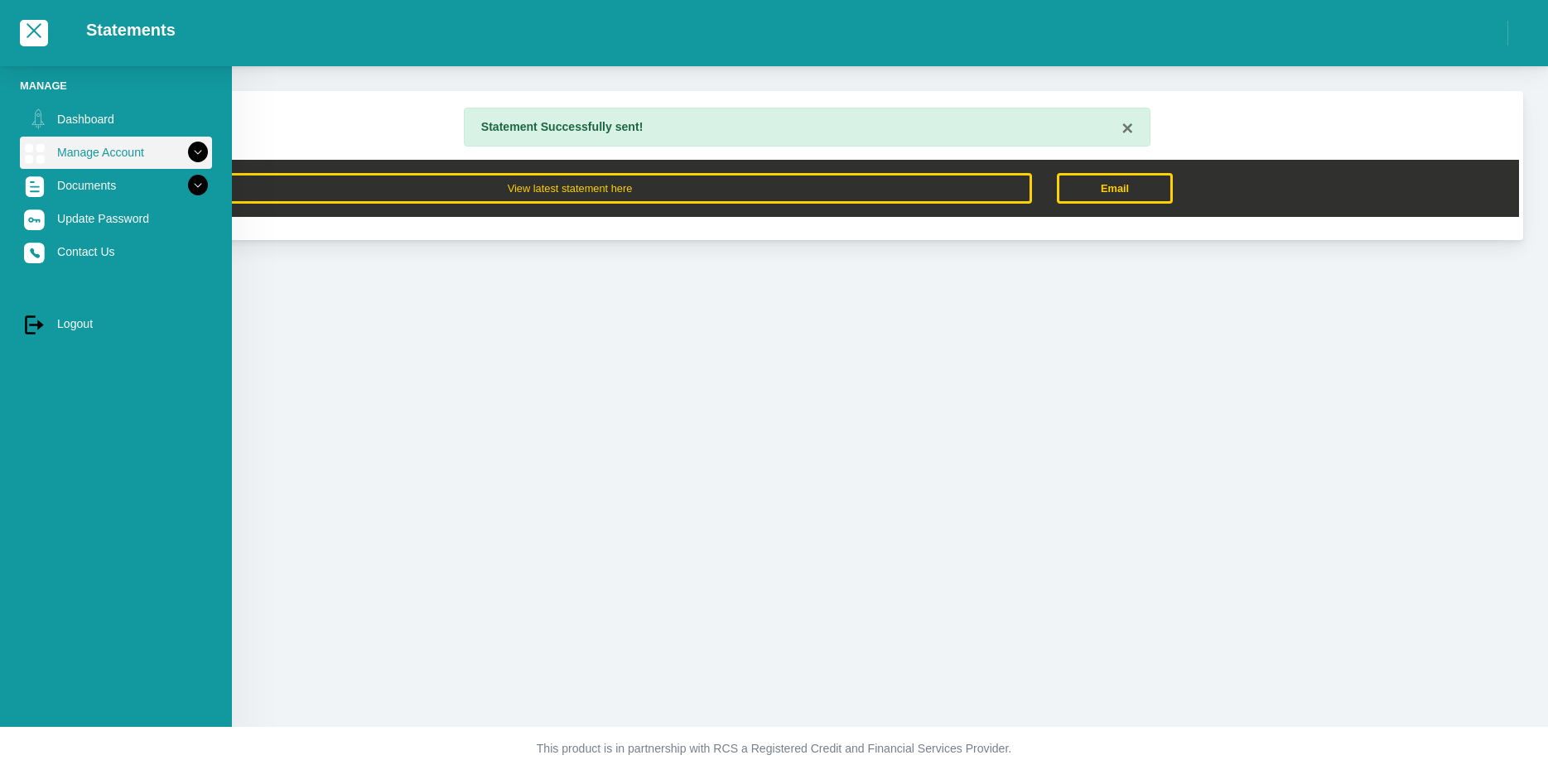 click on "Manage Account" at bounding box center (116, 152) 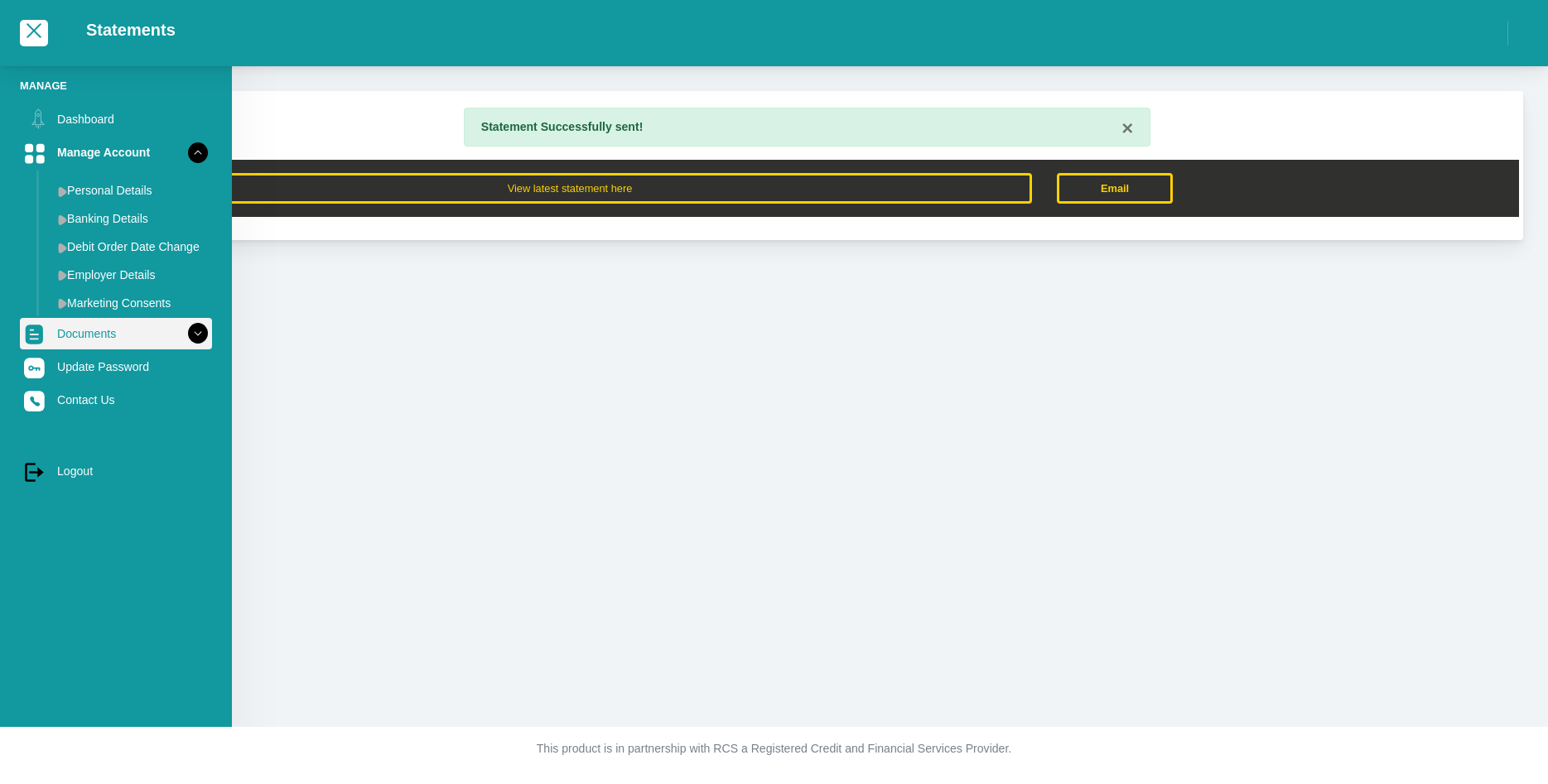 click on "Documents" at bounding box center [116, 334] 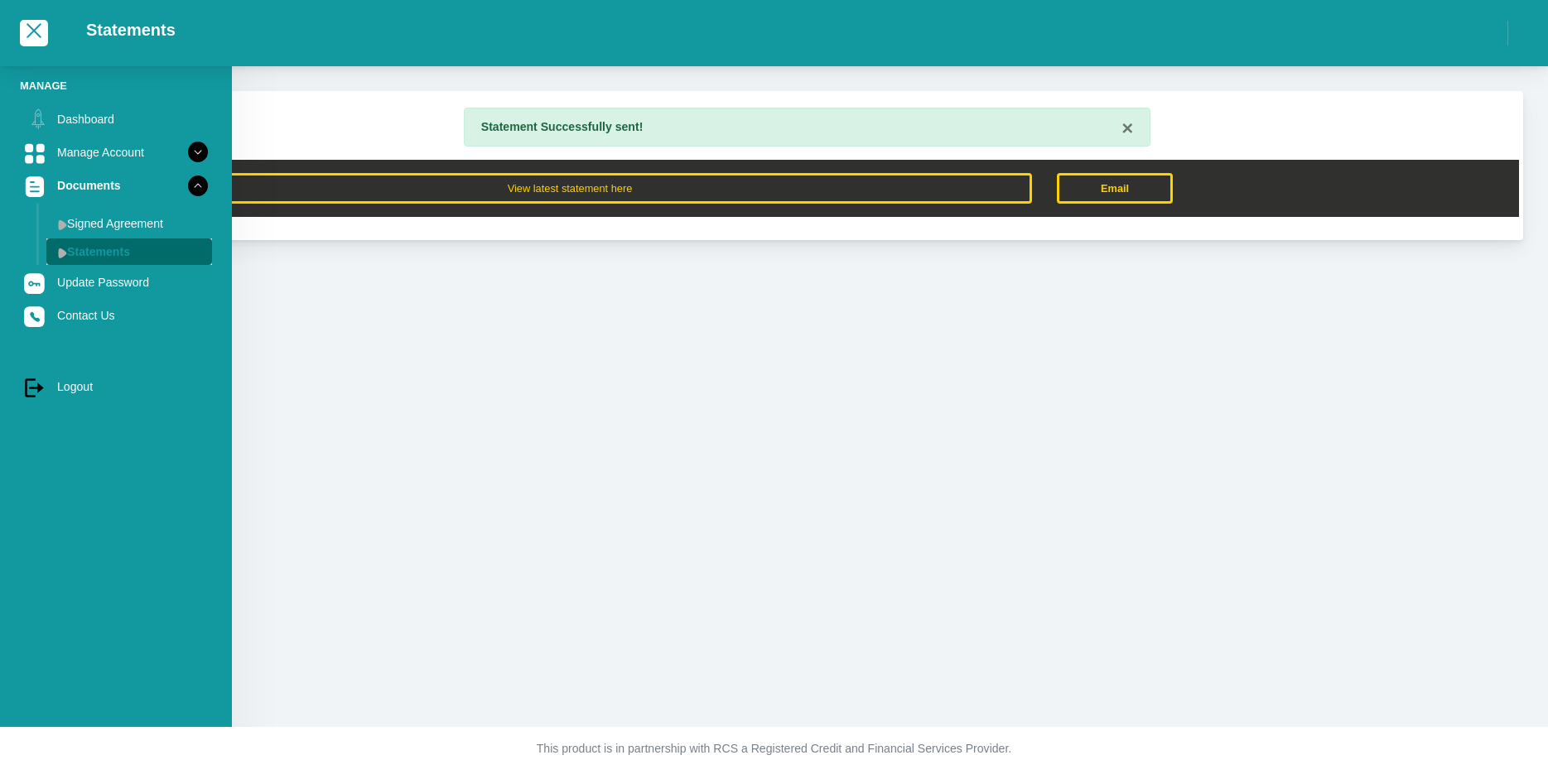 click on "Statements" at bounding box center [129, 252] 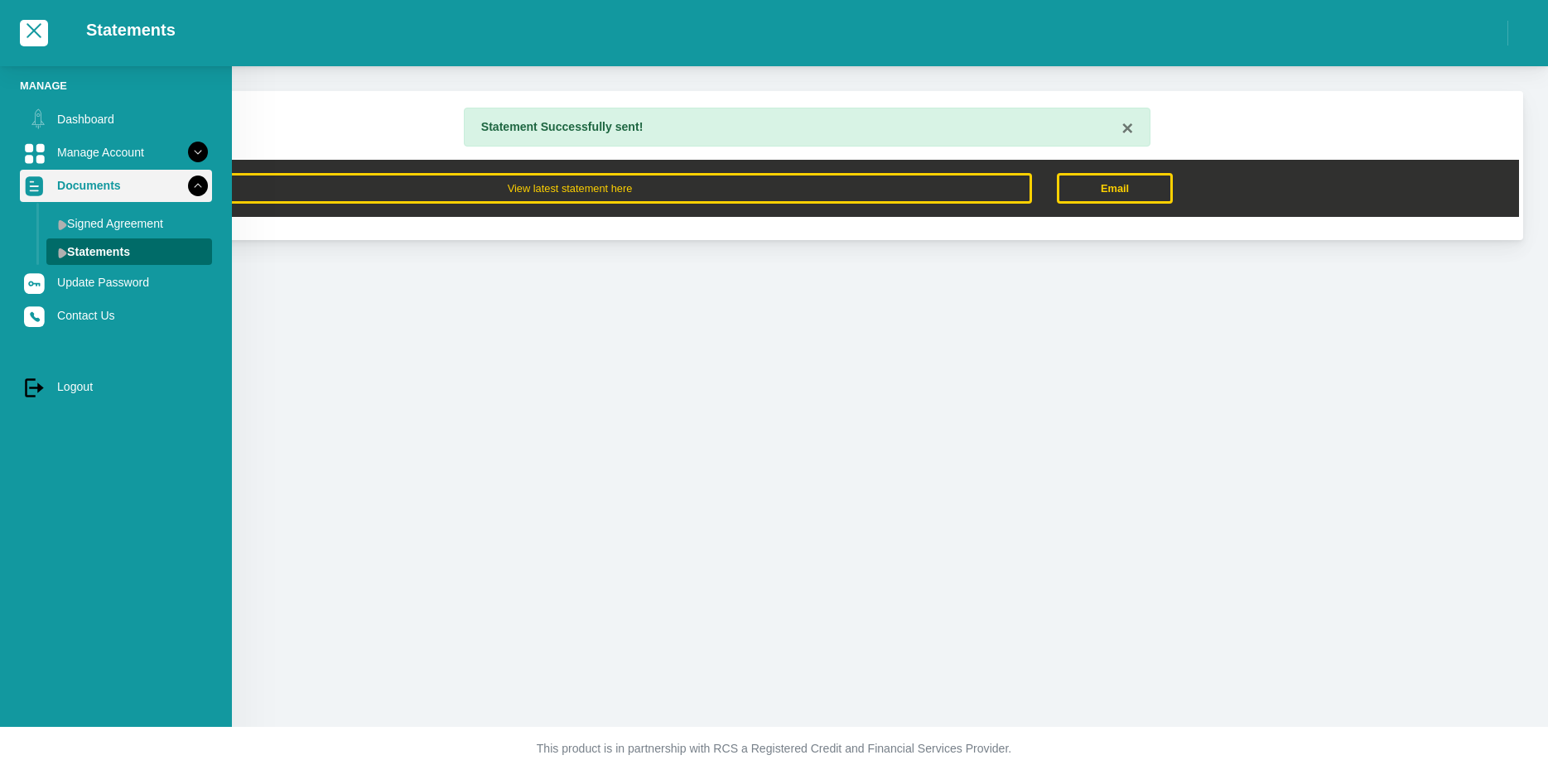 click on "Documents" at bounding box center [116, 185] 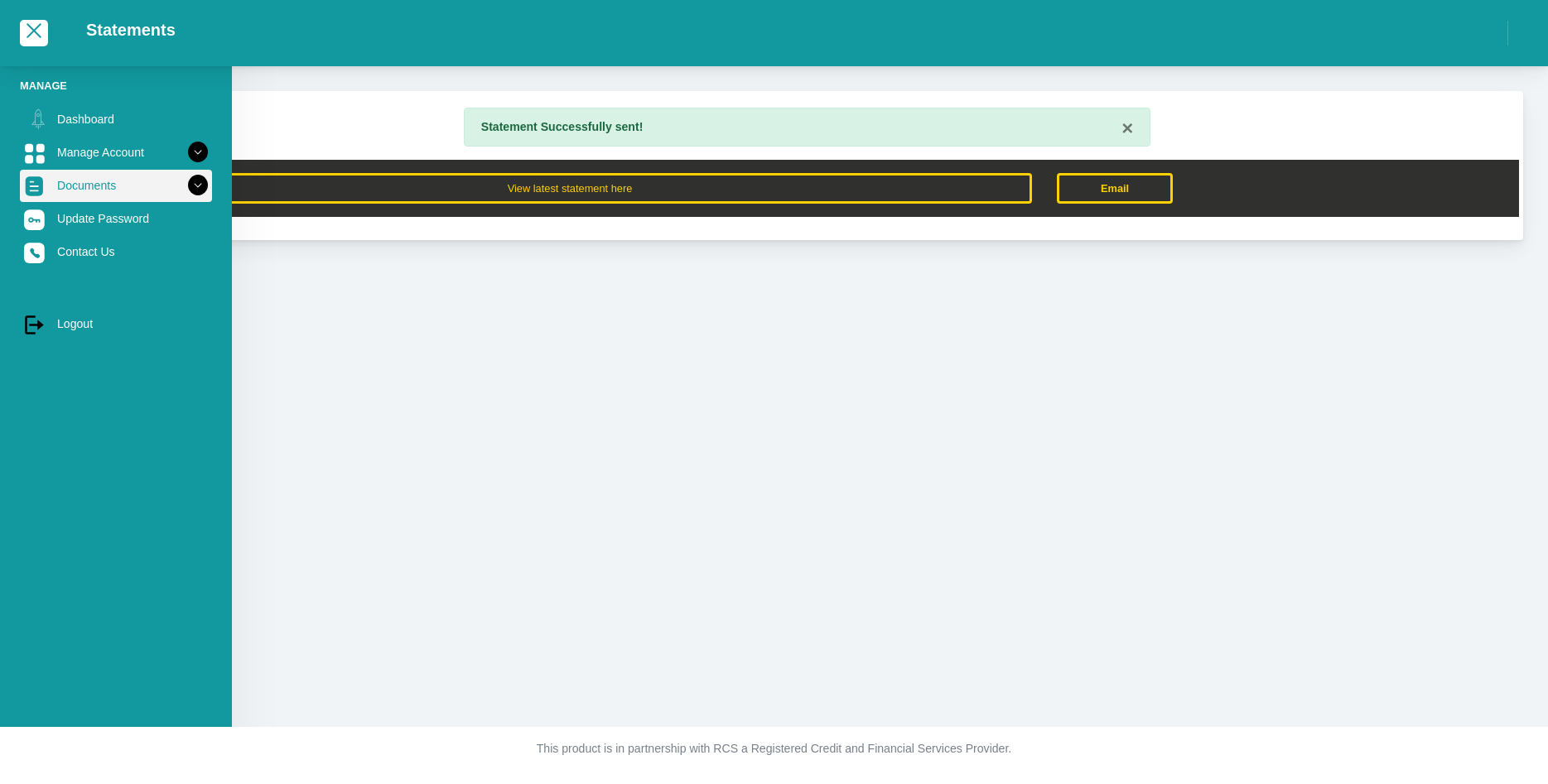click on "Documents" at bounding box center (116, 185) 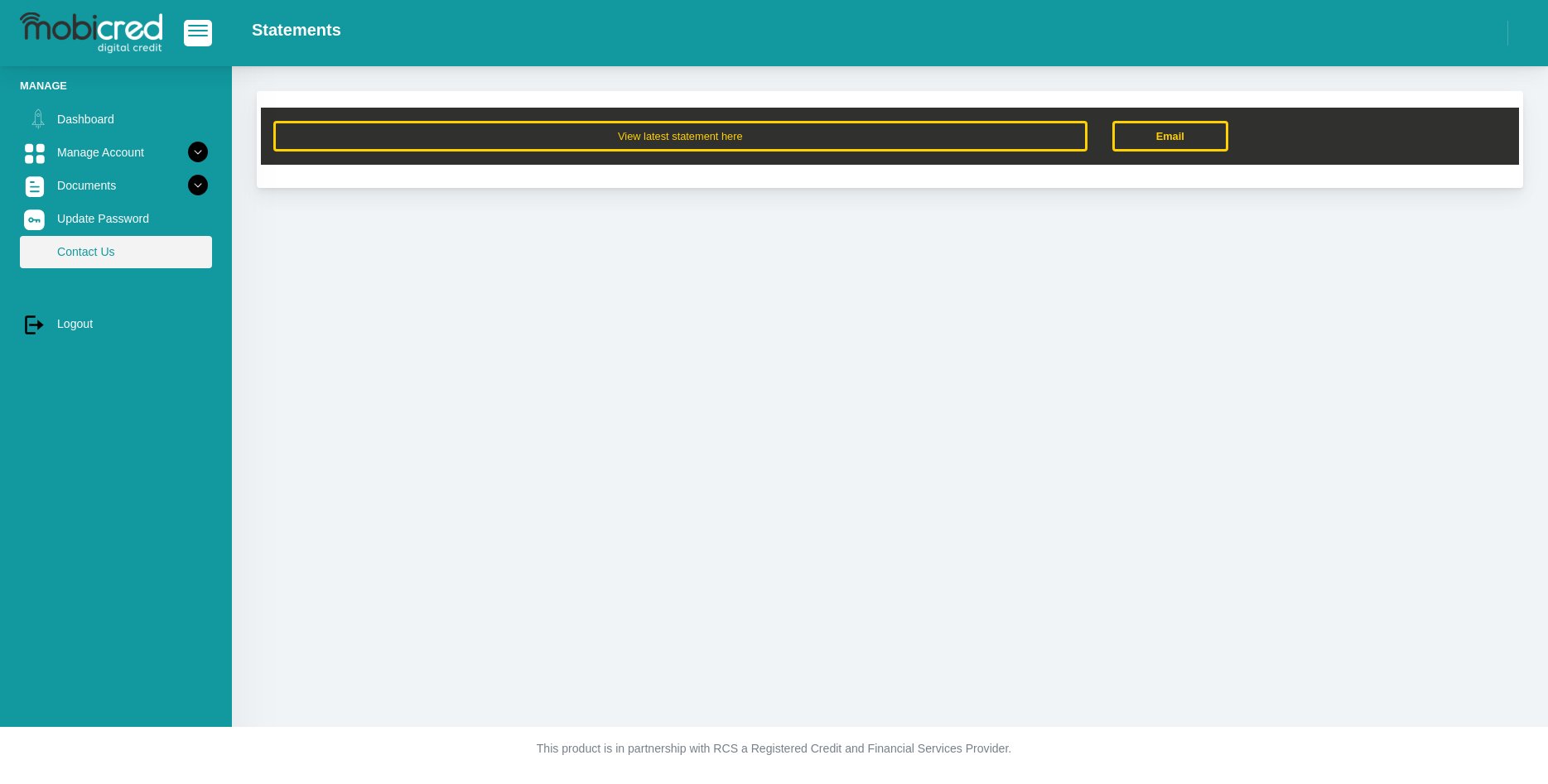 scroll, scrollTop: 0, scrollLeft: 0, axis: both 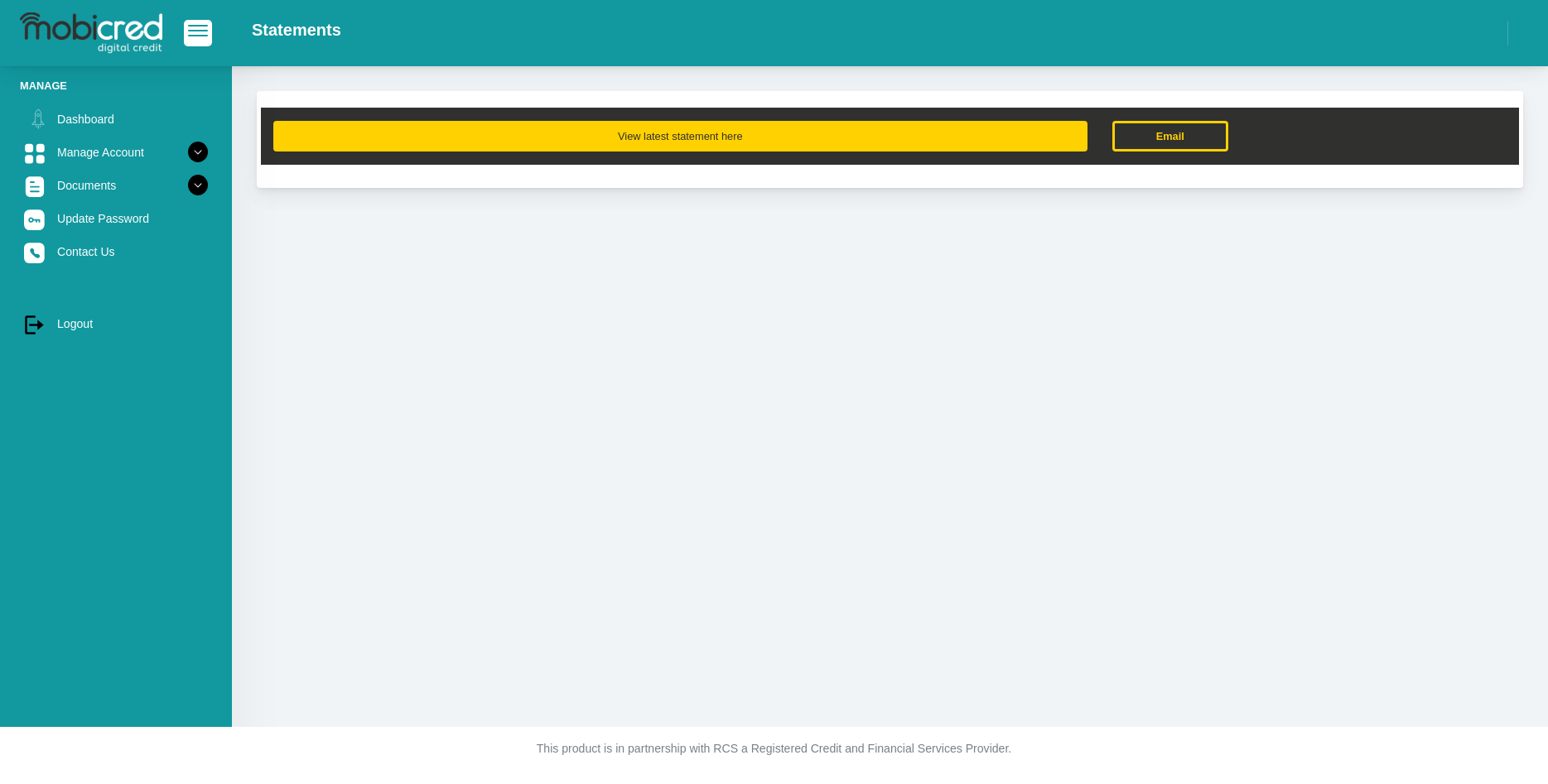 click on "View latest statement here" at bounding box center [680, 136] 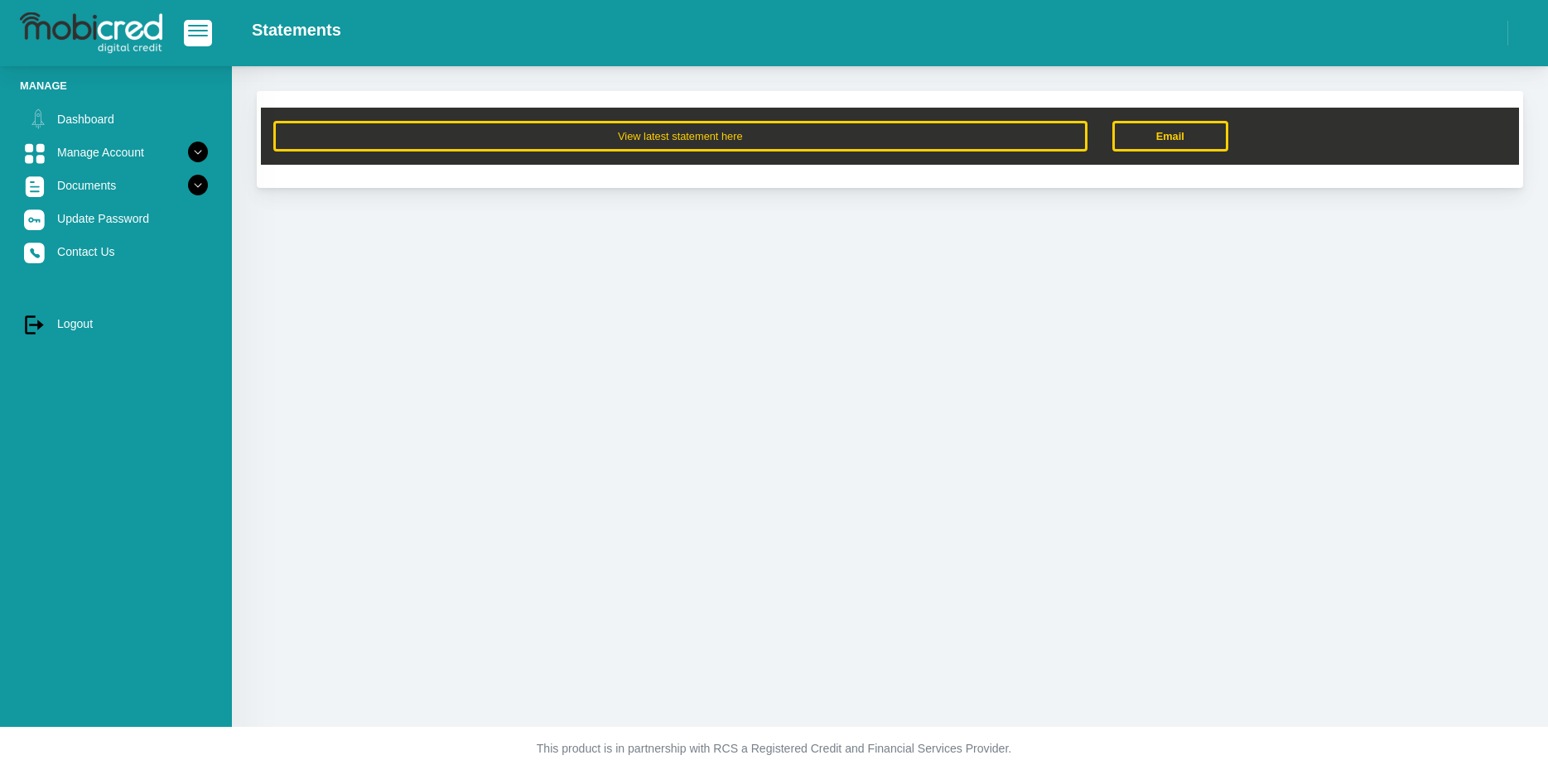 click on "View latest statement here
Email" at bounding box center [890, 397] 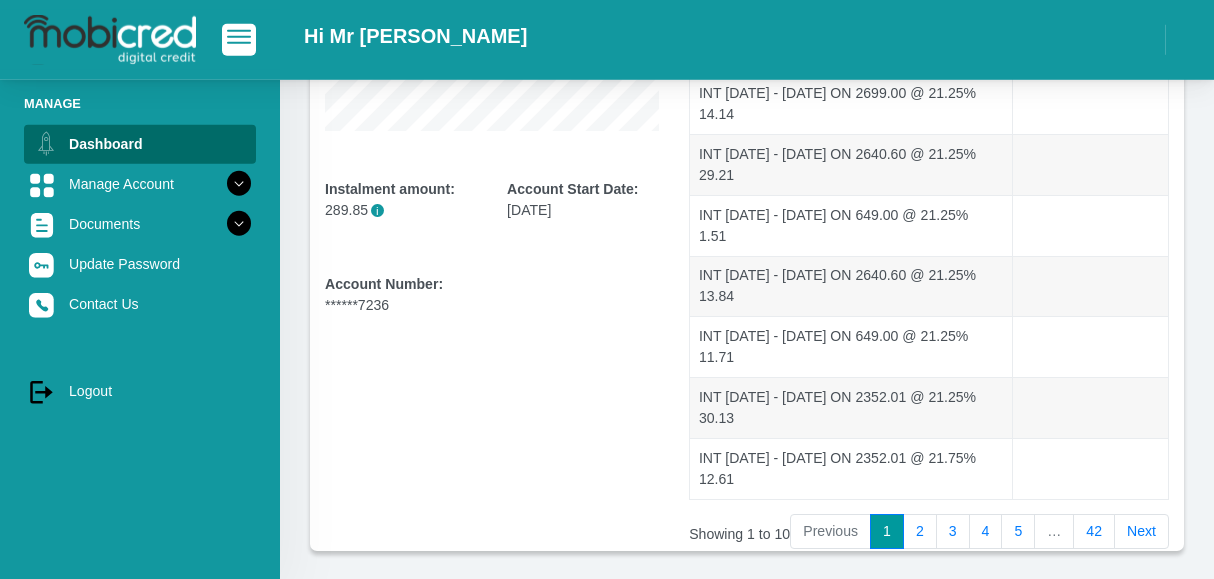 scroll, scrollTop: 416, scrollLeft: 0, axis: vertical 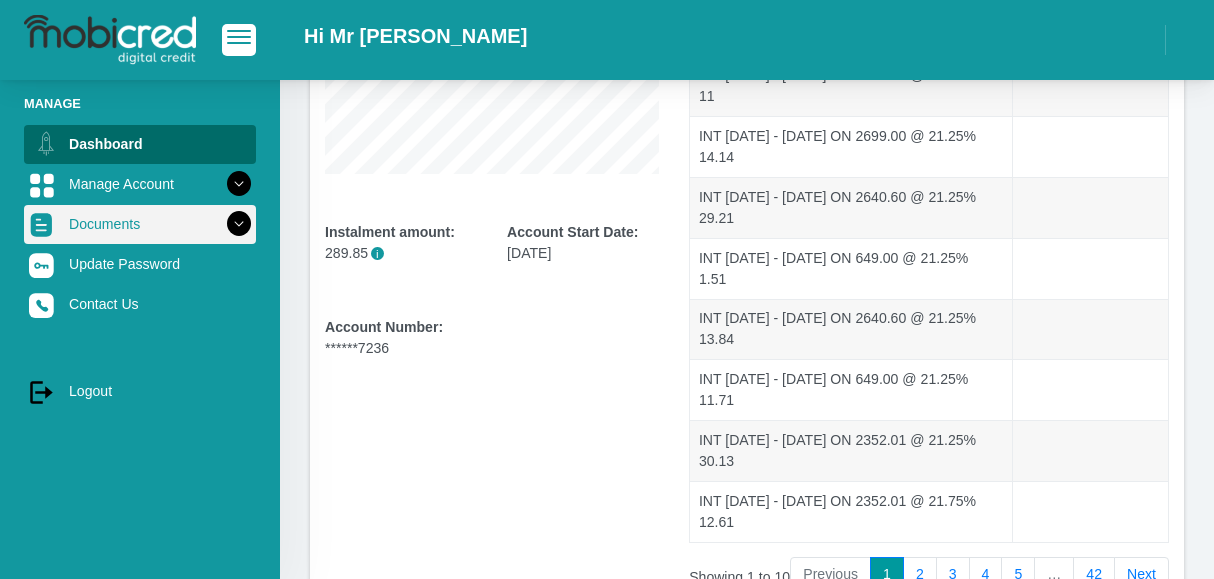 click at bounding box center (239, 224) 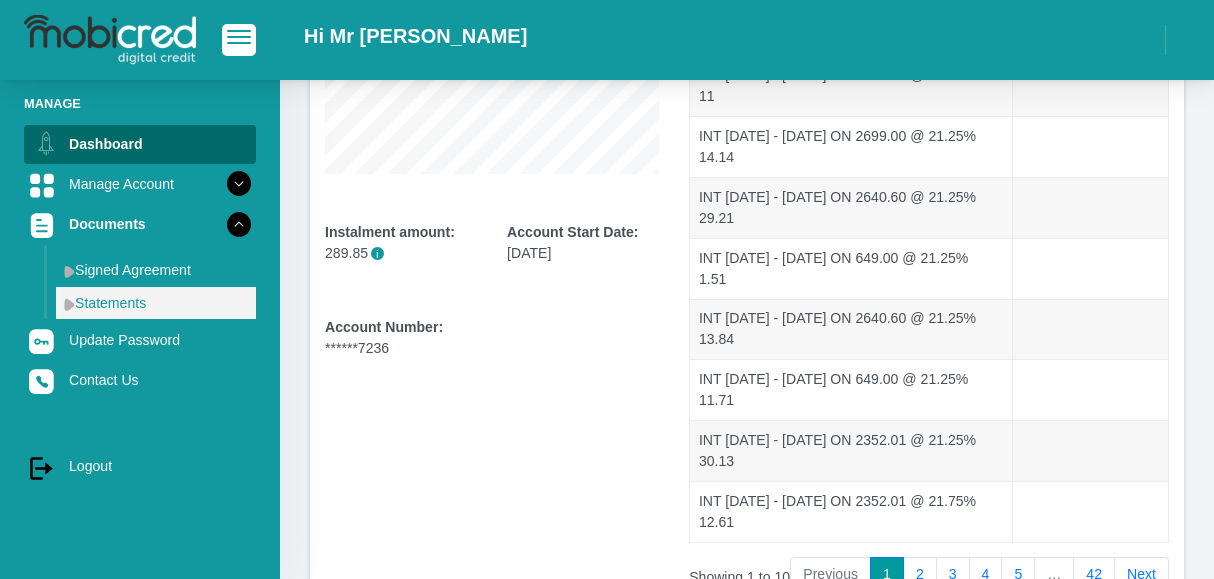 click on "Statements" at bounding box center (156, 303) 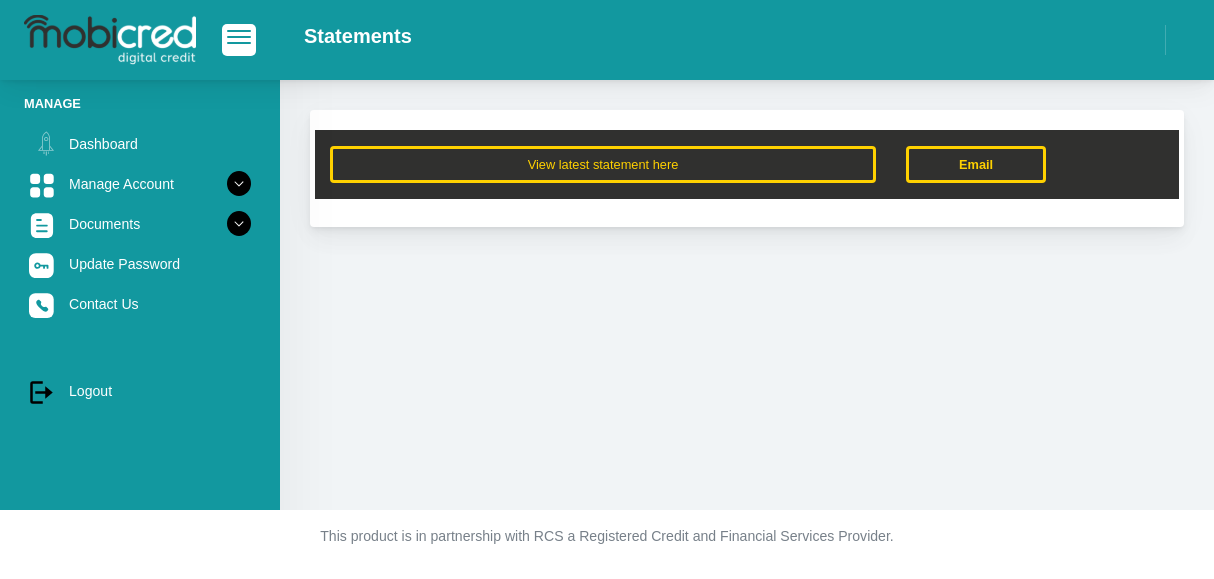 scroll, scrollTop: 0, scrollLeft: 0, axis: both 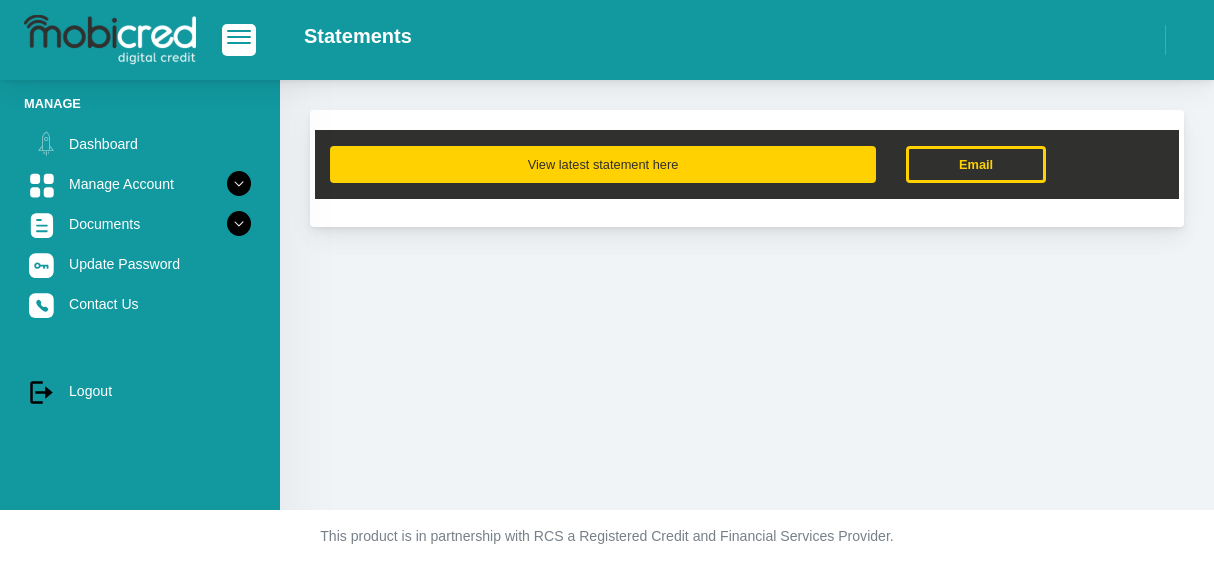 click on "View latest statement here" at bounding box center [603, 164] 